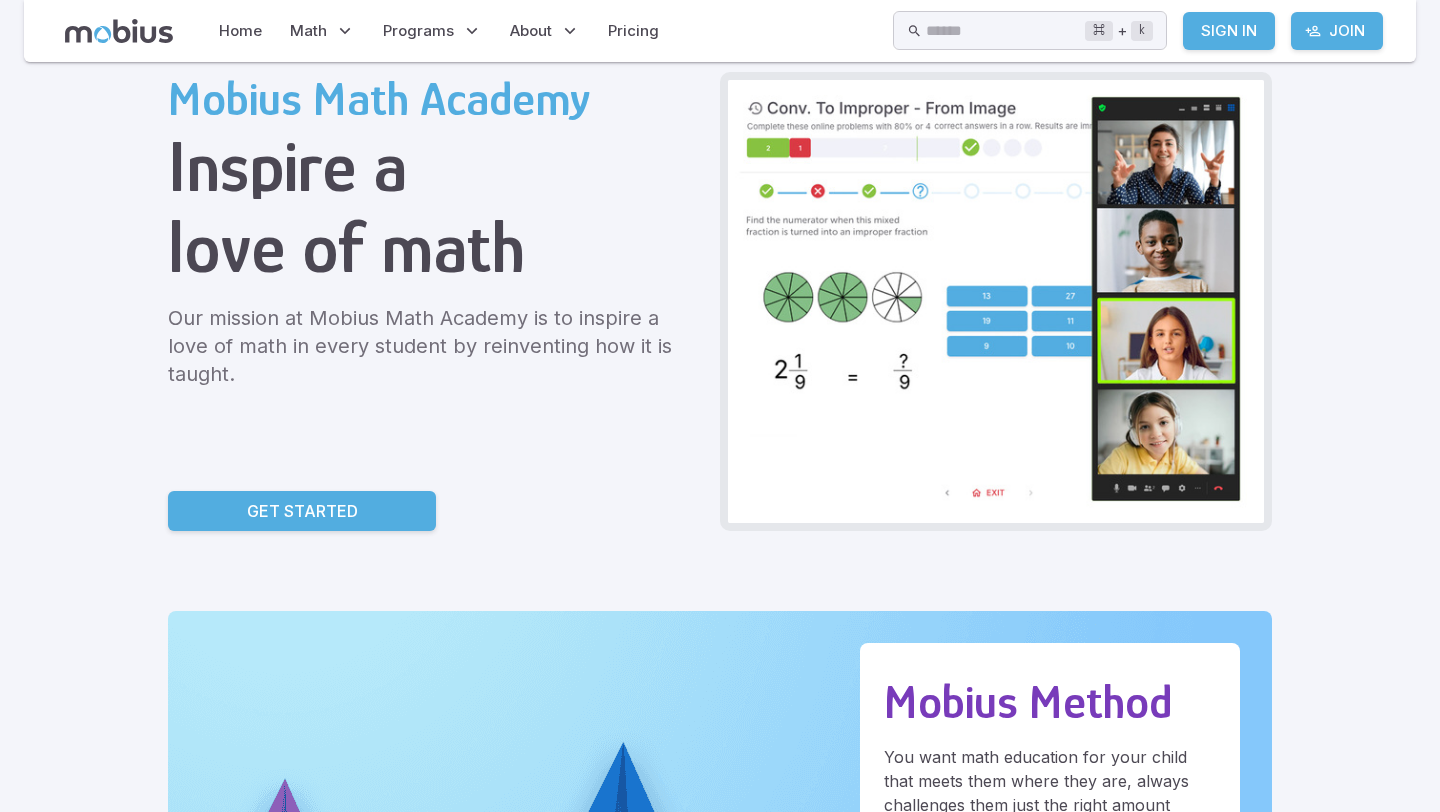 scroll, scrollTop: 98, scrollLeft: 0, axis: vertical 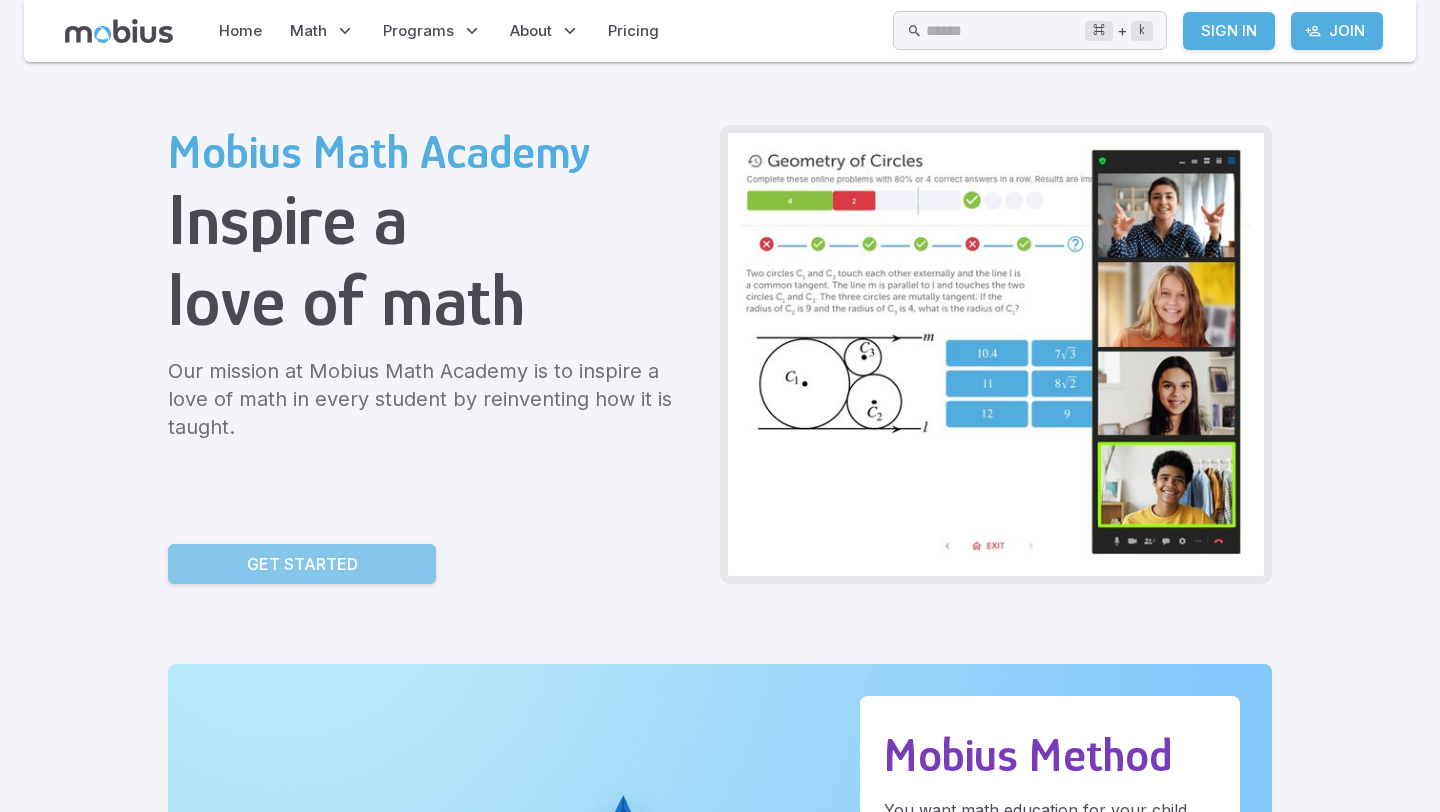 click on "Get Started" at bounding box center (302, 564) 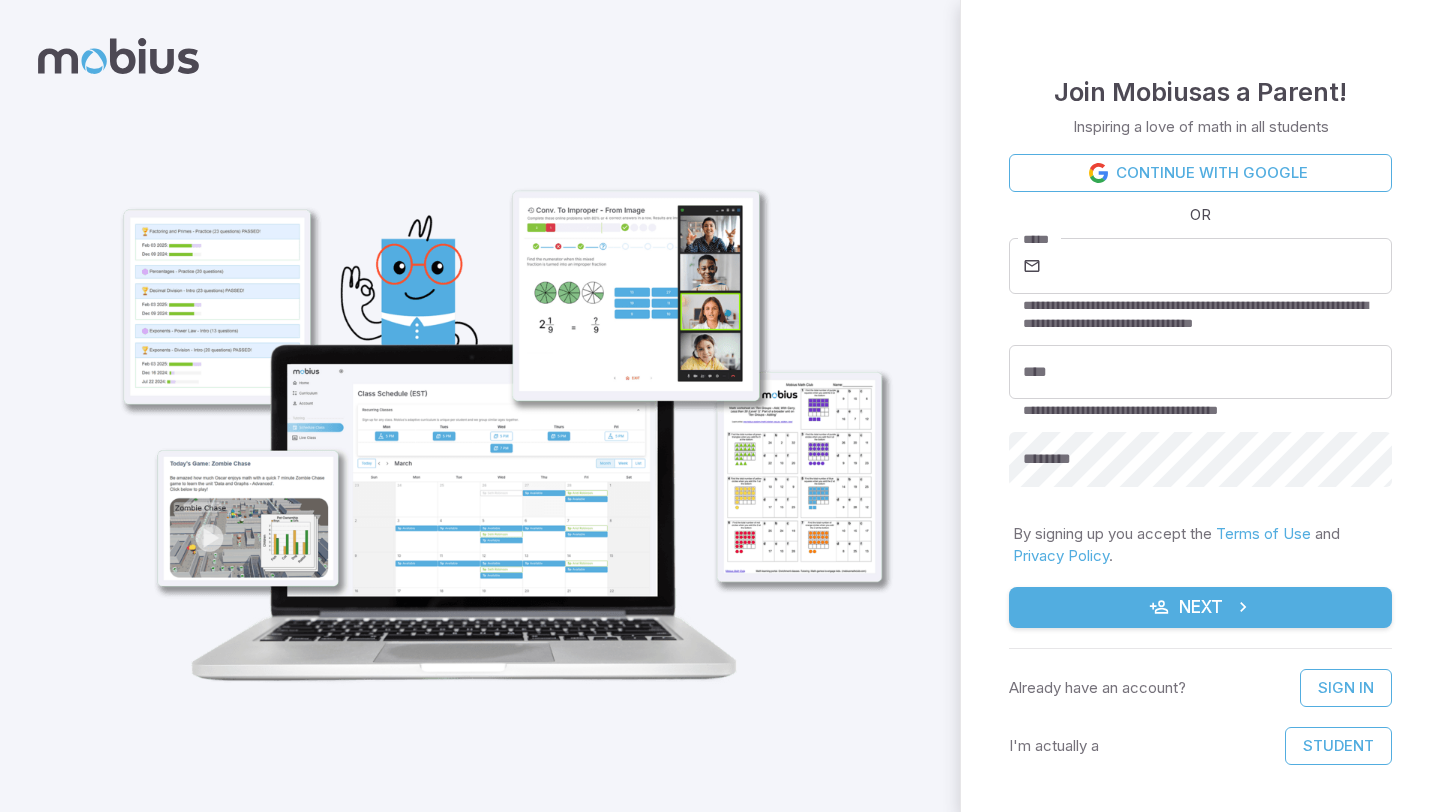 scroll, scrollTop: 0, scrollLeft: 0, axis: both 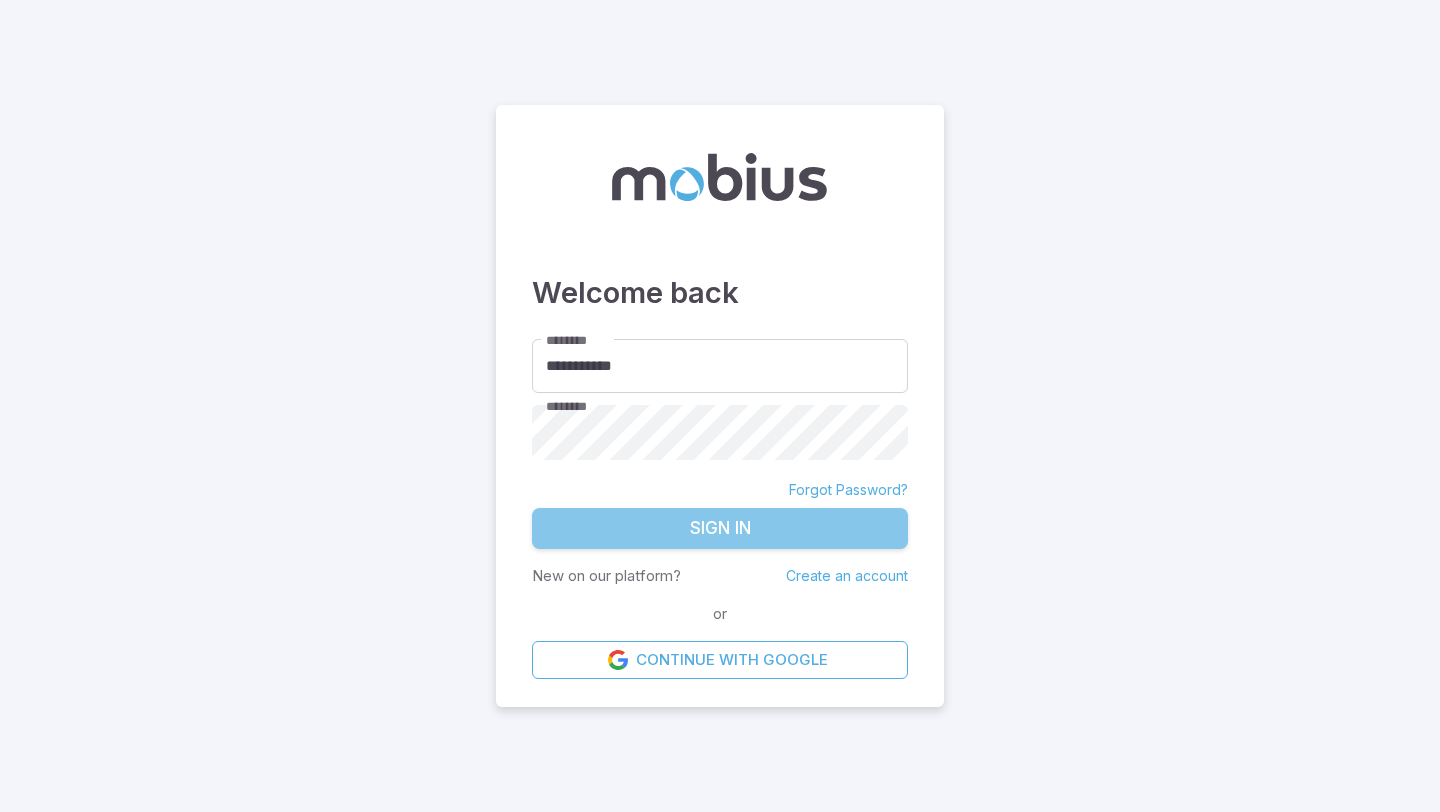 click on "Sign In" at bounding box center (720, 529) 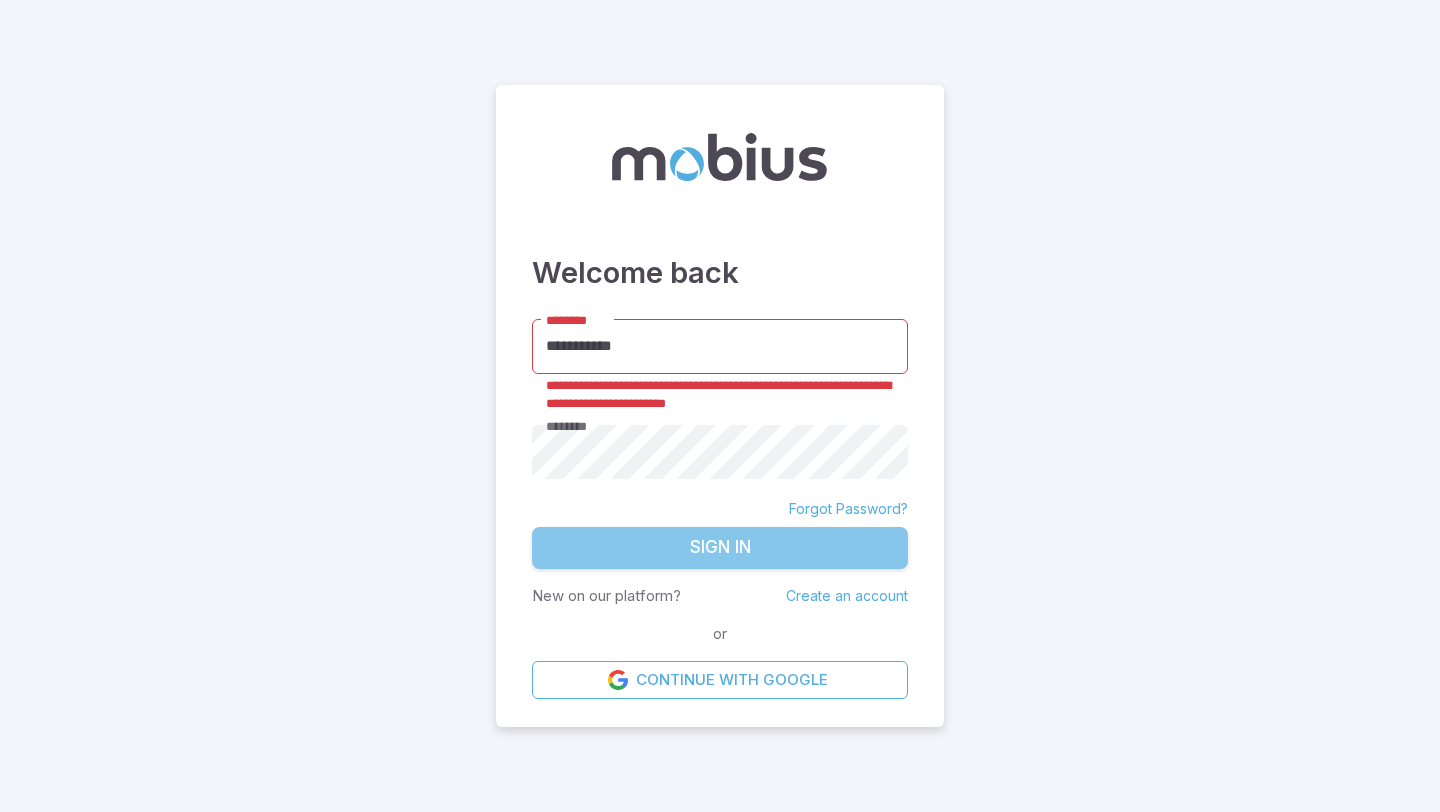 click on "Sign In" at bounding box center (720, 548) 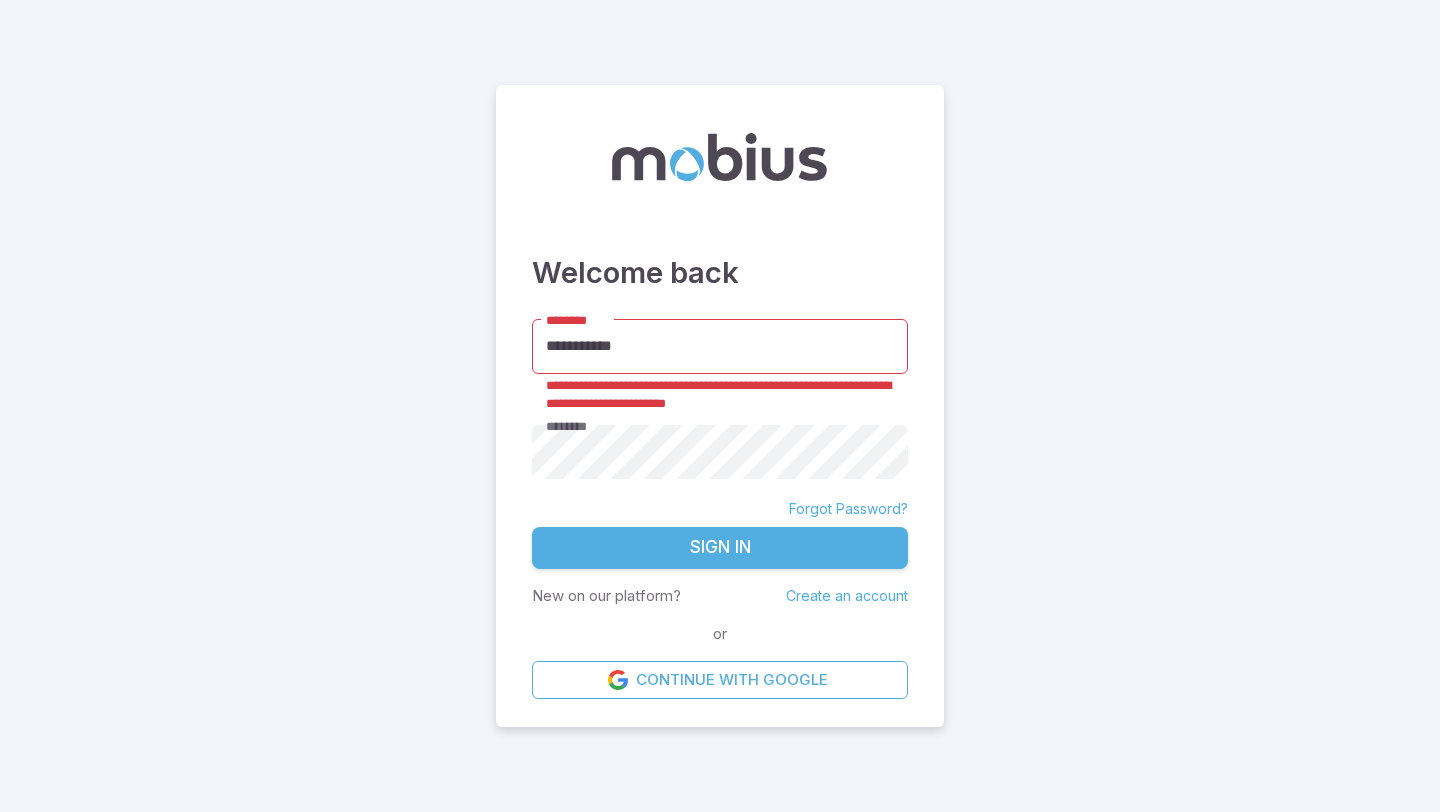 click on "**********" at bounding box center [720, 395] 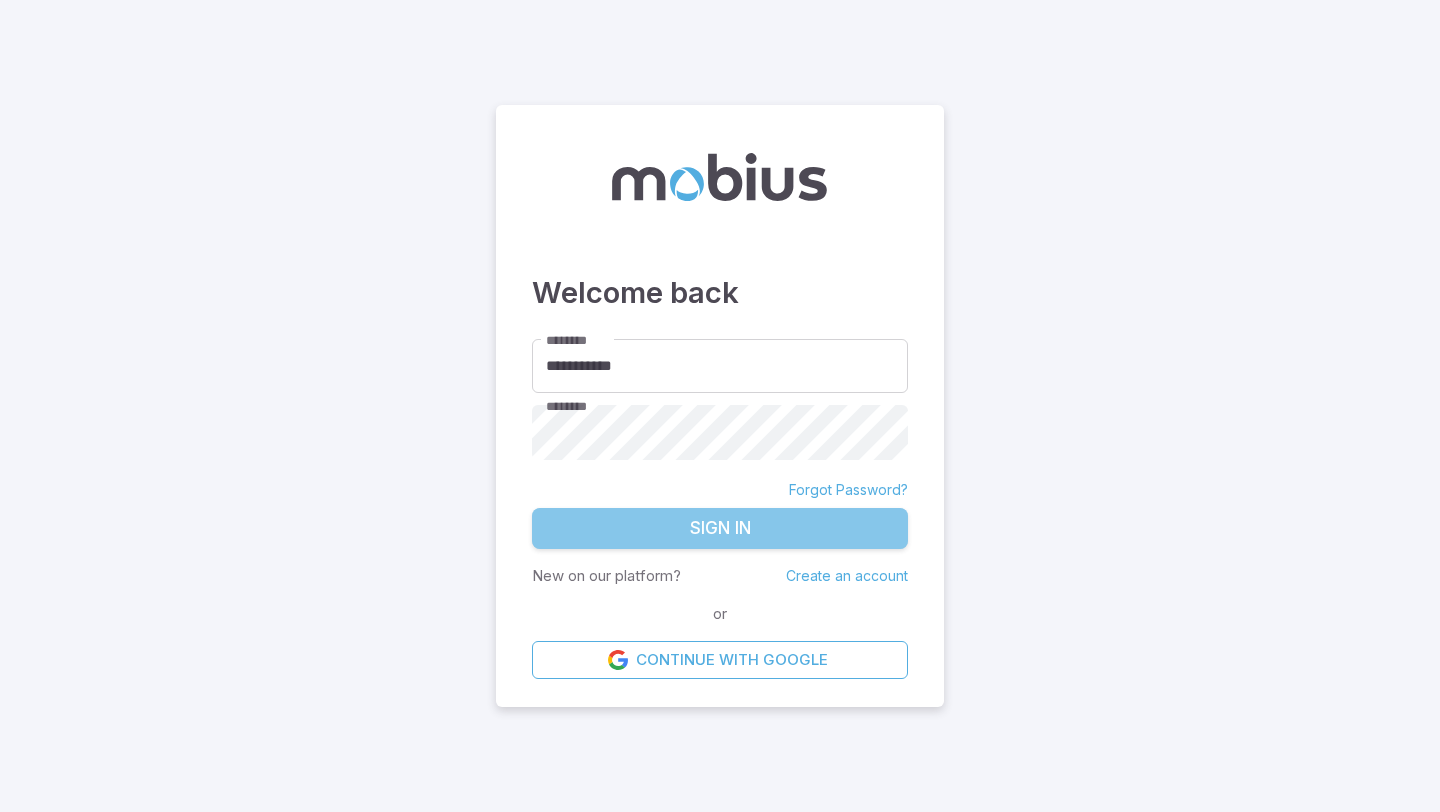 click on "Sign In" at bounding box center [720, 529] 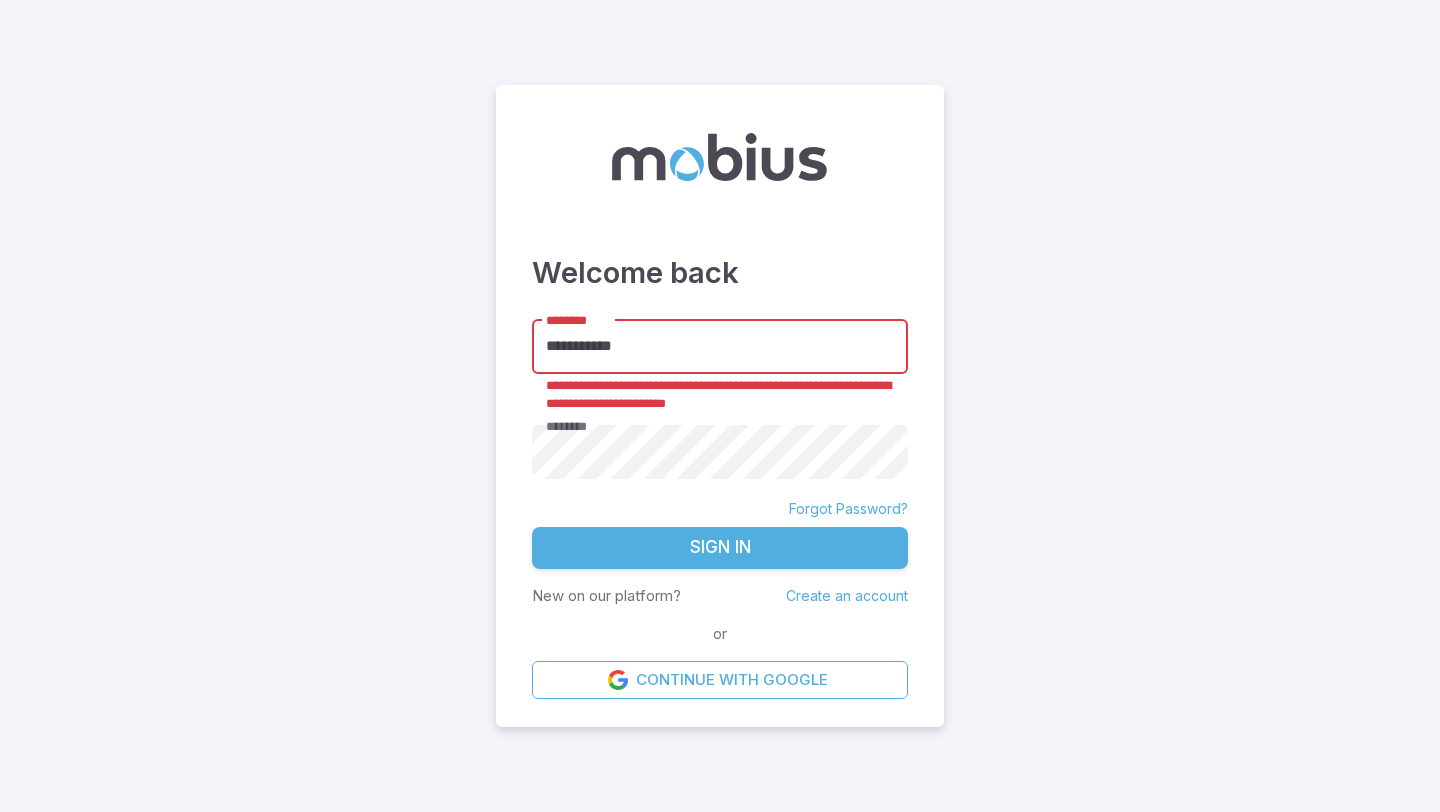 click on "**********" at bounding box center (720, 346) 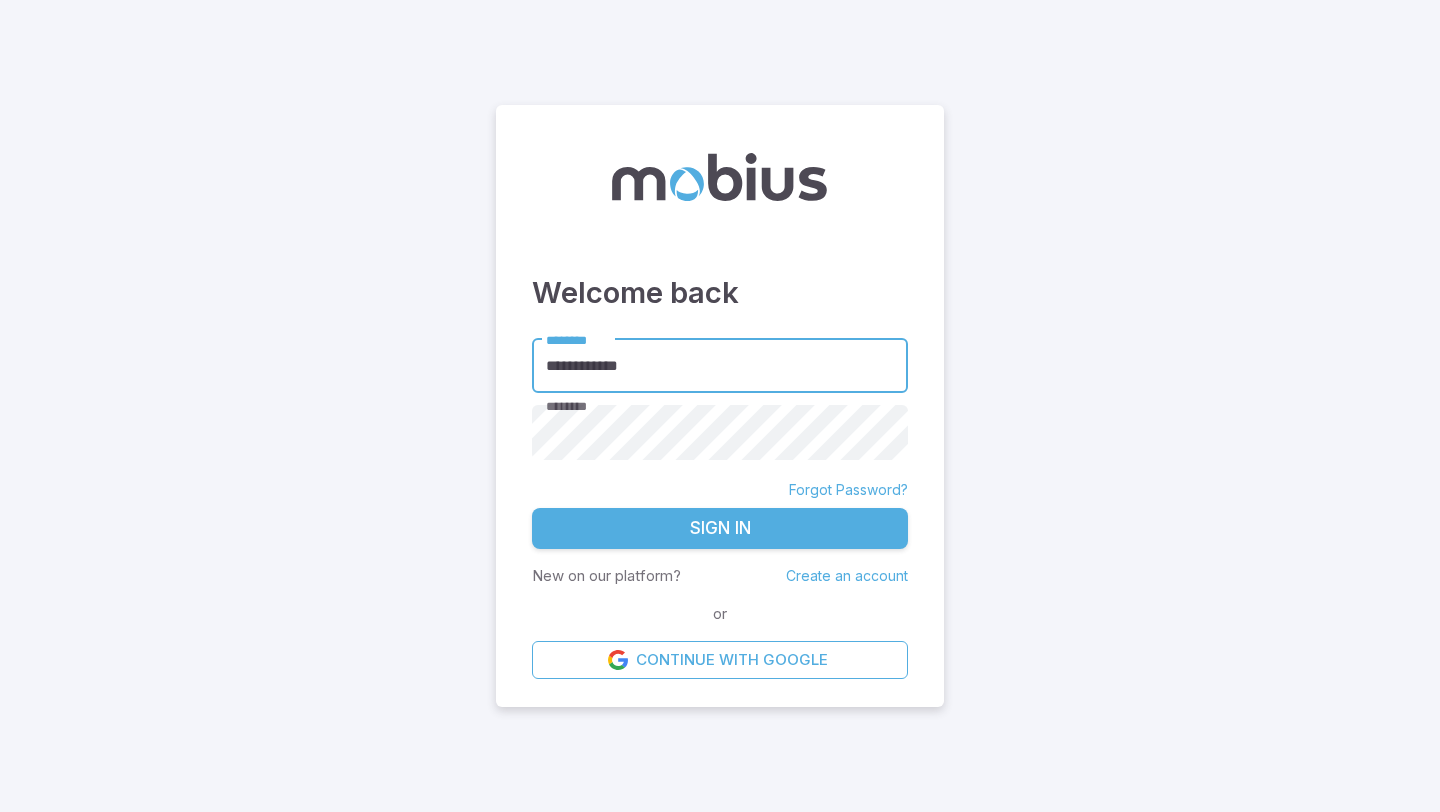 type on "**********" 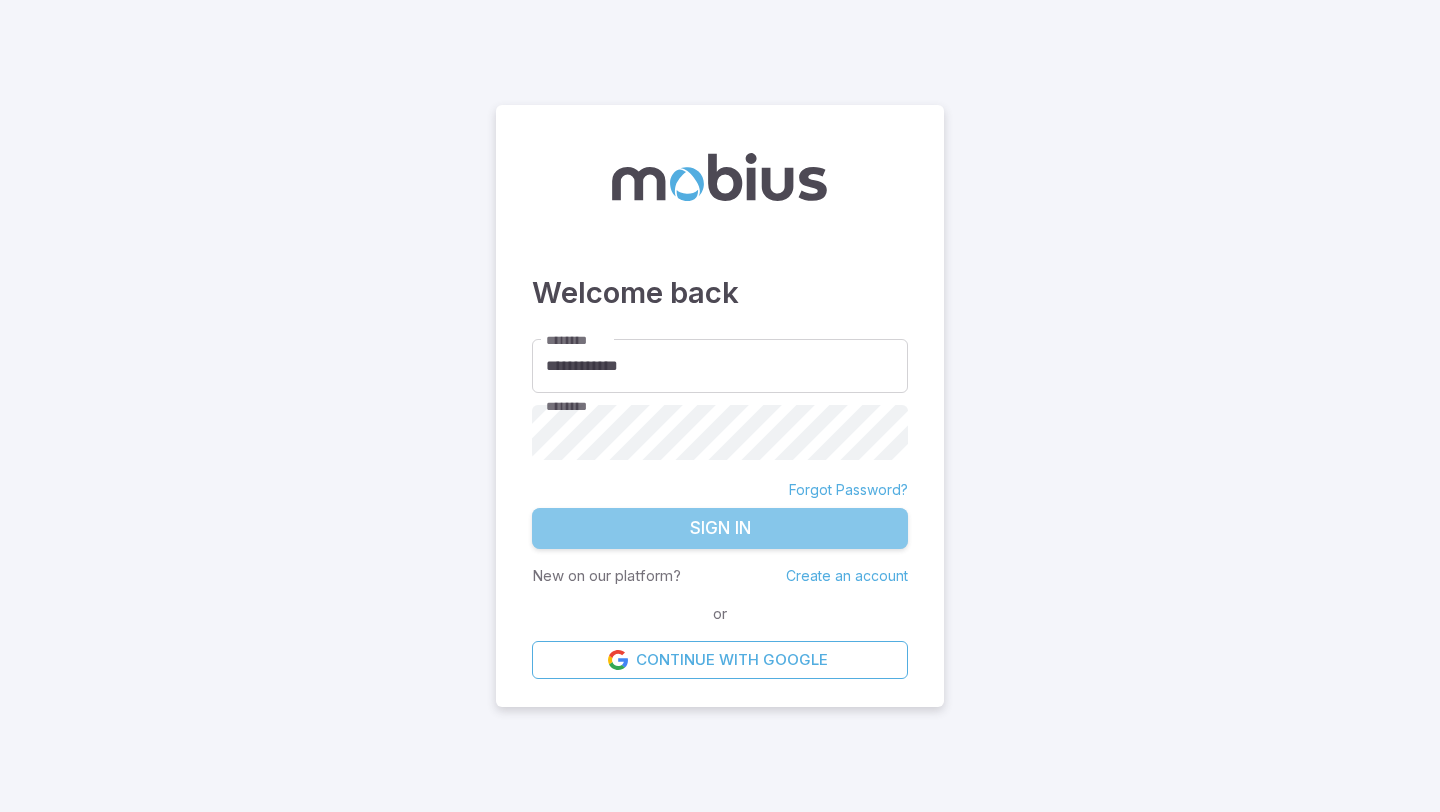 click on "Sign In" at bounding box center (720, 529) 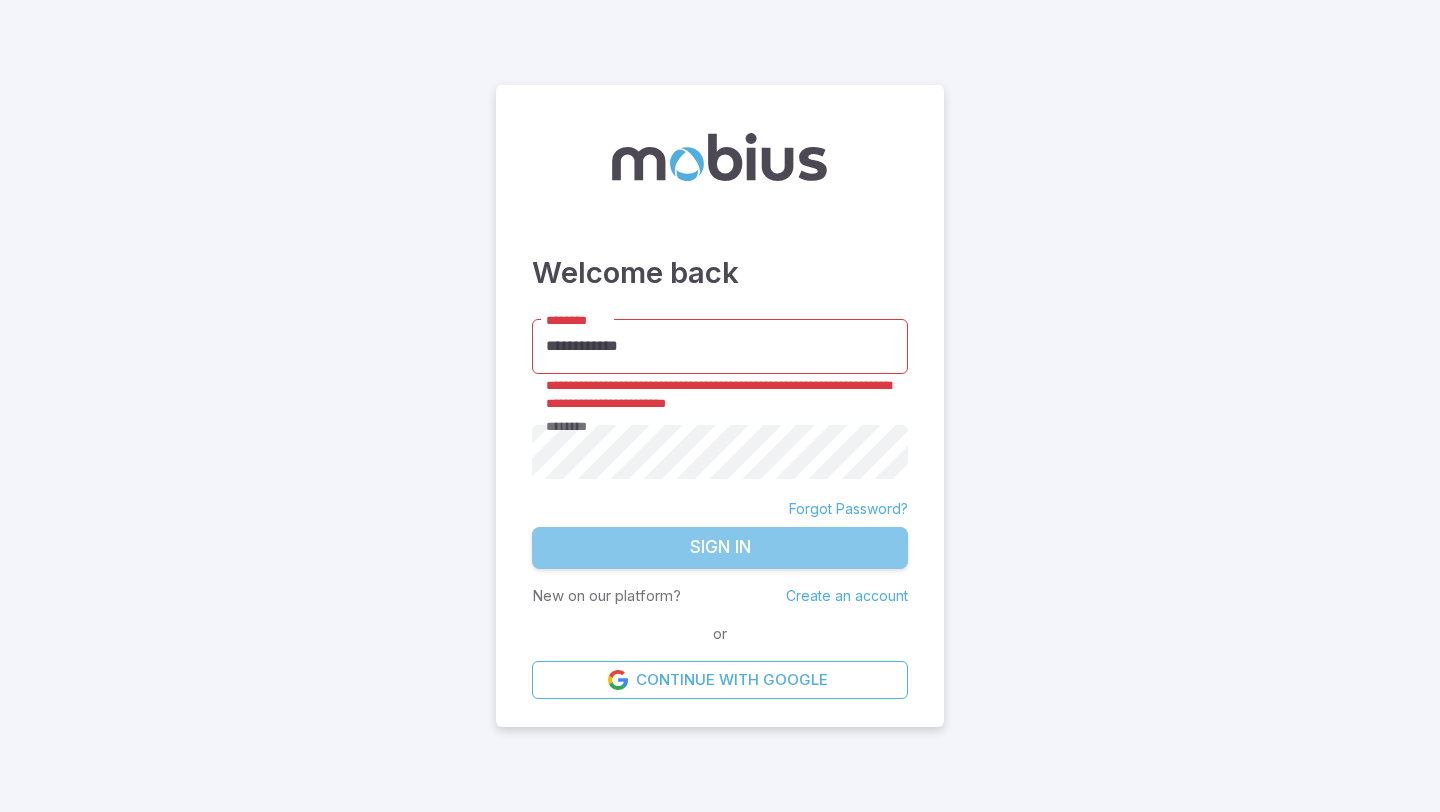 click on "Sign In" at bounding box center (720, 548) 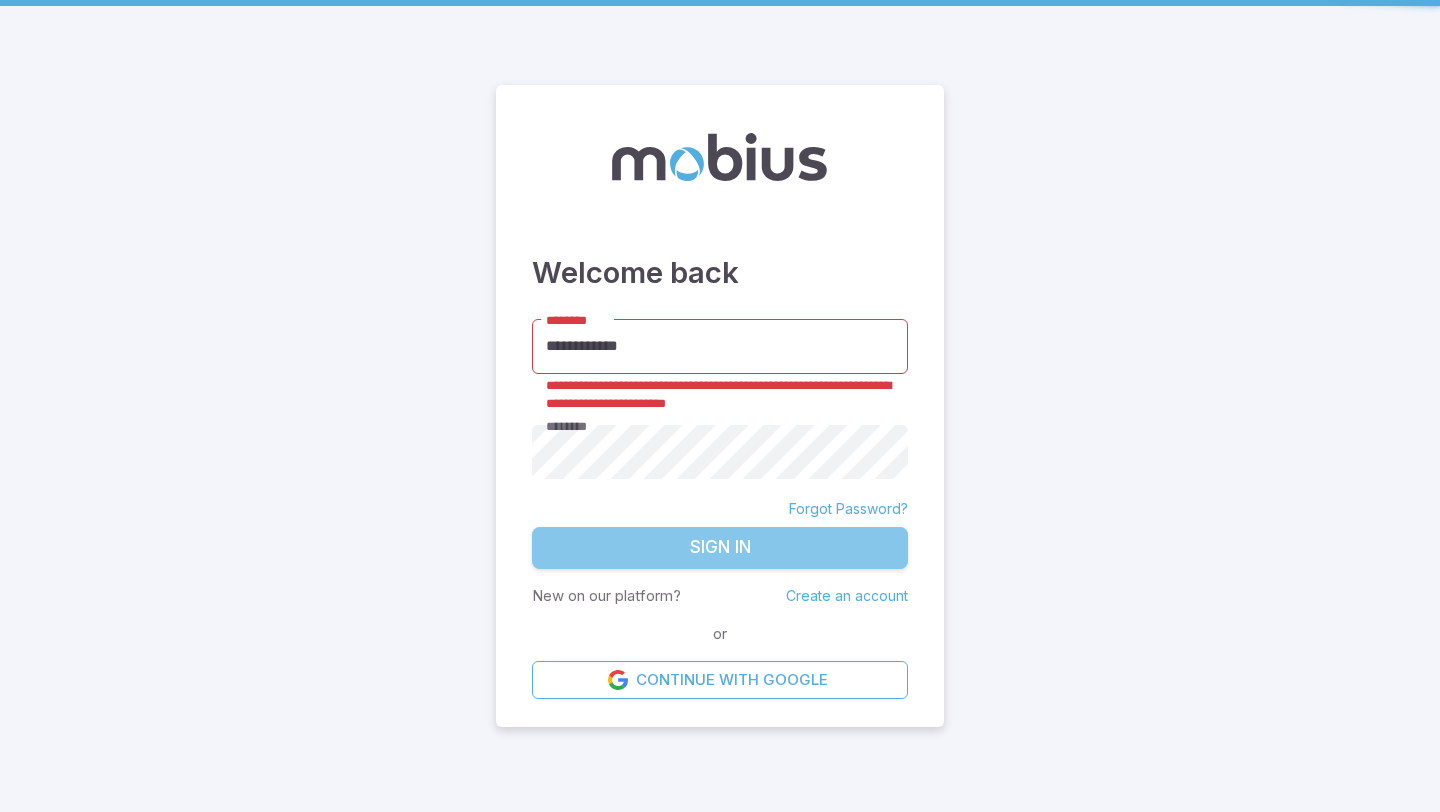 click on "Sign In" at bounding box center [720, 548] 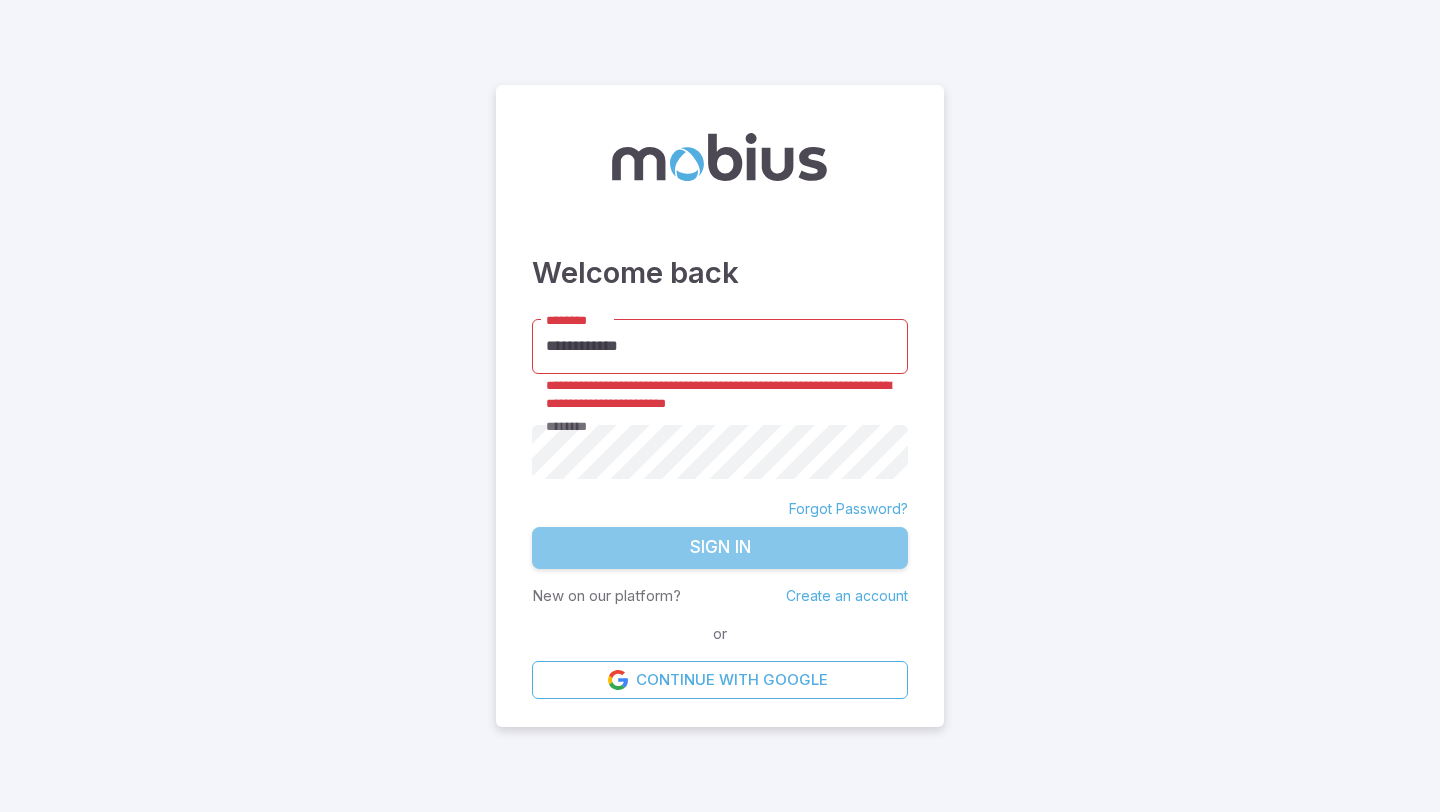 click on "Sign In" at bounding box center (720, 548) 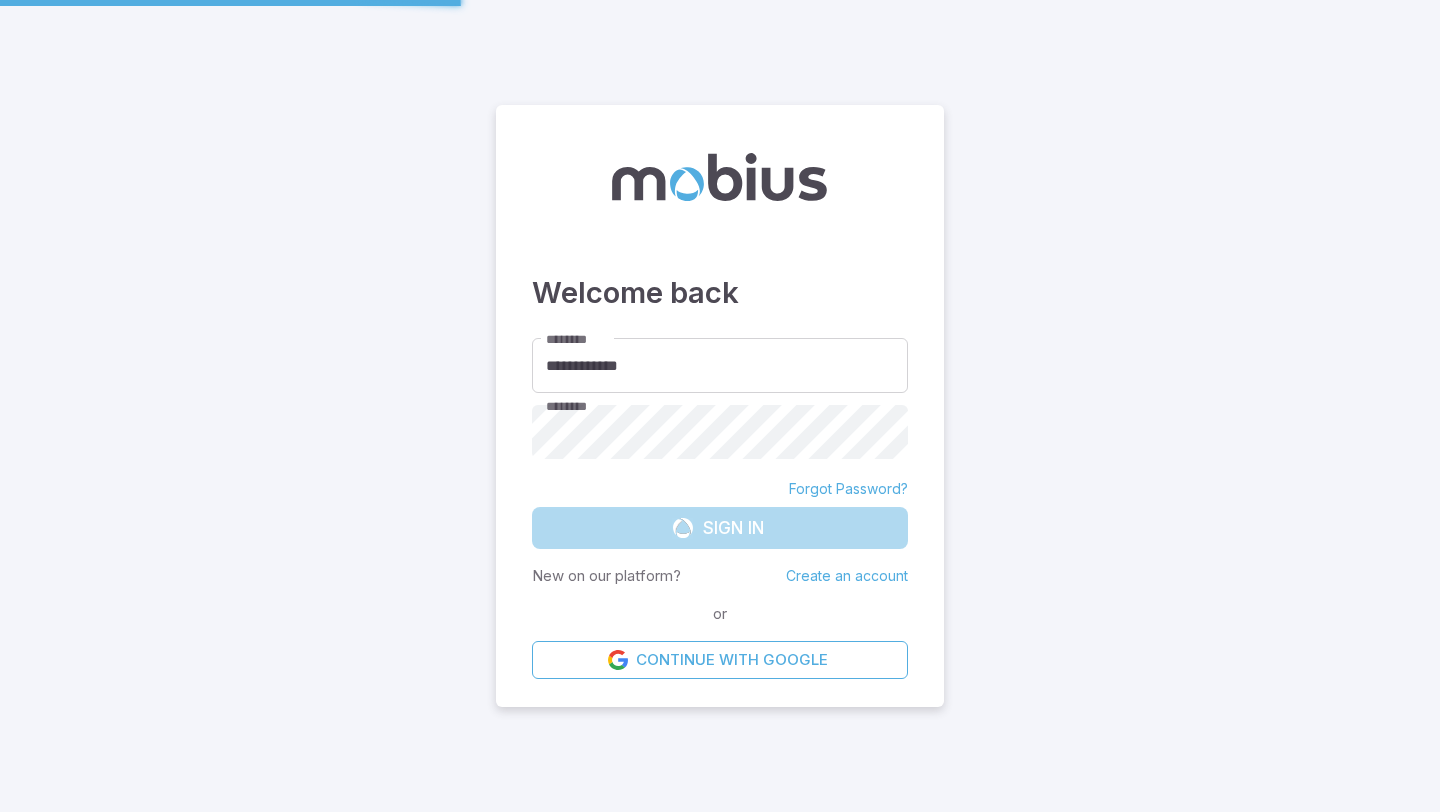 click on "**********" at bounding box center [720, 508] 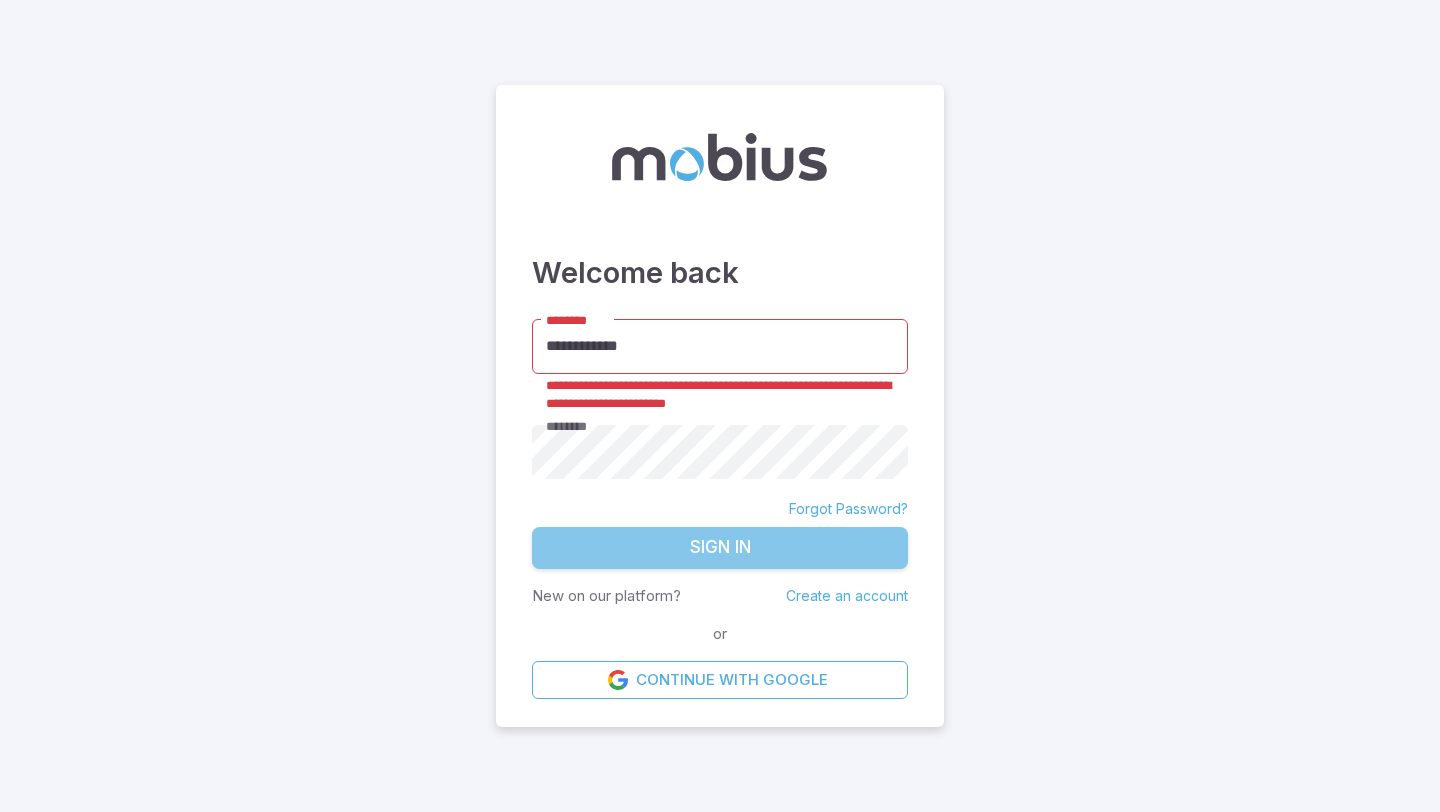 click on "Sign In" at bounding box center [720, 548] 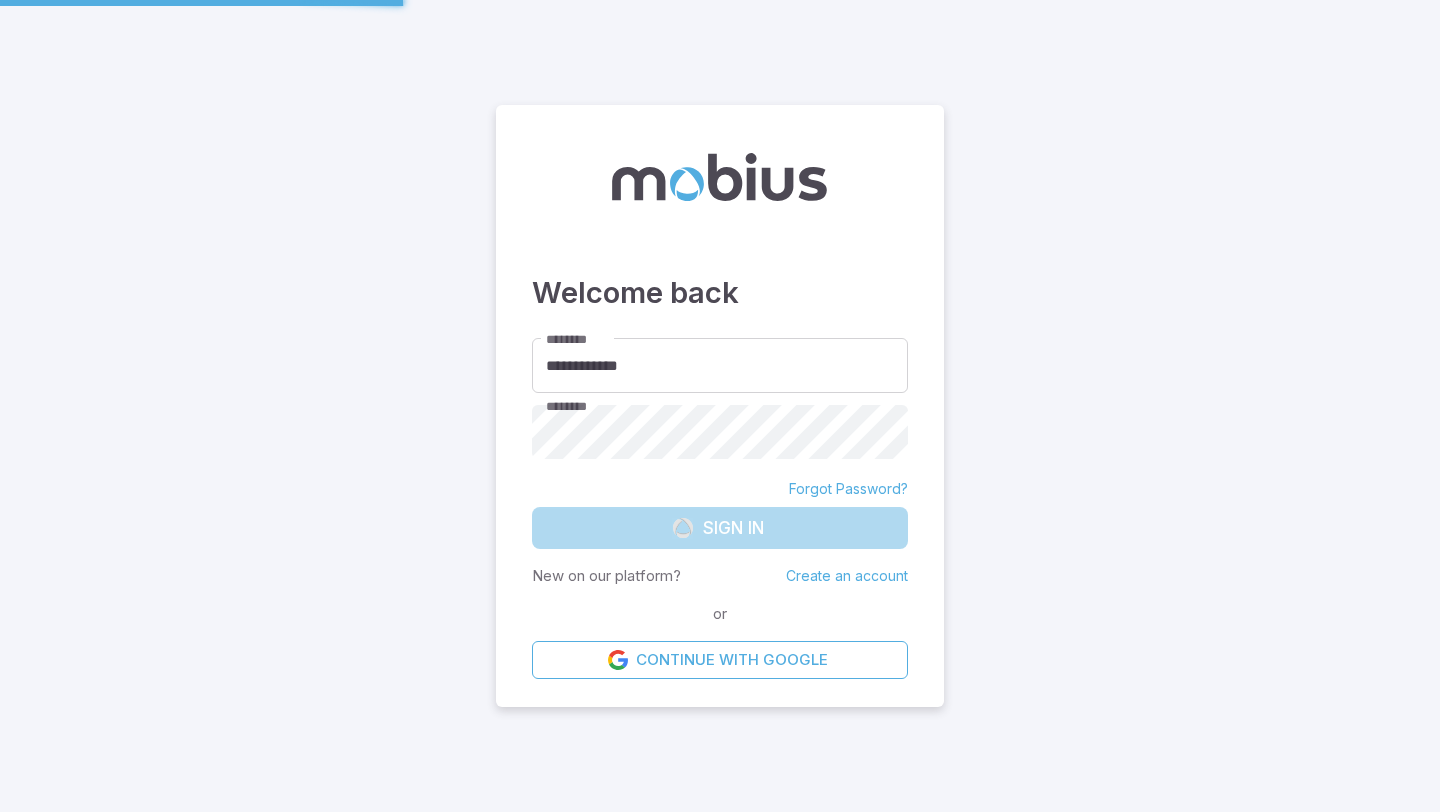 click on "**********" at bounding box center [720, 508] 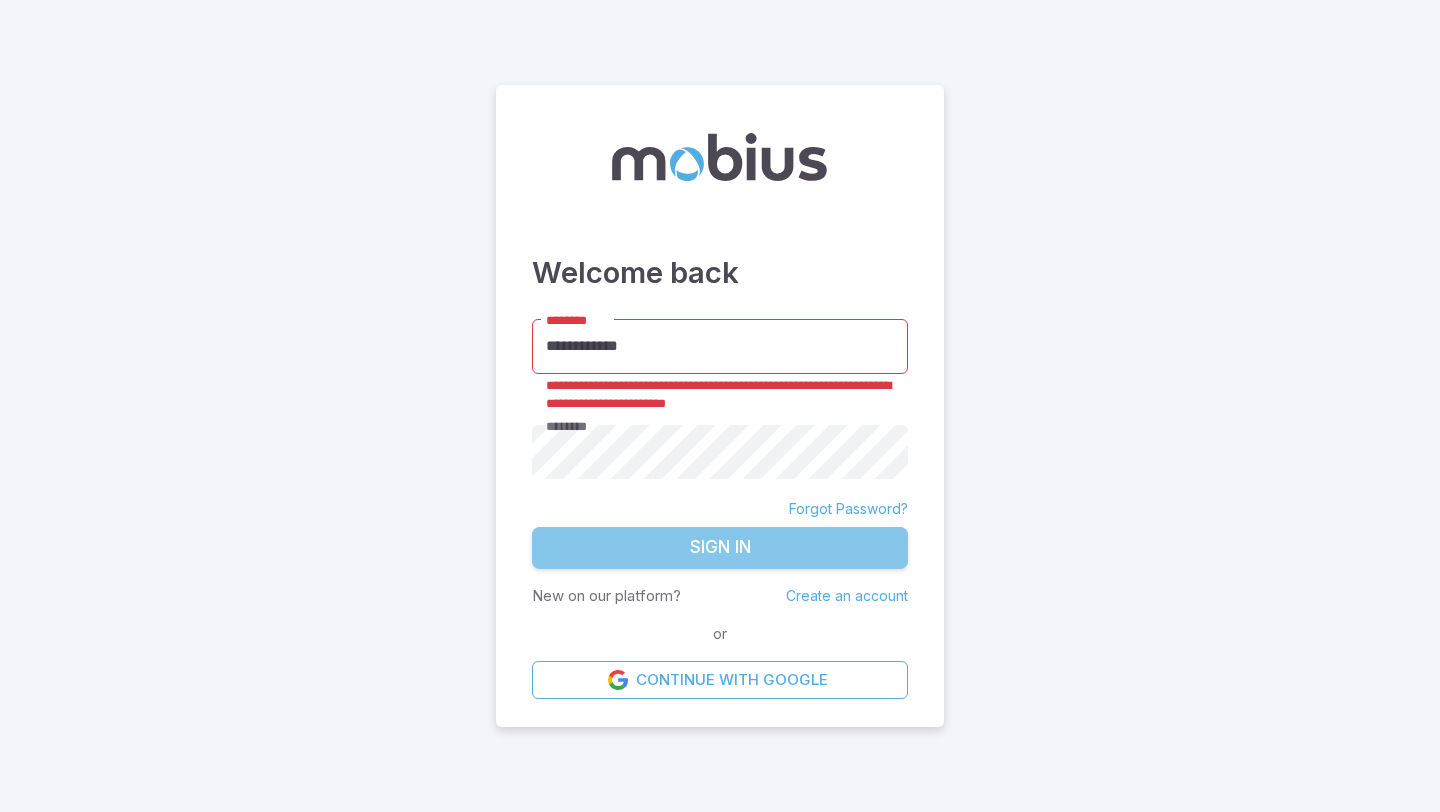click on "Sign In" at bounding box center (720, 548) 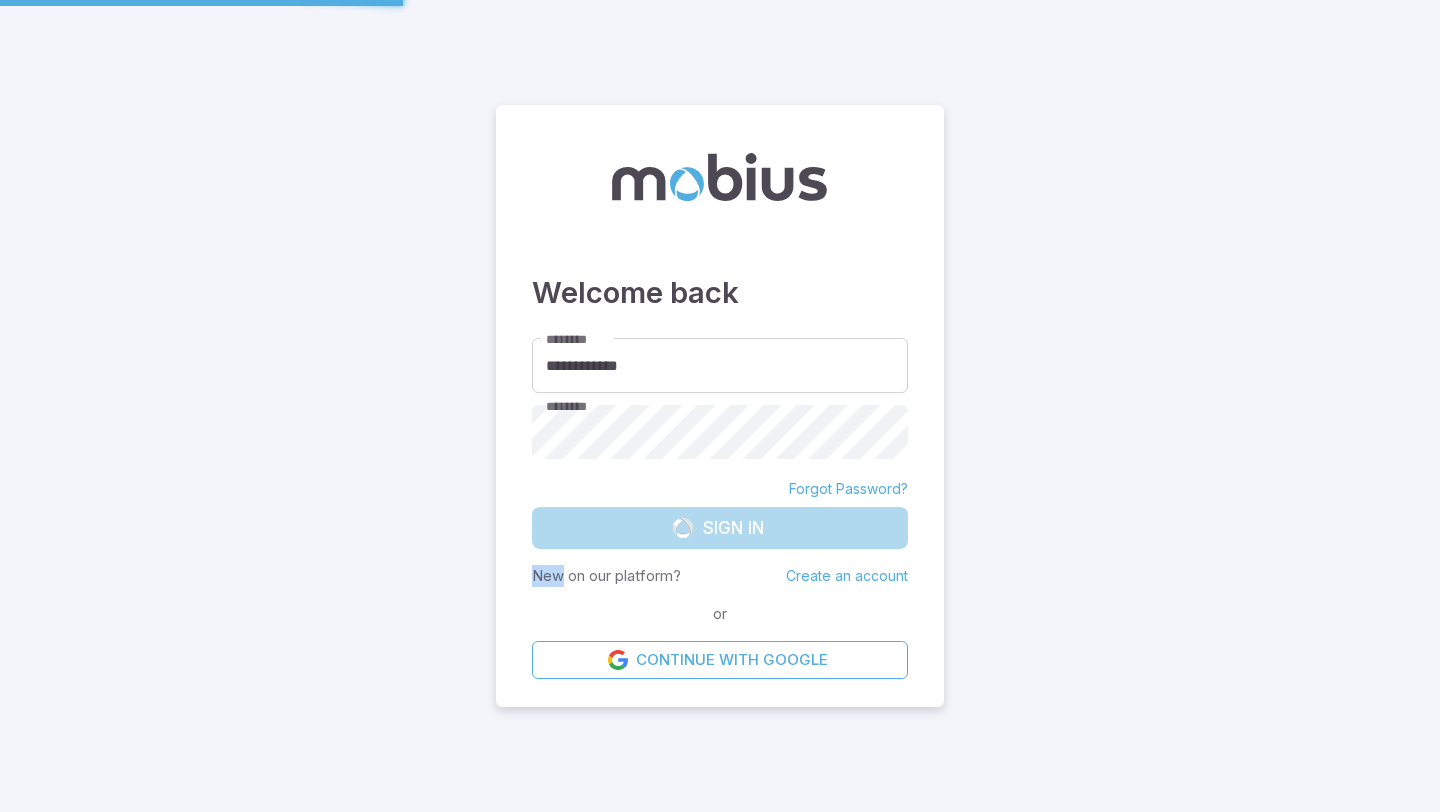 click on "**********" at bounding box center (720, 508) 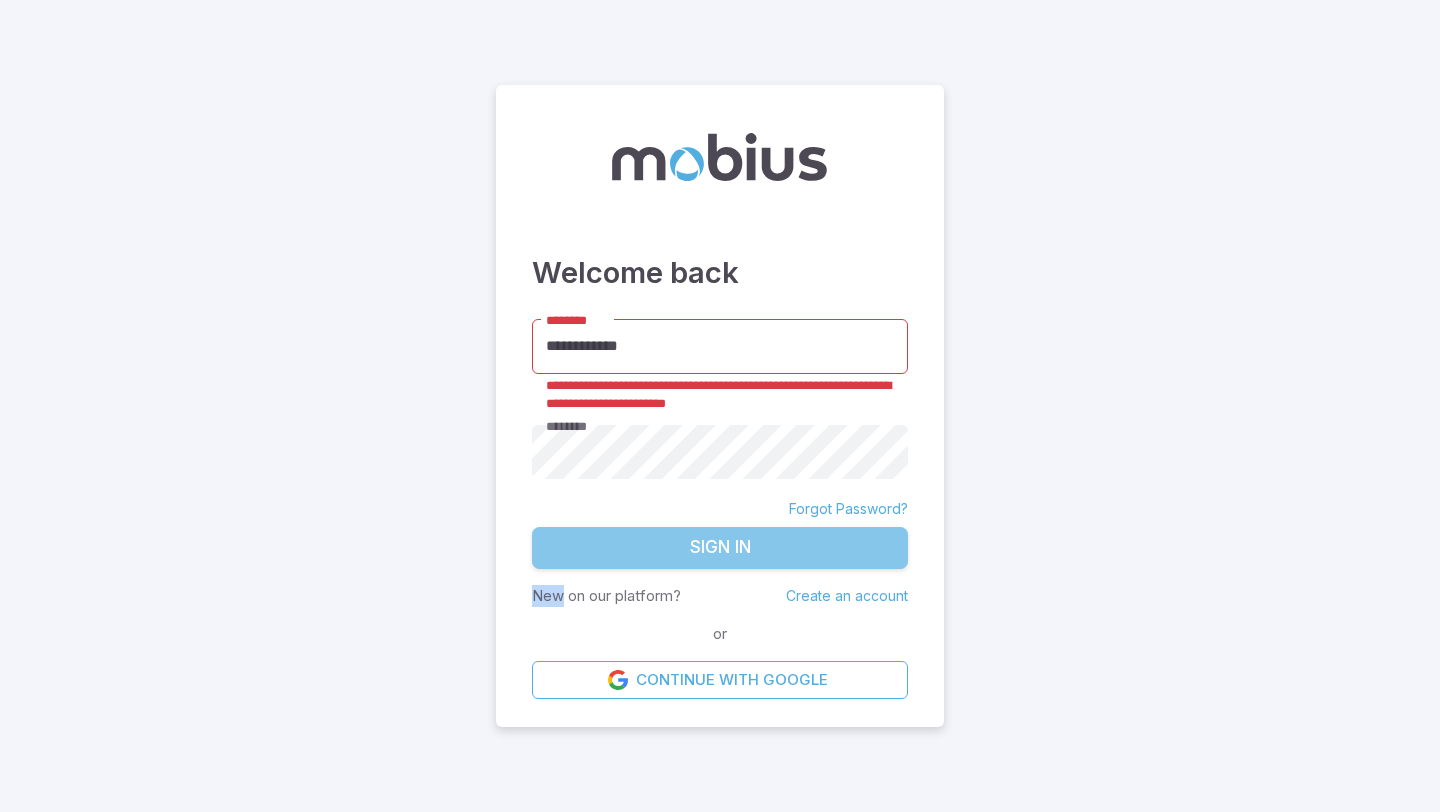 click on "Sign In" at bounding box center [720, 548] 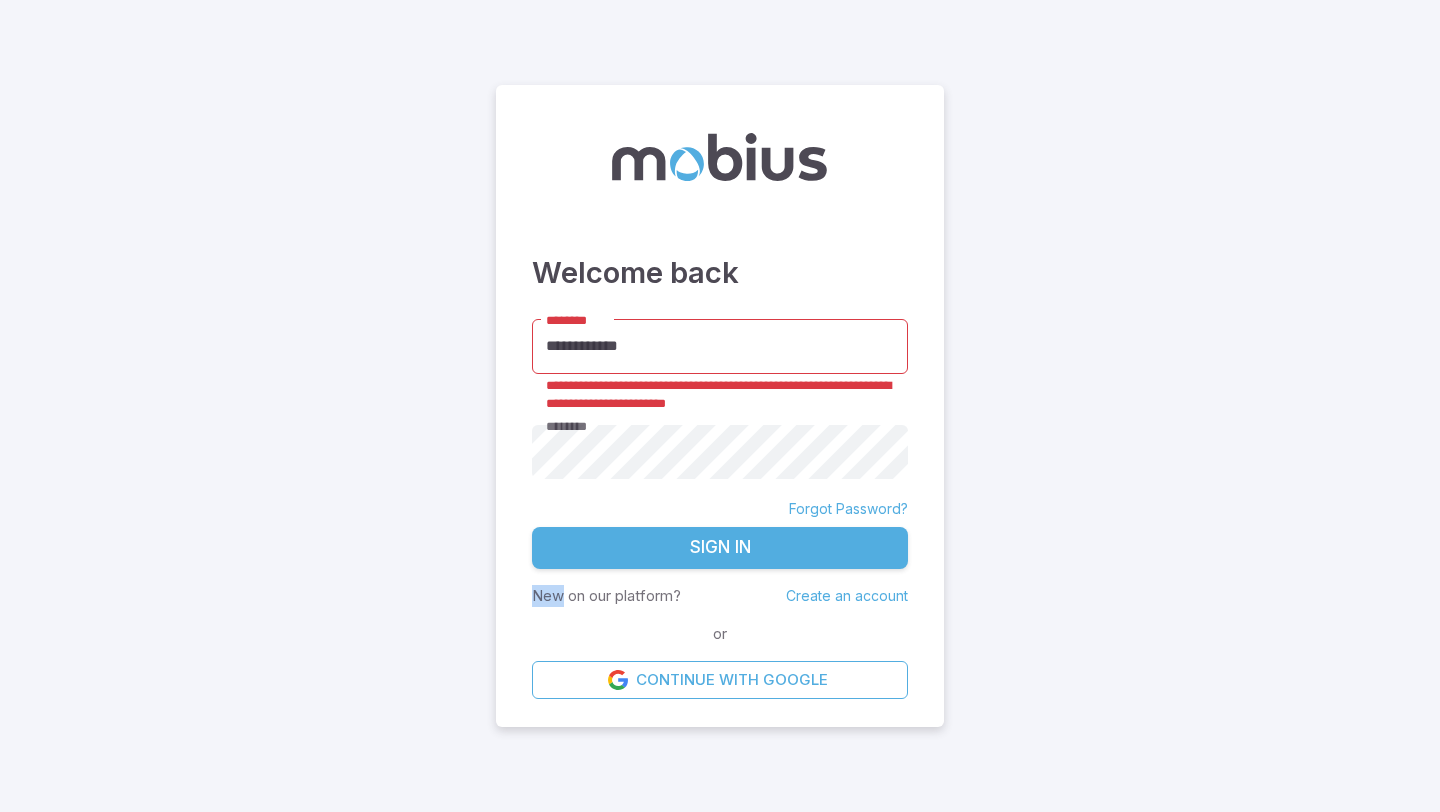 click on "Create an account" at bounding box center [847, 595] 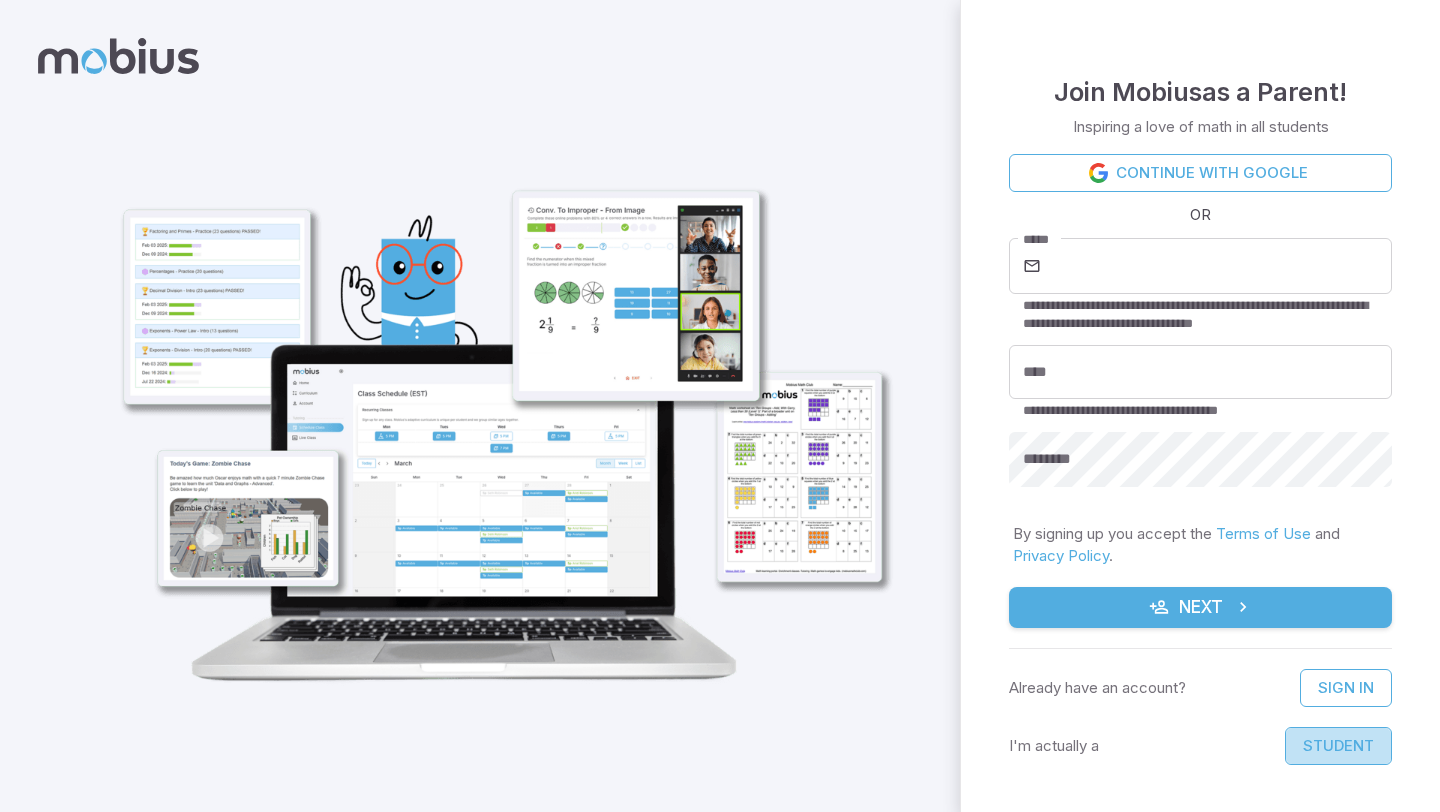 click on "Student" at bounding box center (1338, 746) 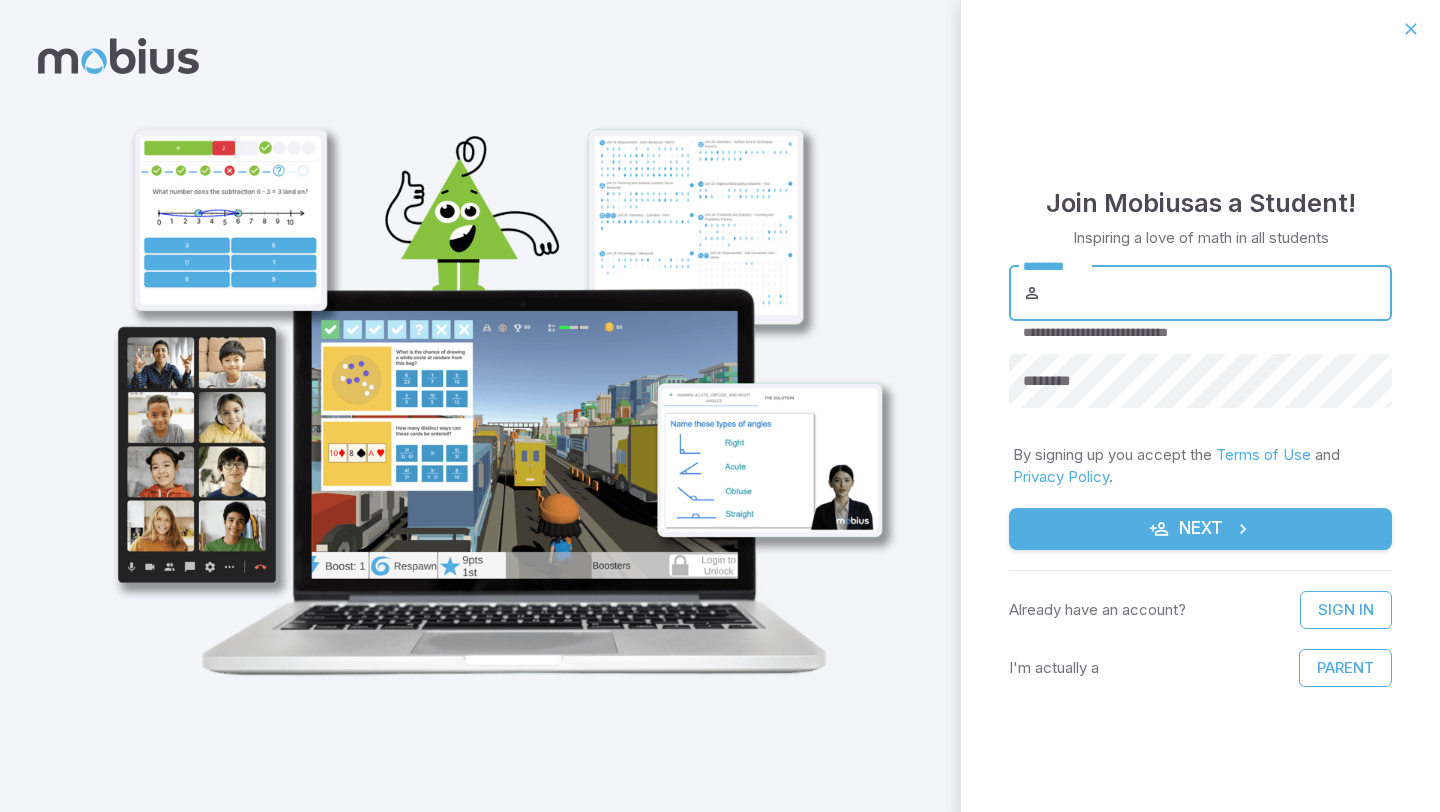 click on "********" at bounding box center (1218, 293) 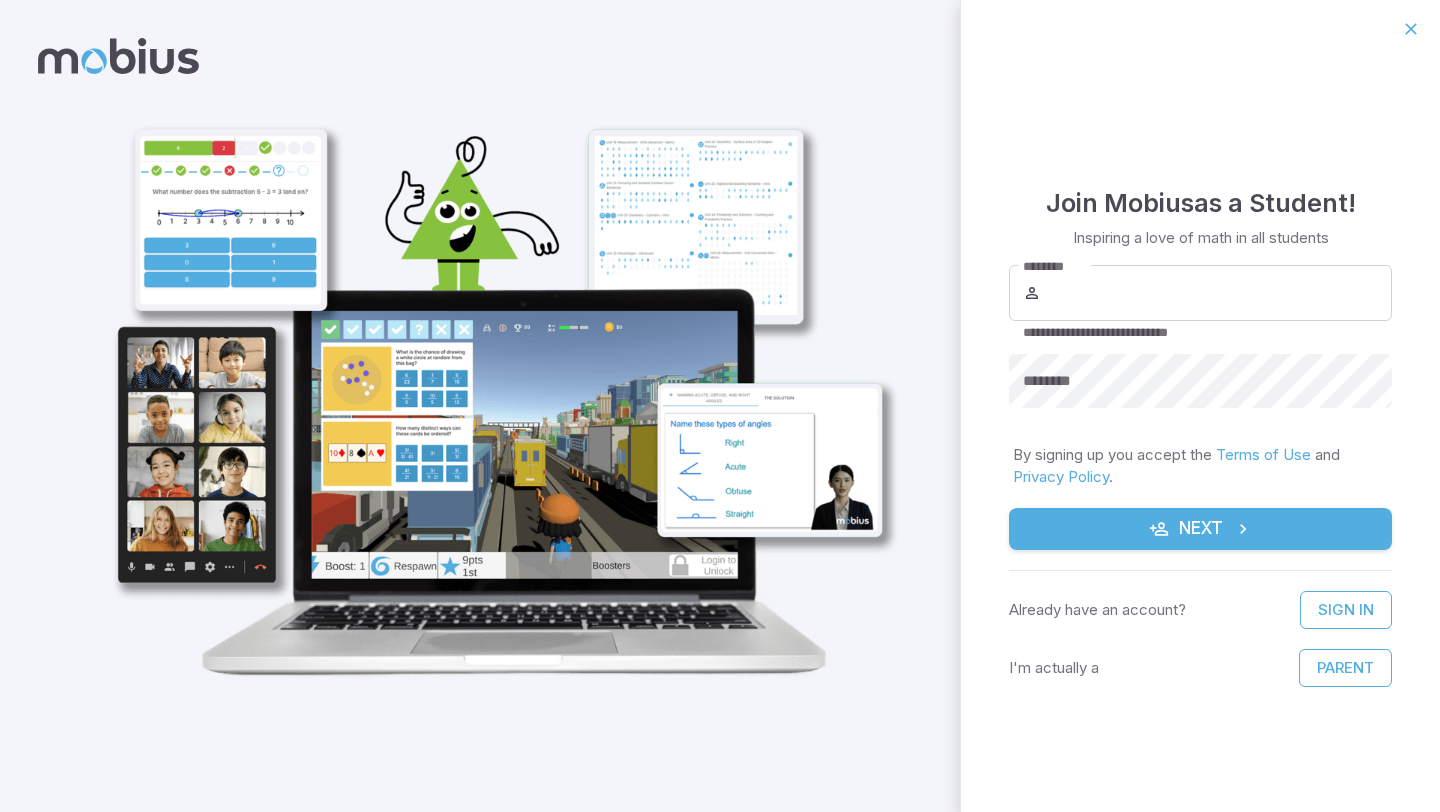 click on "**********" at bounding box center [1200, 435] 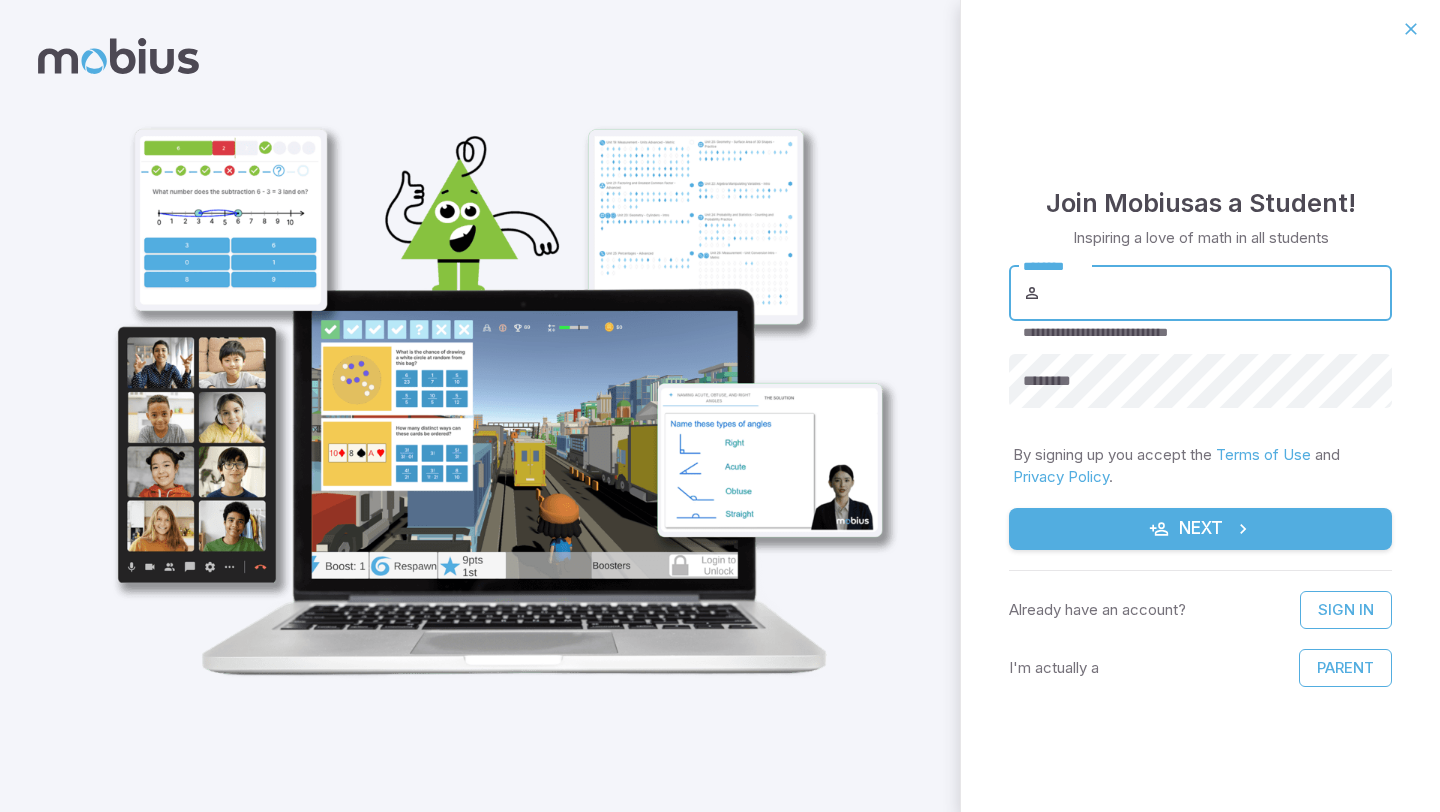 click on "********" at bounding box center (1218, 293) 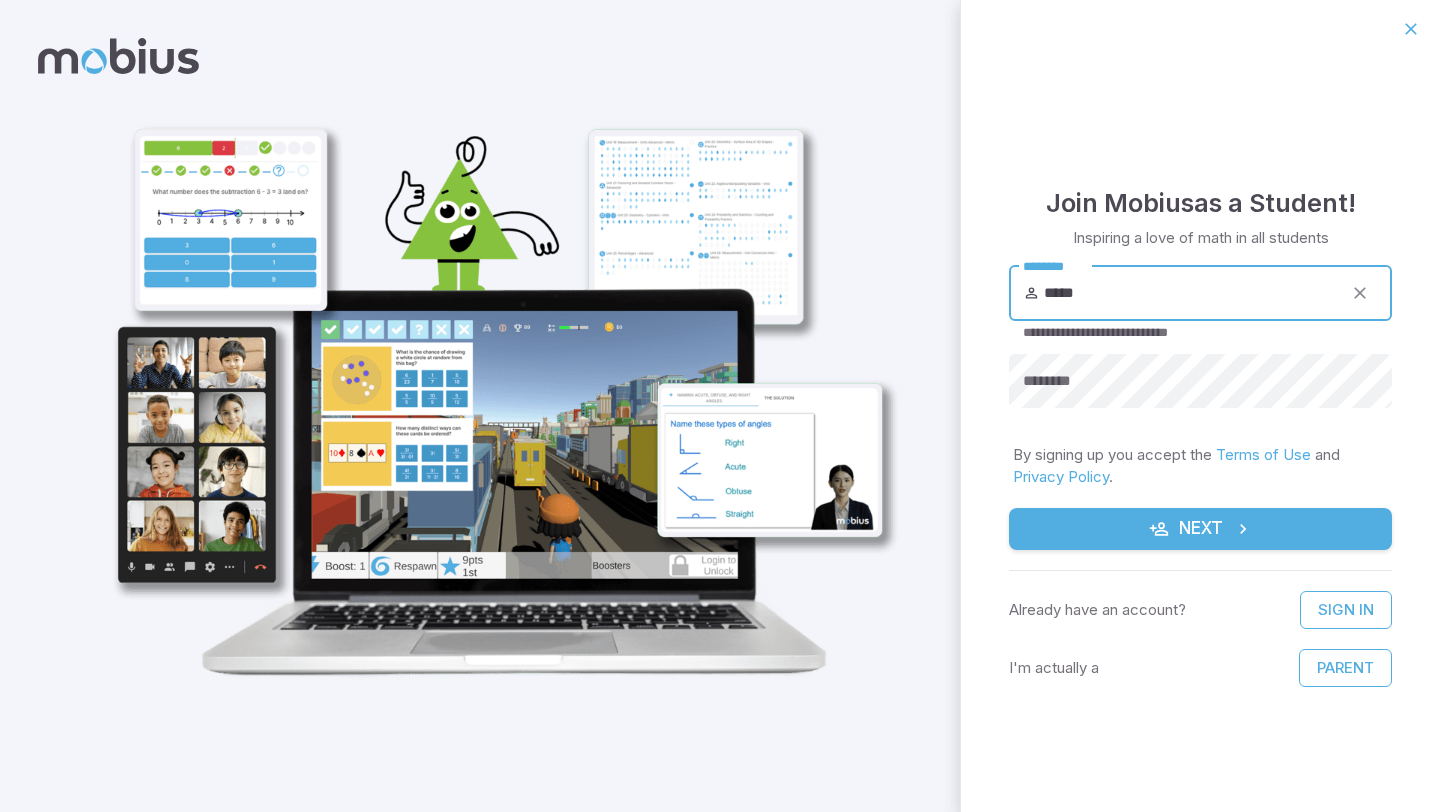 click on "*****" at bounding box center [1193, 293] 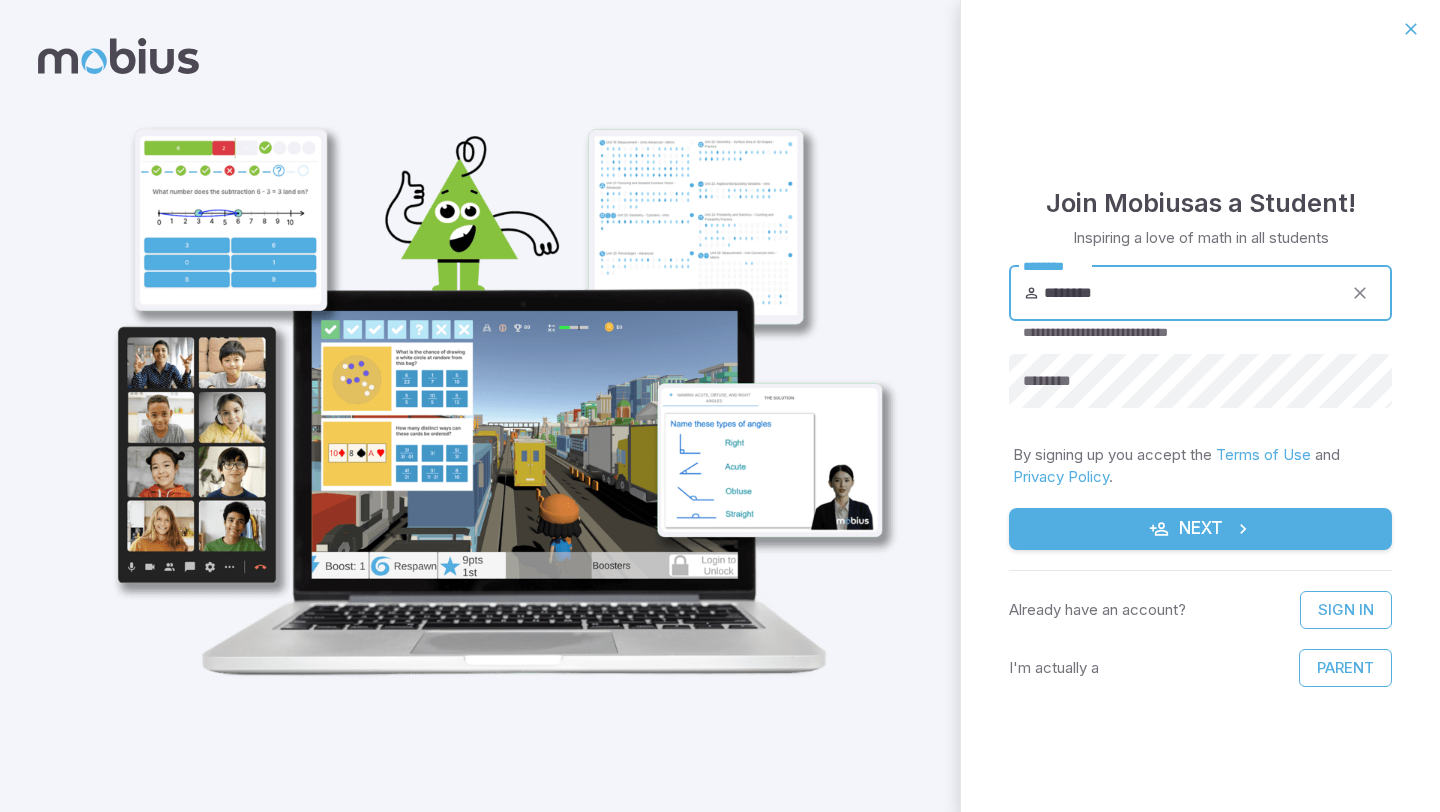 type on "********" 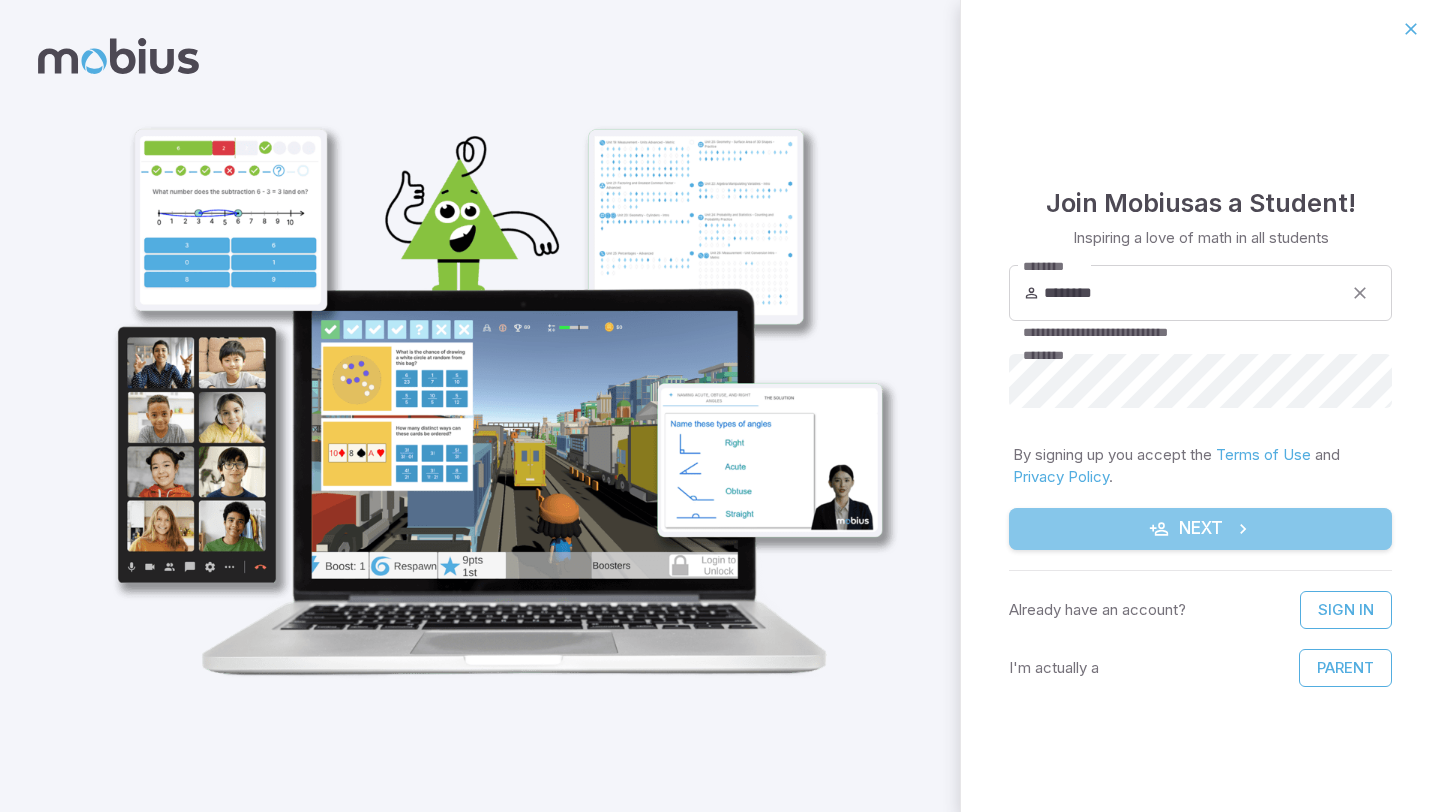 click on "Next" at bounding box center (1200, 529) 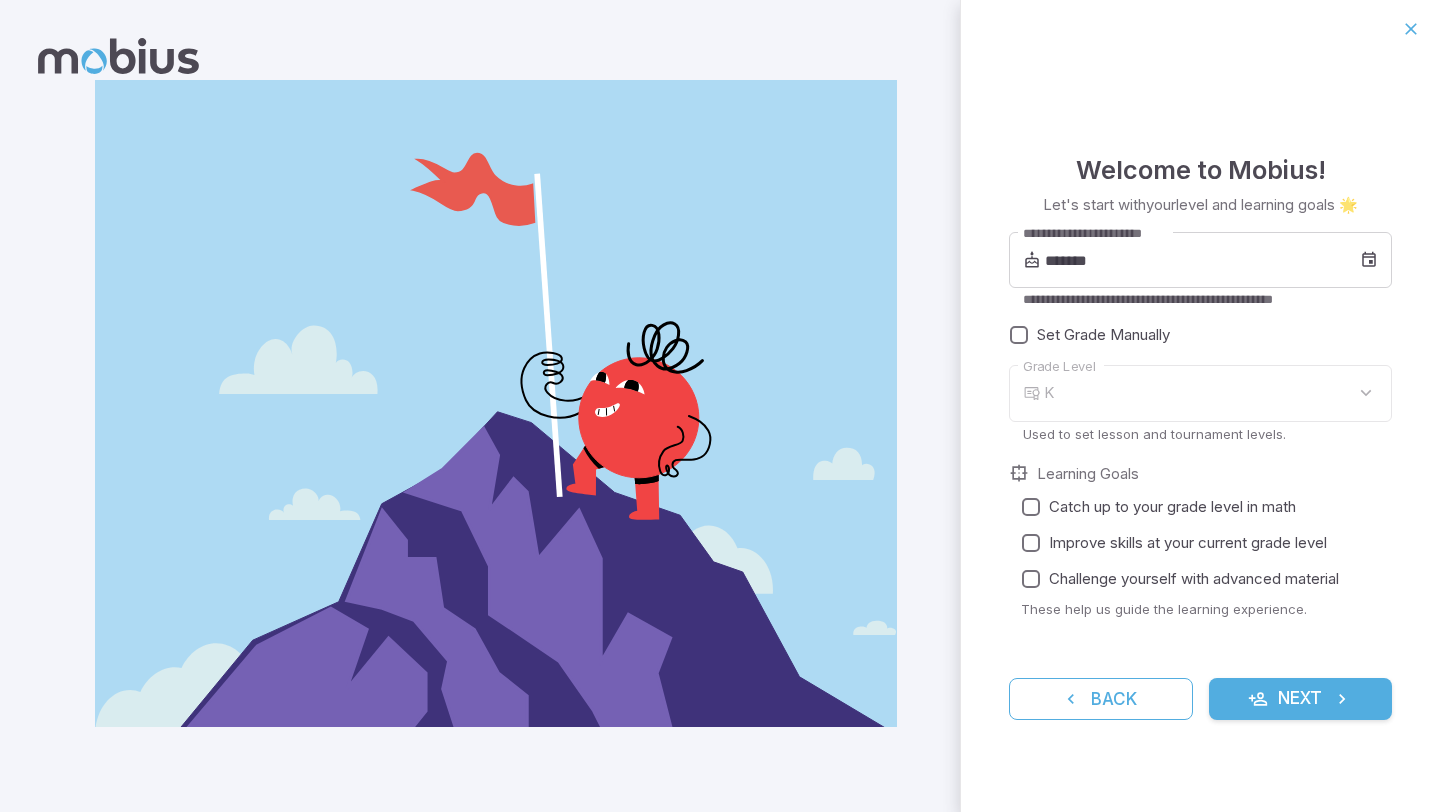 type on "*" 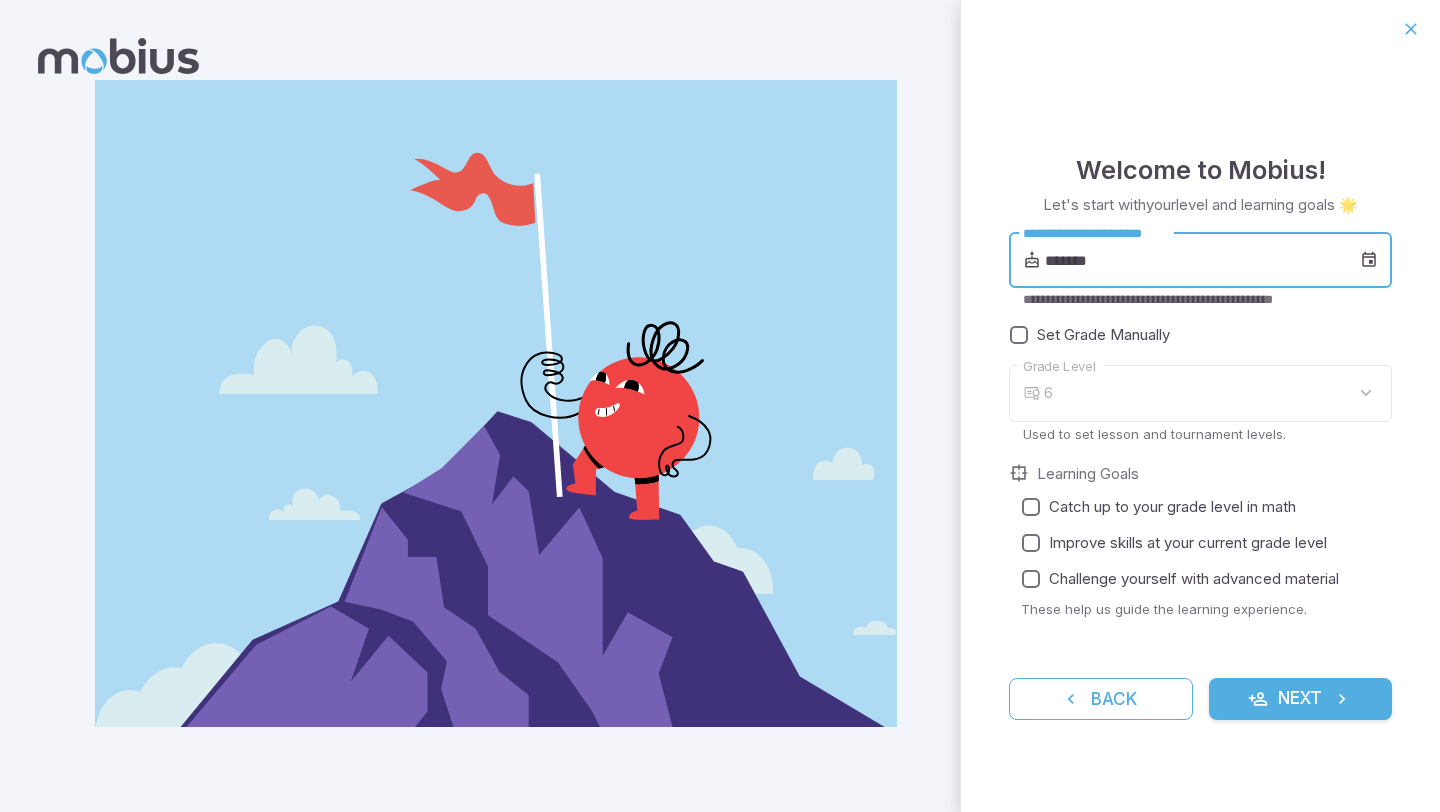 click on "*******" at bounding box center (1202, 260) 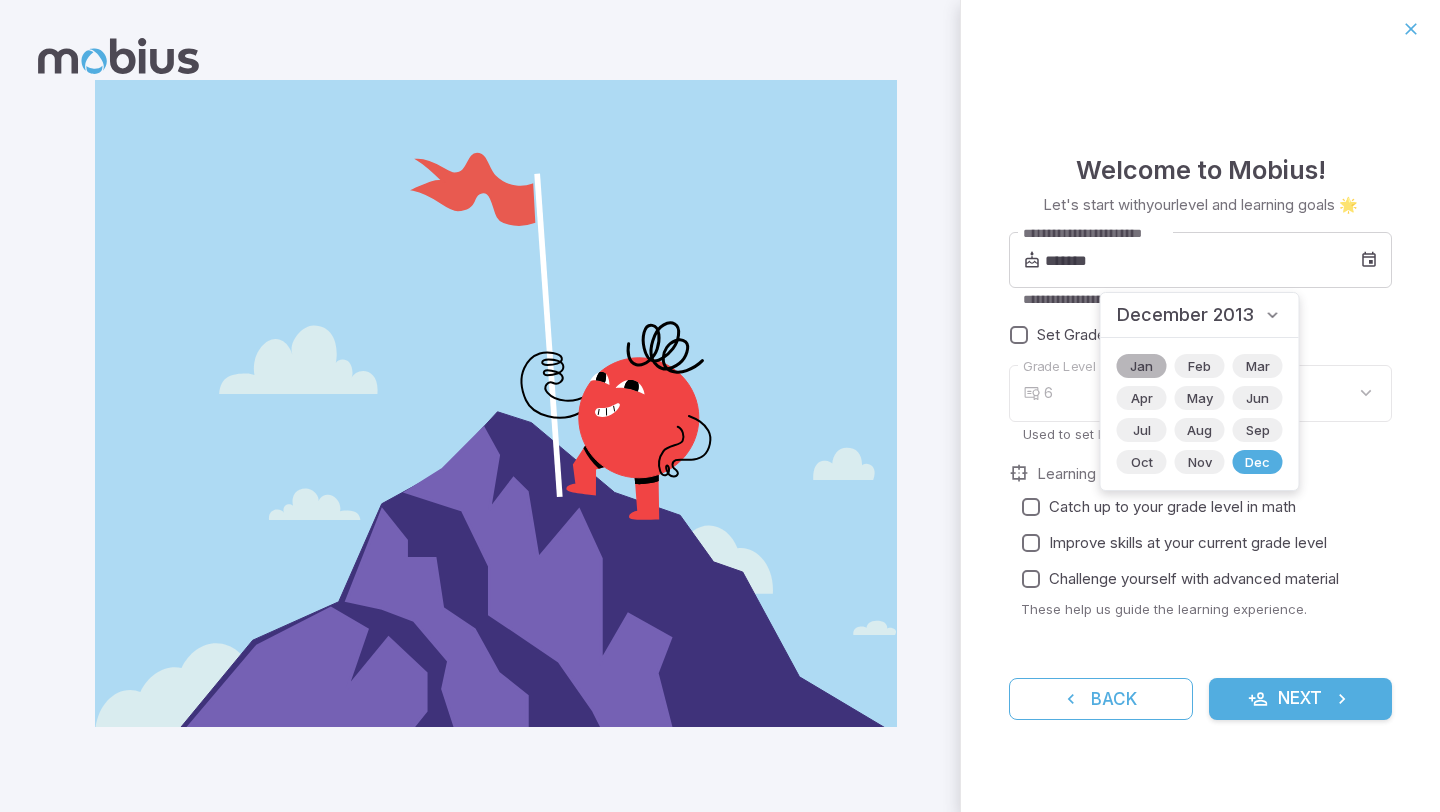 click on "Jan" at bounding box center [1141, 366] 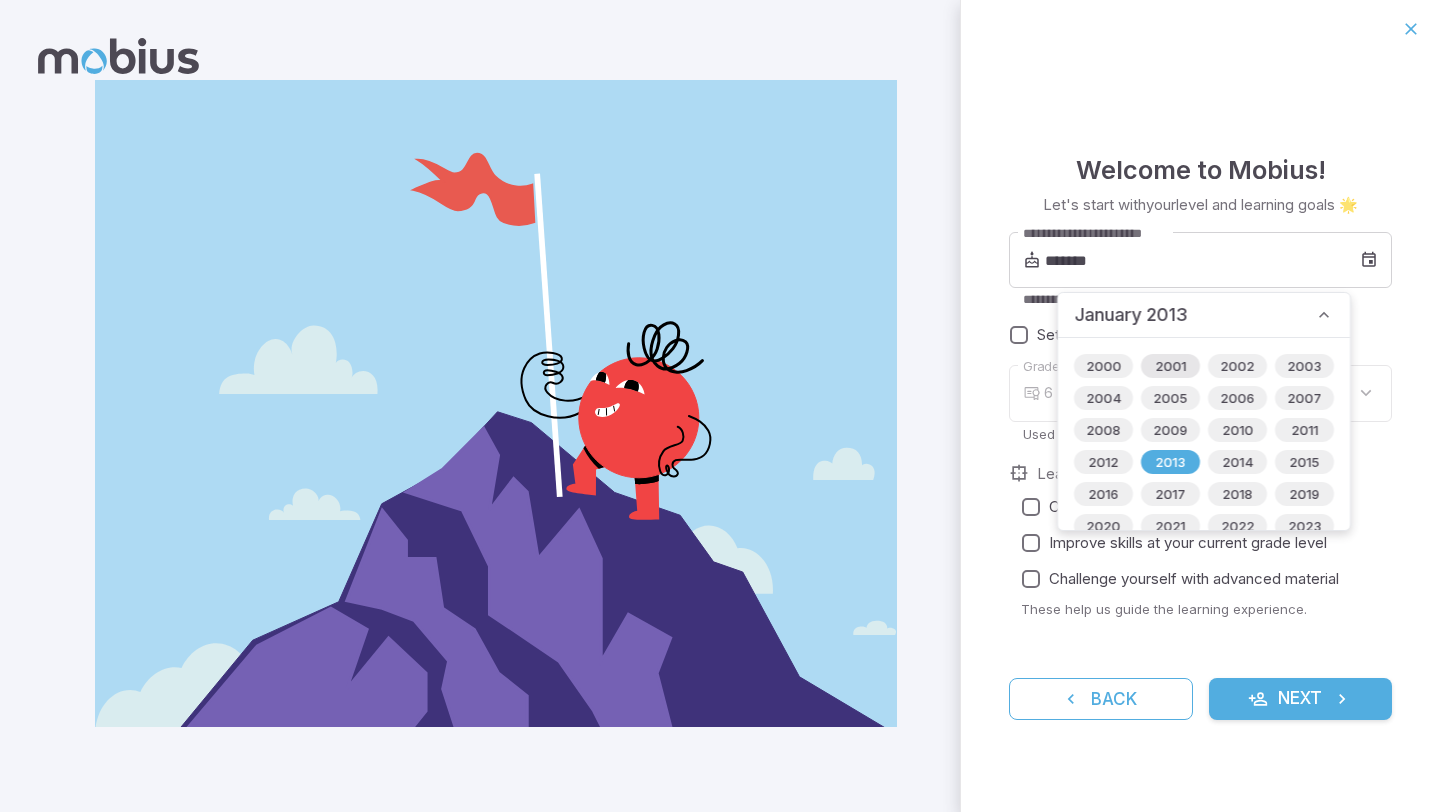 type on "*" 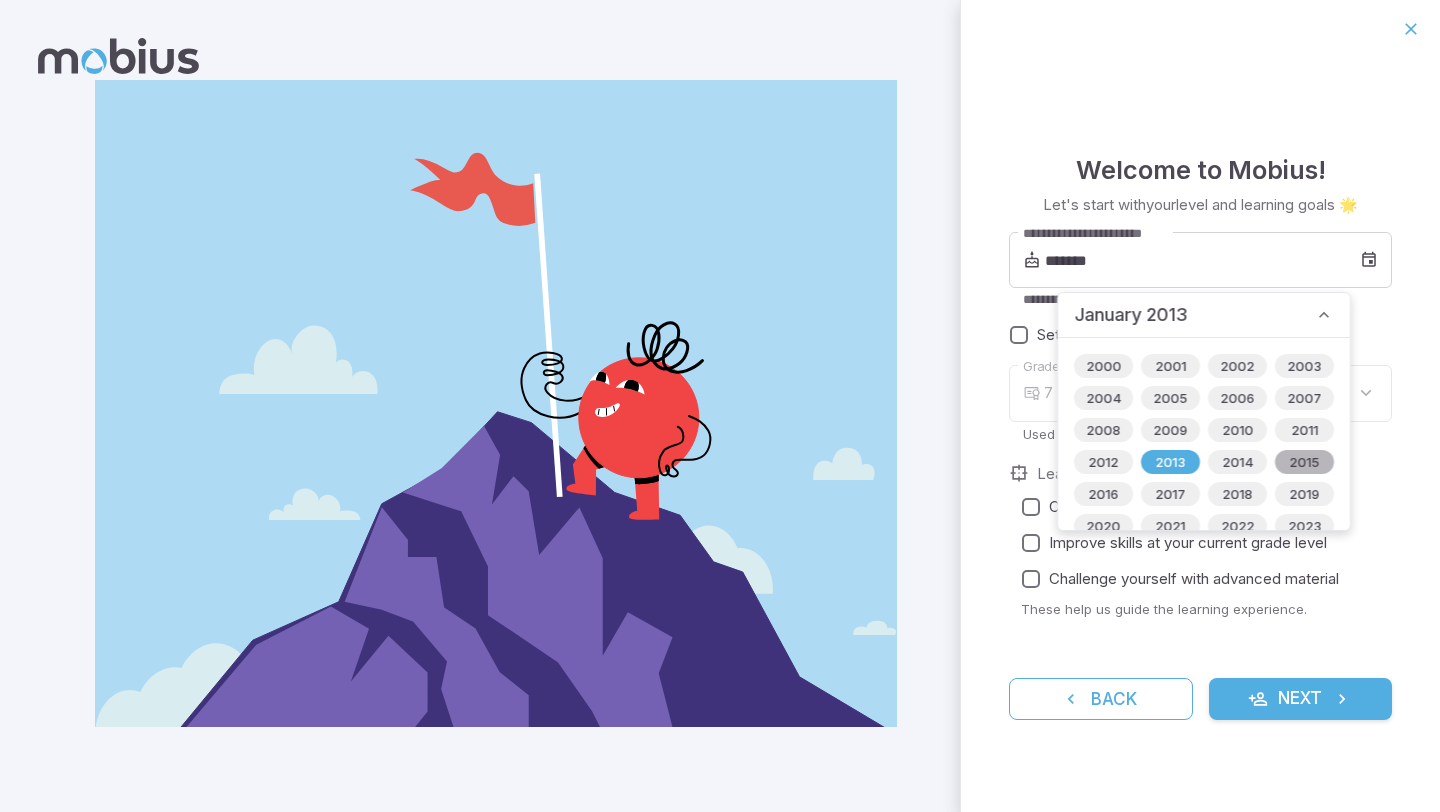 click on "2015" at bounding box center [1305, 462] 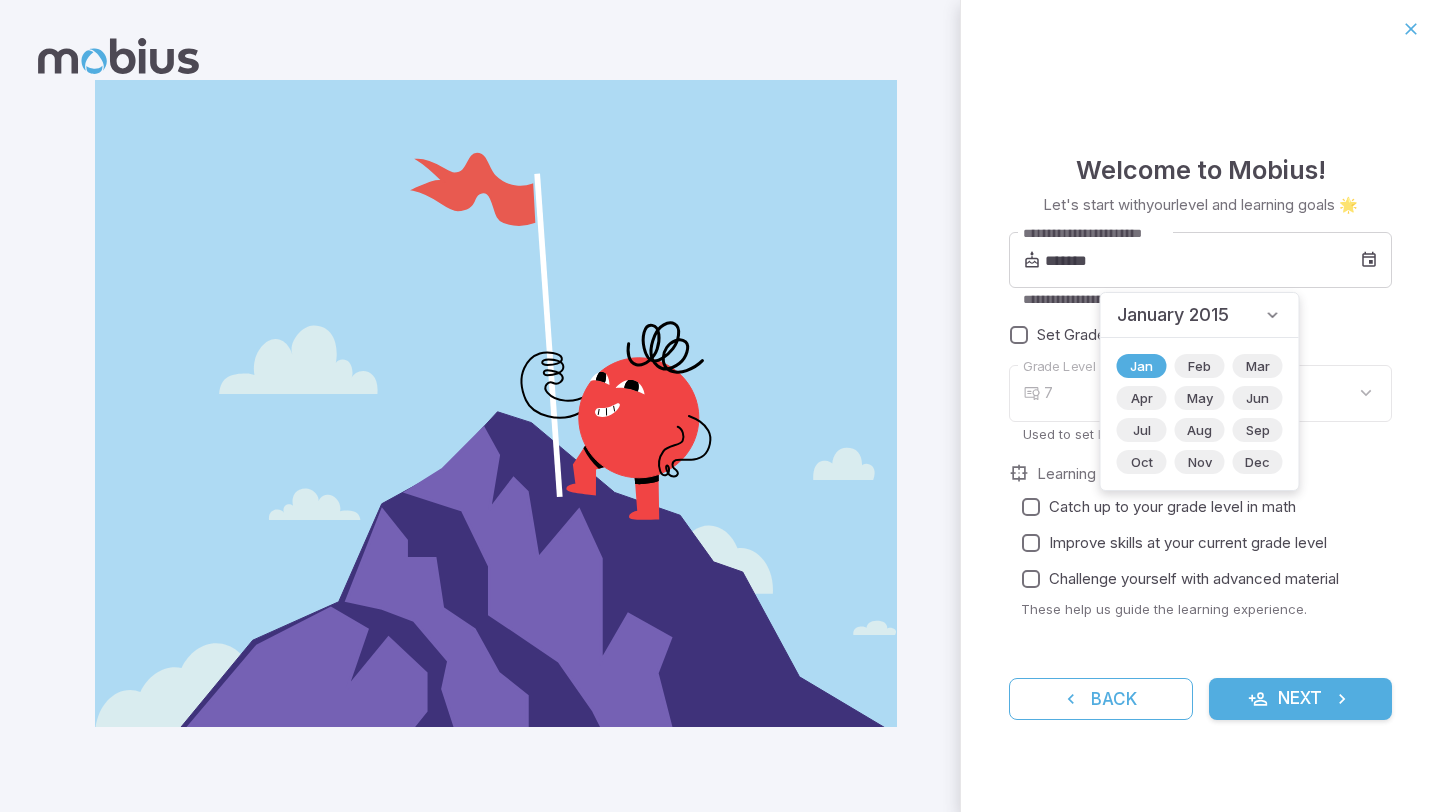 type on "*" 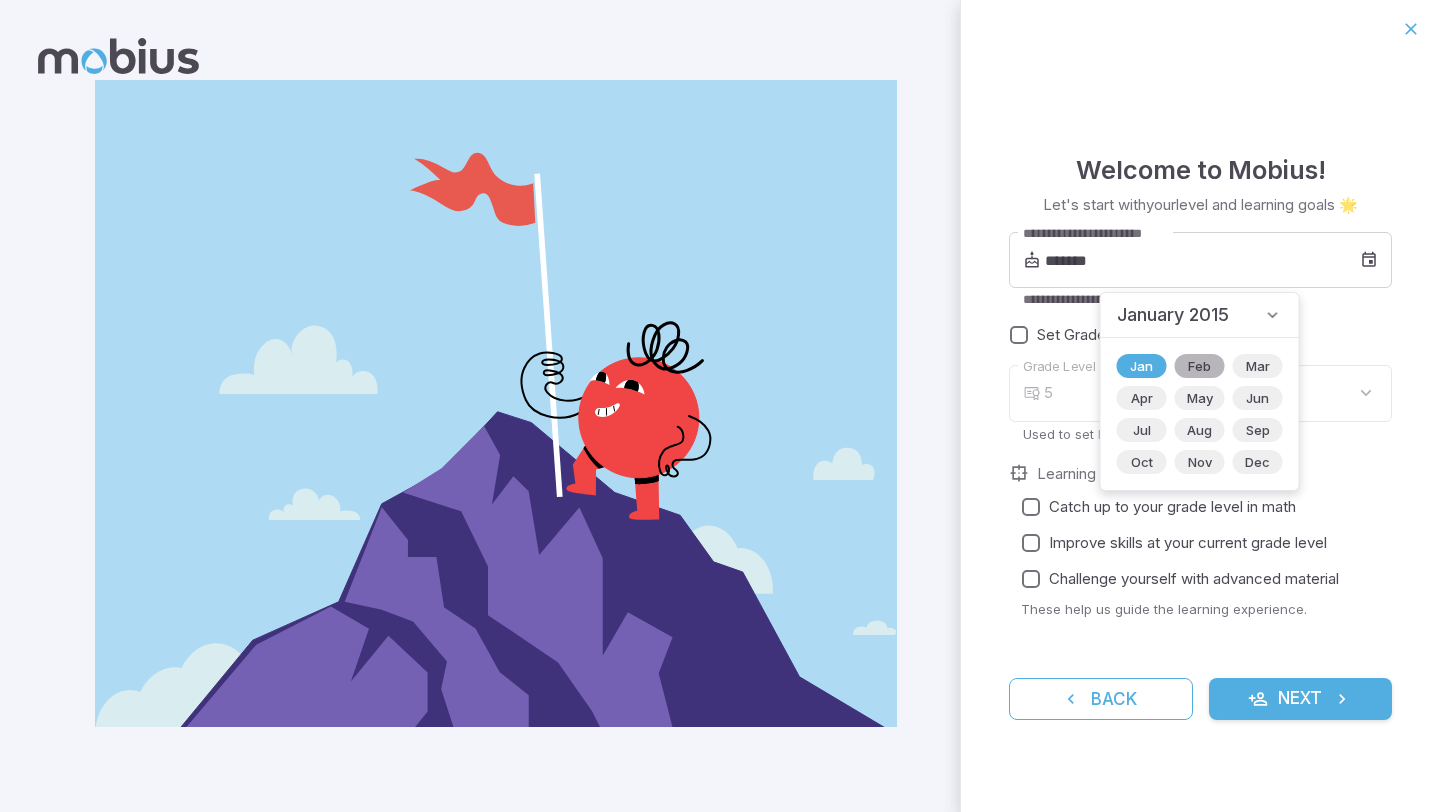 click on "Feb" at bounding box center [1199, 366] 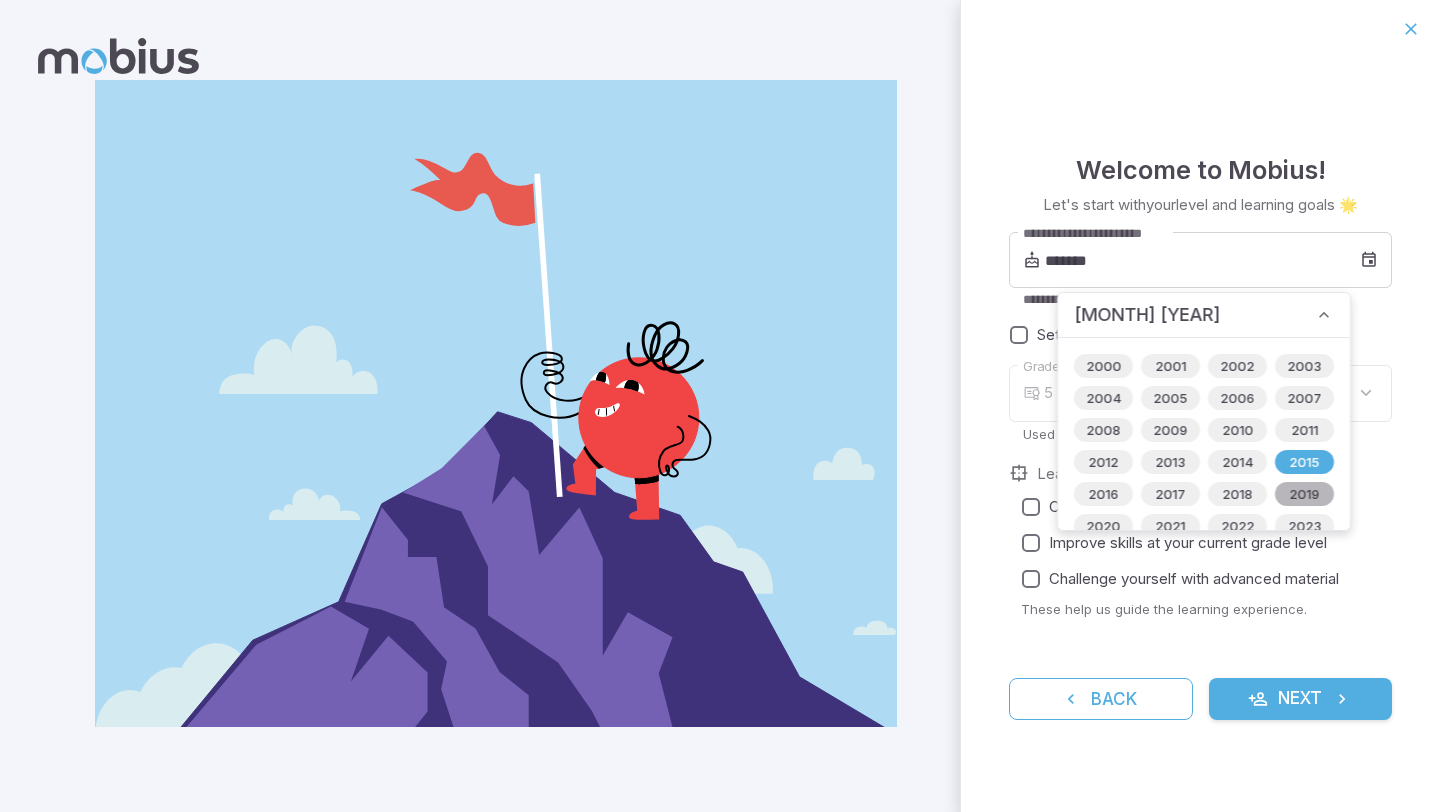 click on "2019" at bounding box center [1305, 494] 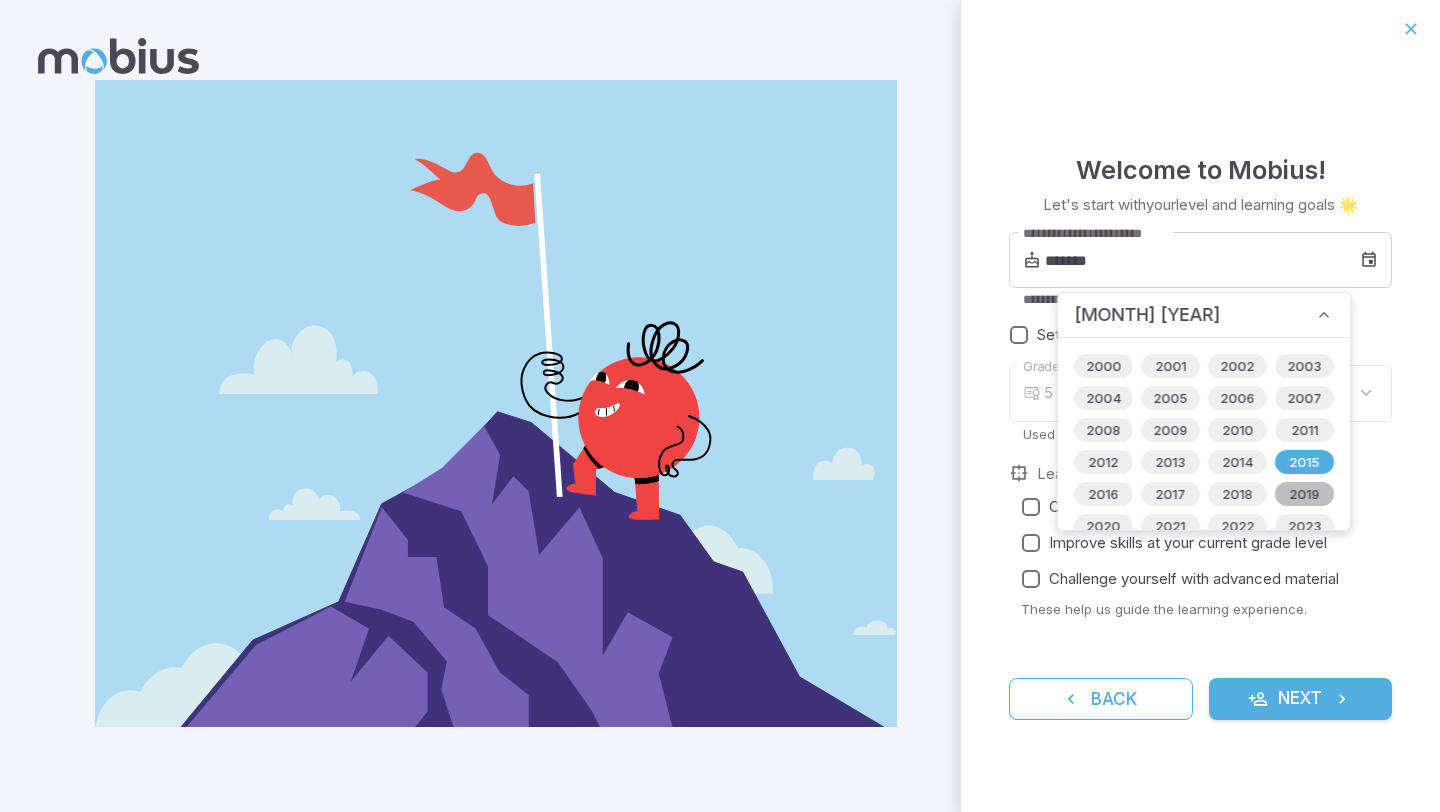 type on "*******" 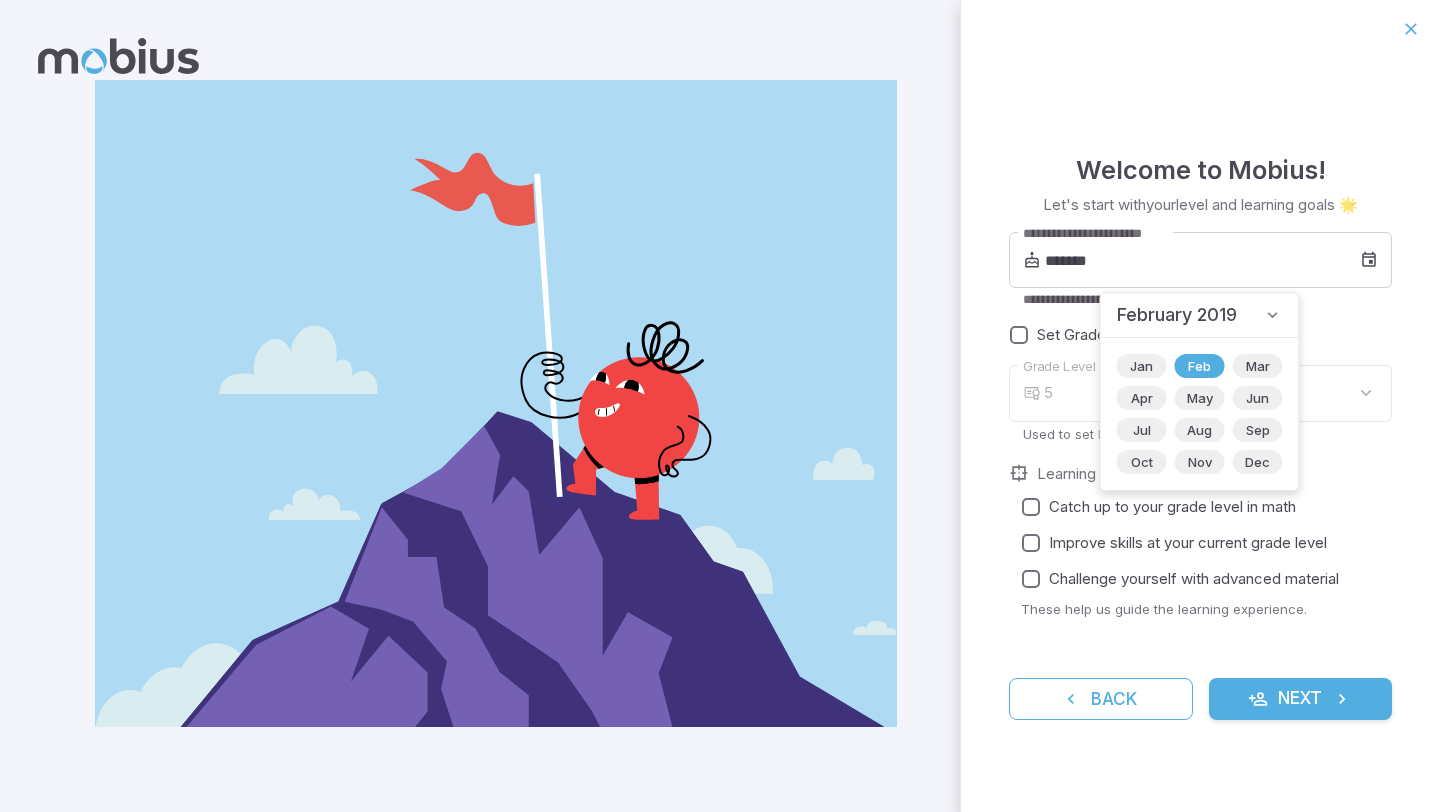 type on "*" 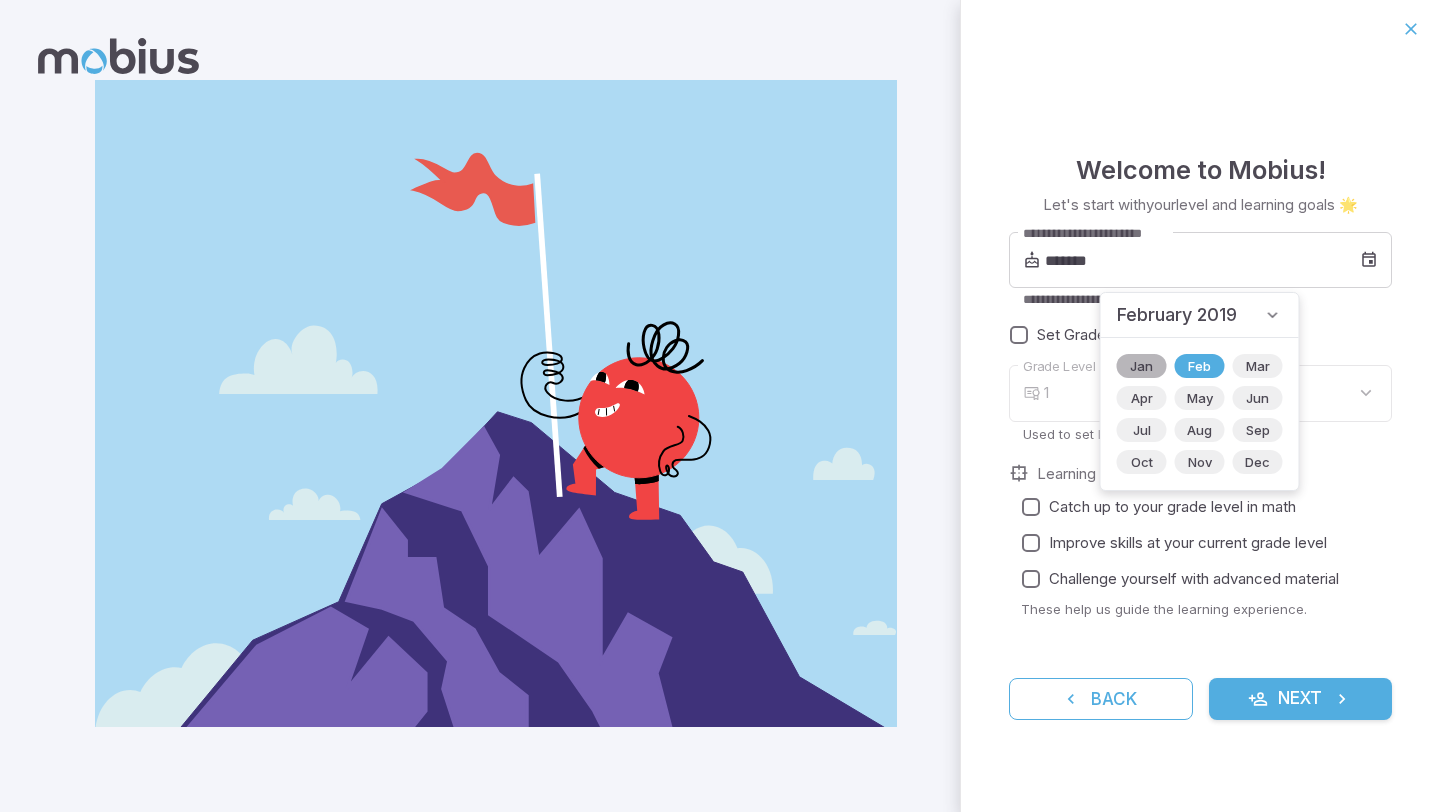 click on "Jan" at bounding box center (1141, 366) 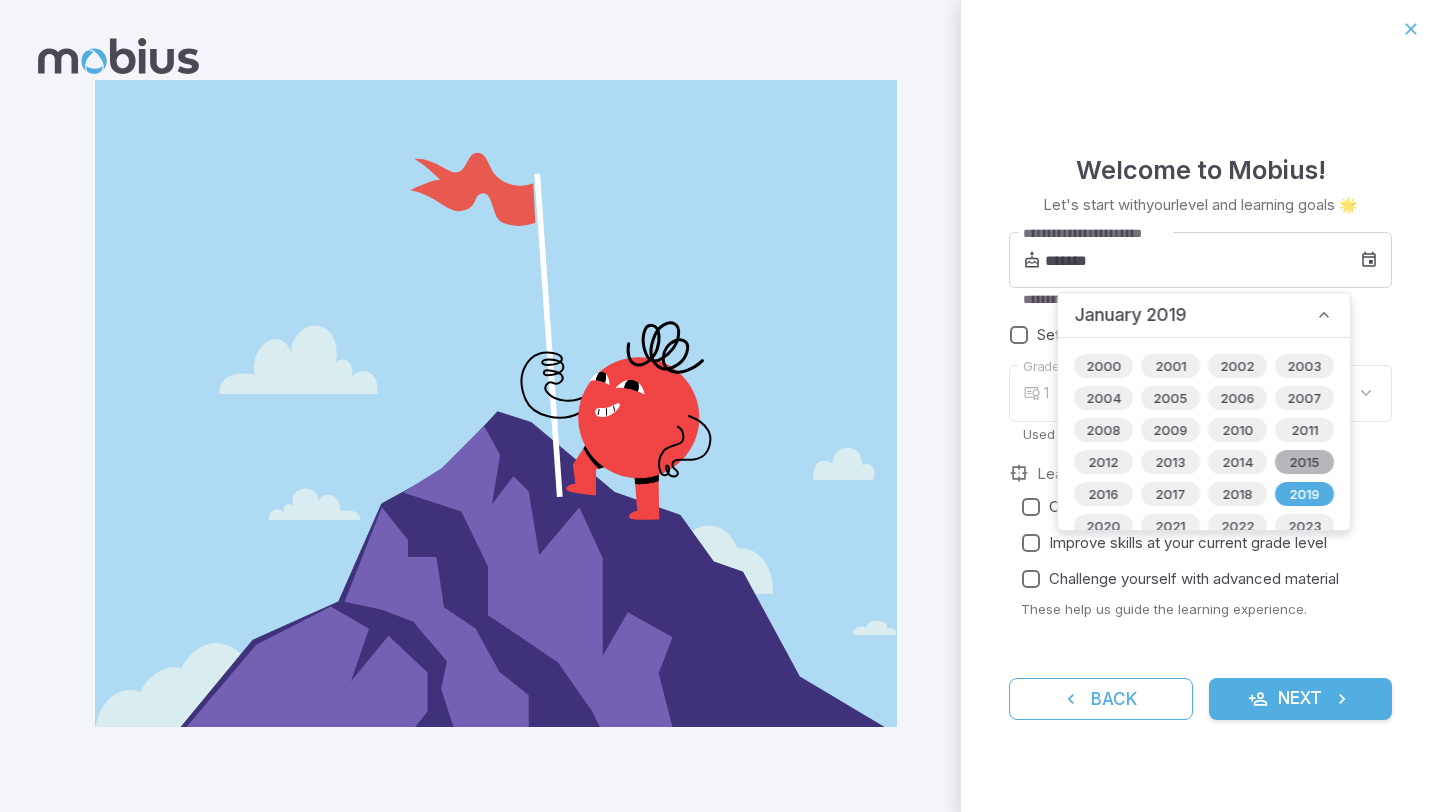 click on "2015" at bounding box center (1305, 462) 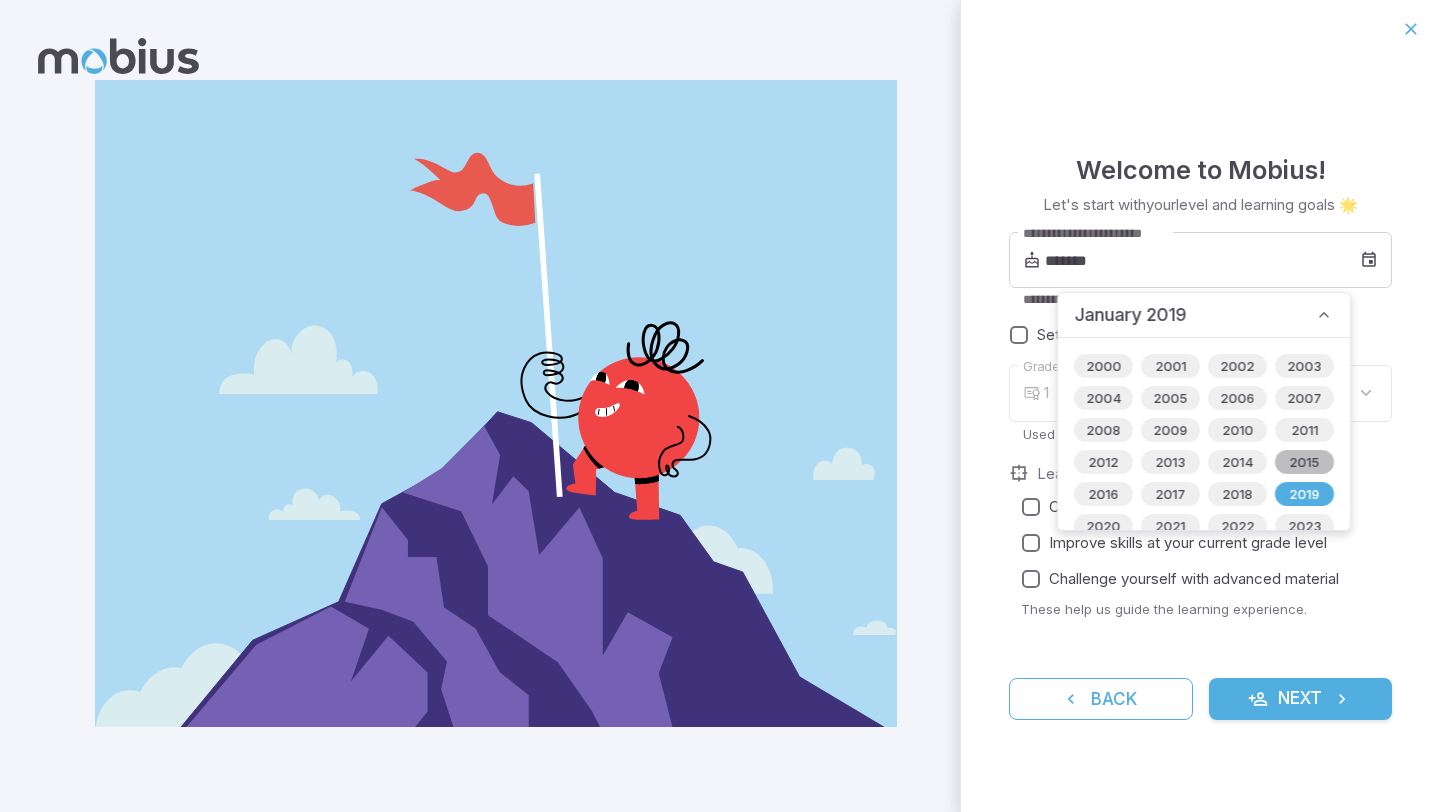 type on "*******" 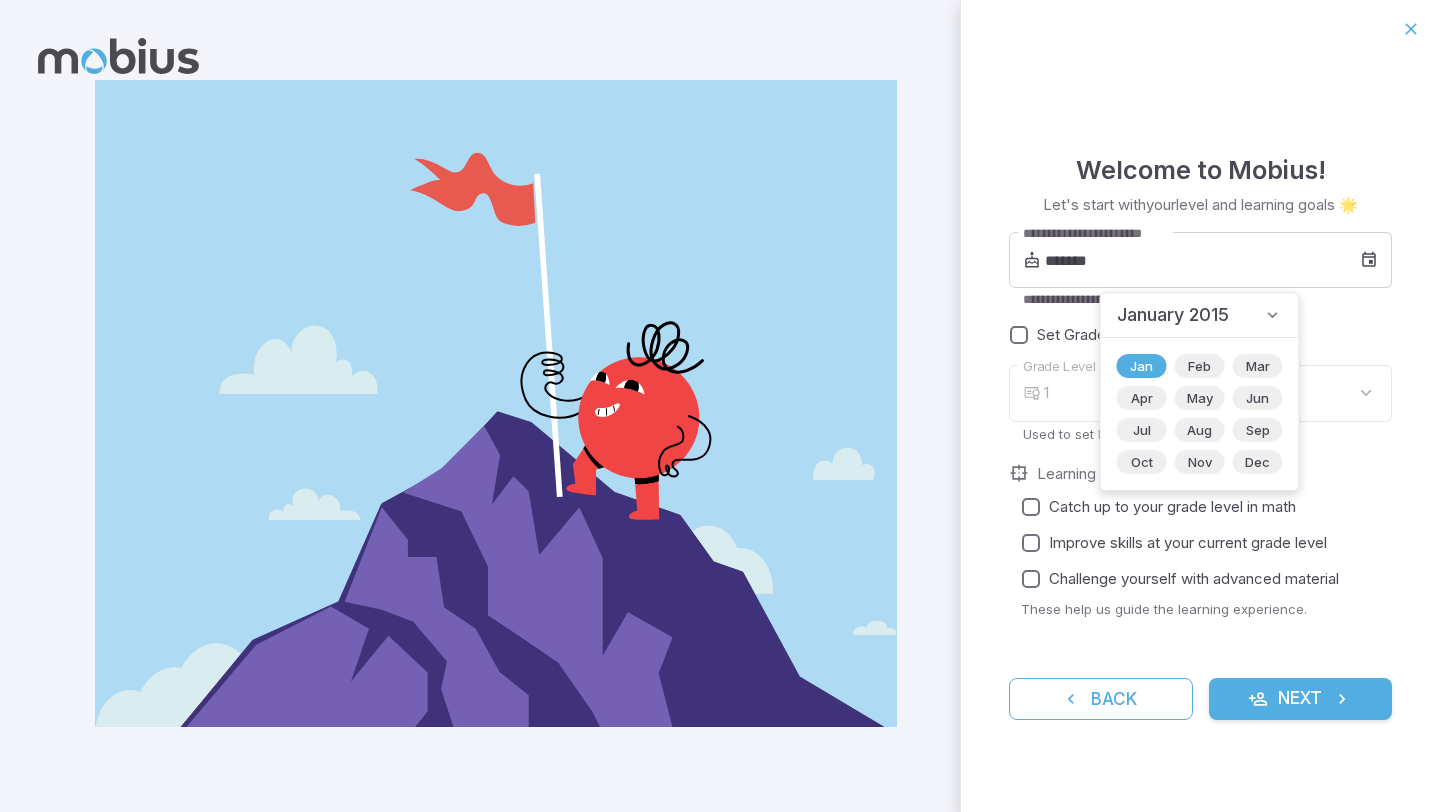 type on "*" 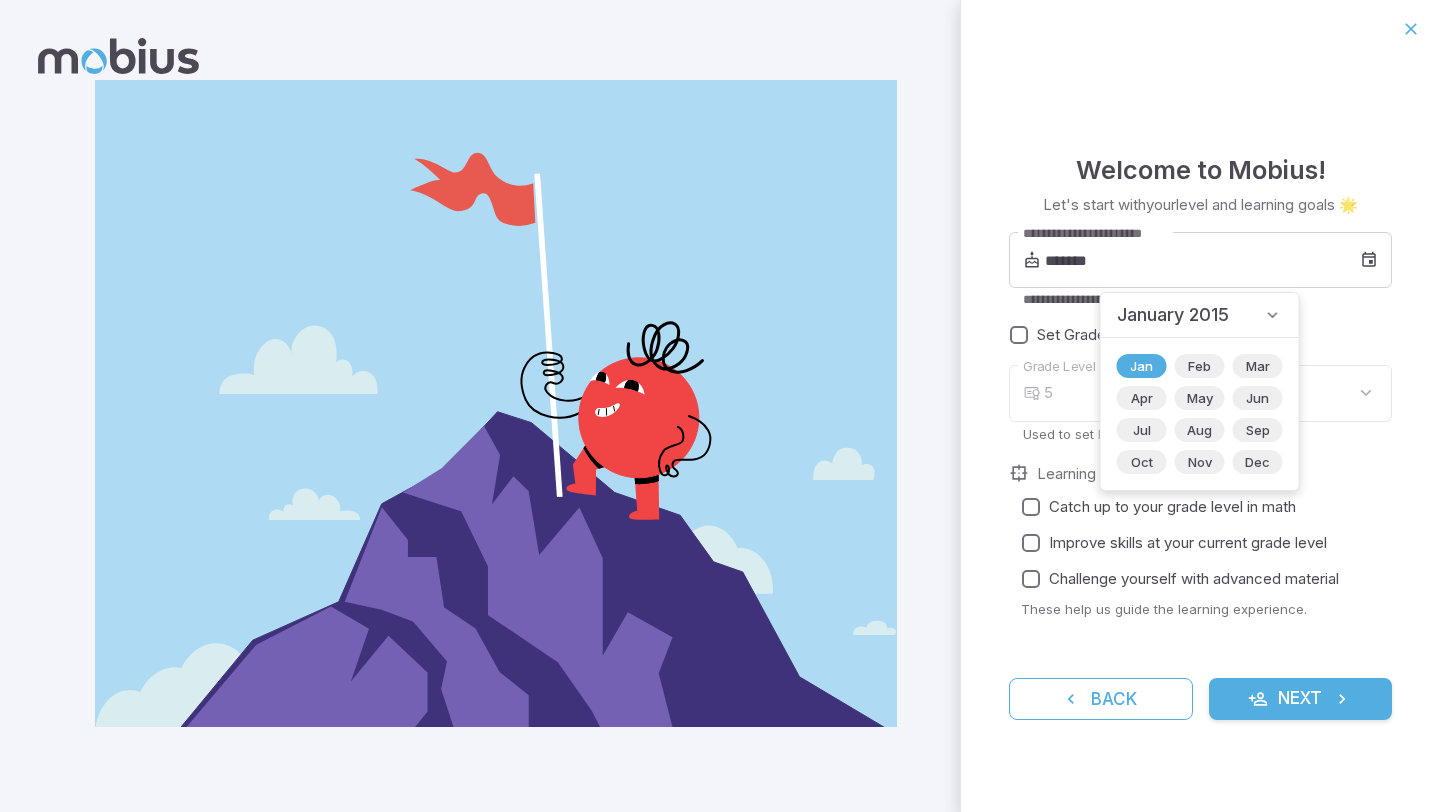 click on "Catch up to your grade level in math Improve skills at your current grade level Challenge yourself with advanced material" at bounding box center (1206, 543) 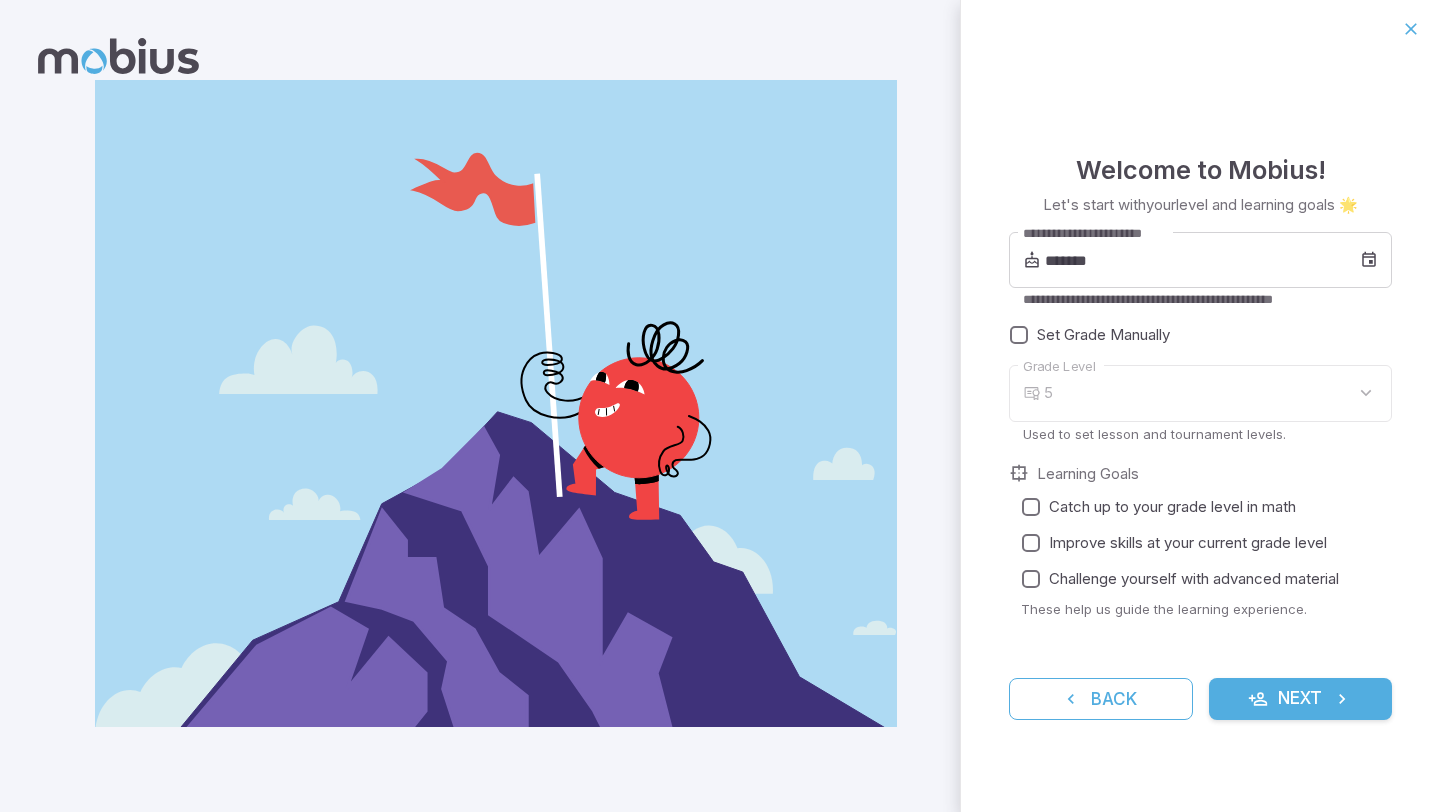 click on "5" at bounding box center (1218, 393) 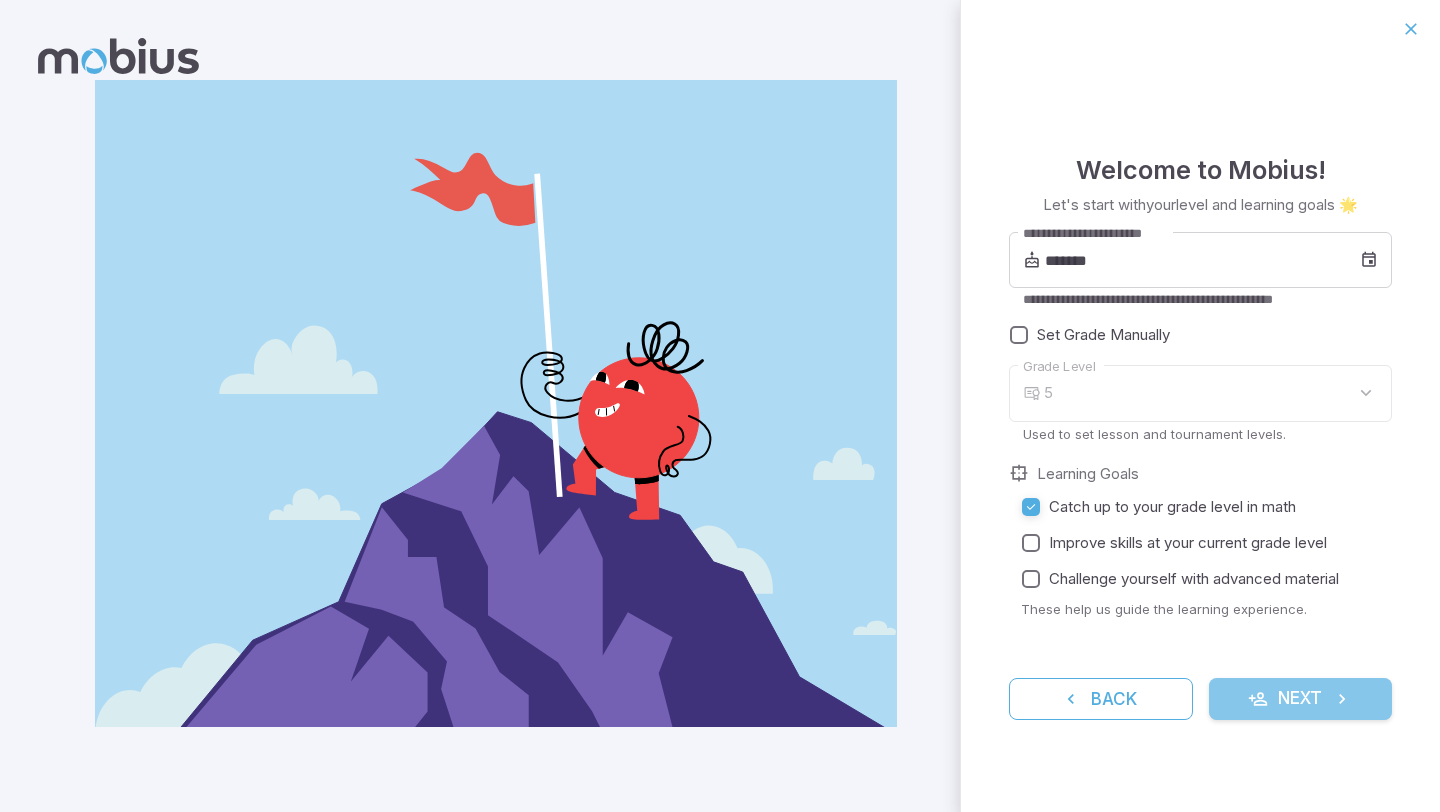 click on "Next" at bounding box center (1301, 699) 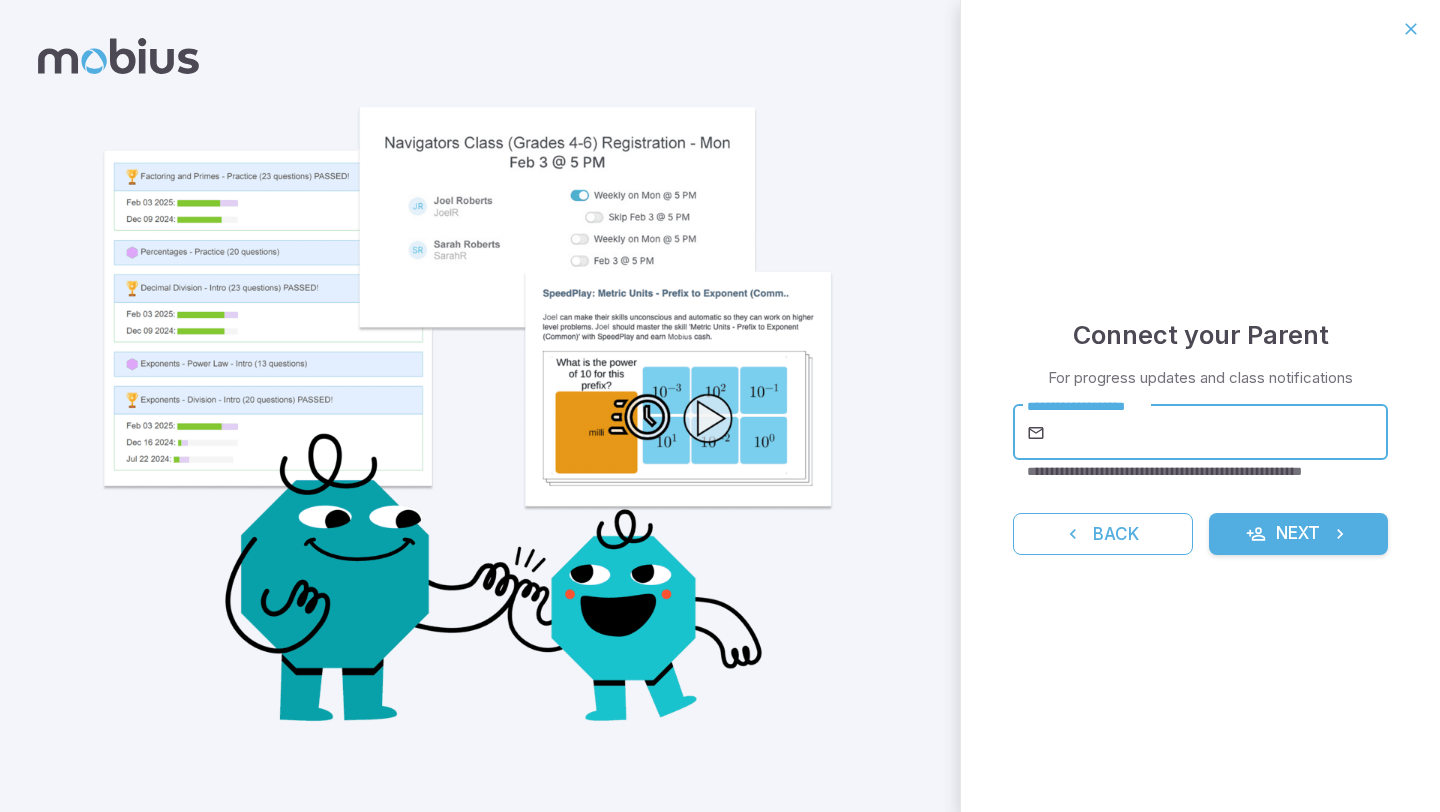 click on "**********" at bounding box center (1218, 433) 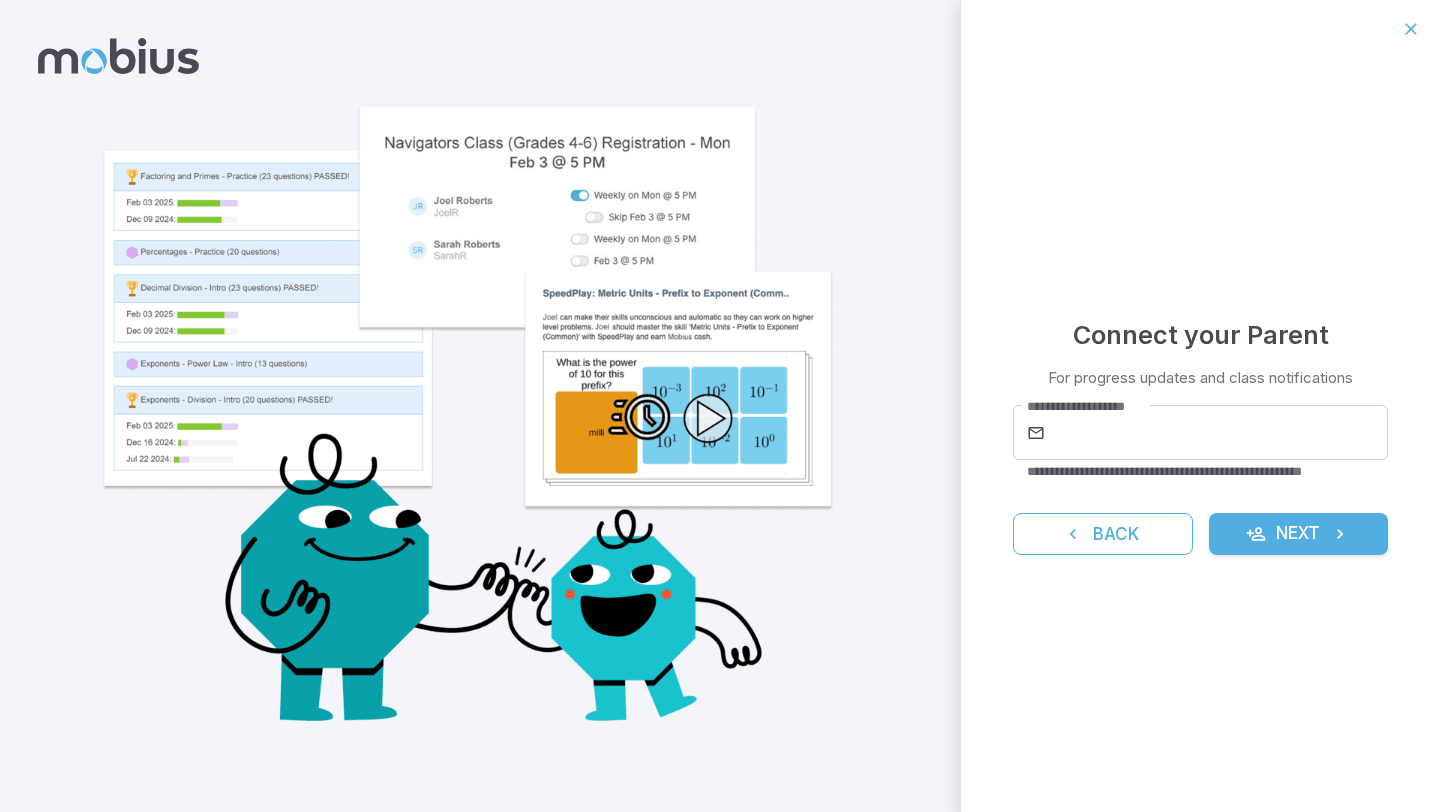 click on "**********" at bounding box center (1200, 435) 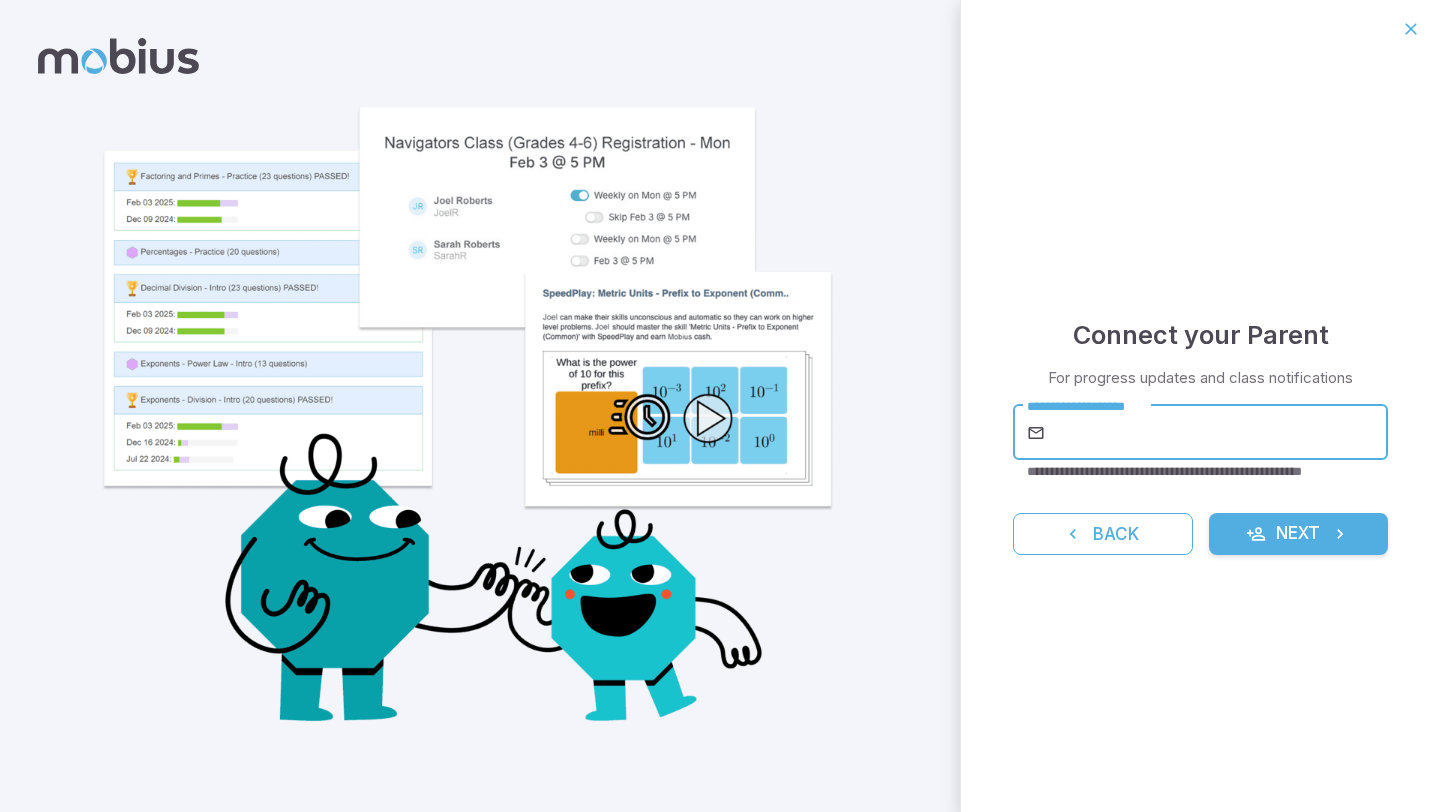 click on "**********" at bounding box center (1218, 433) 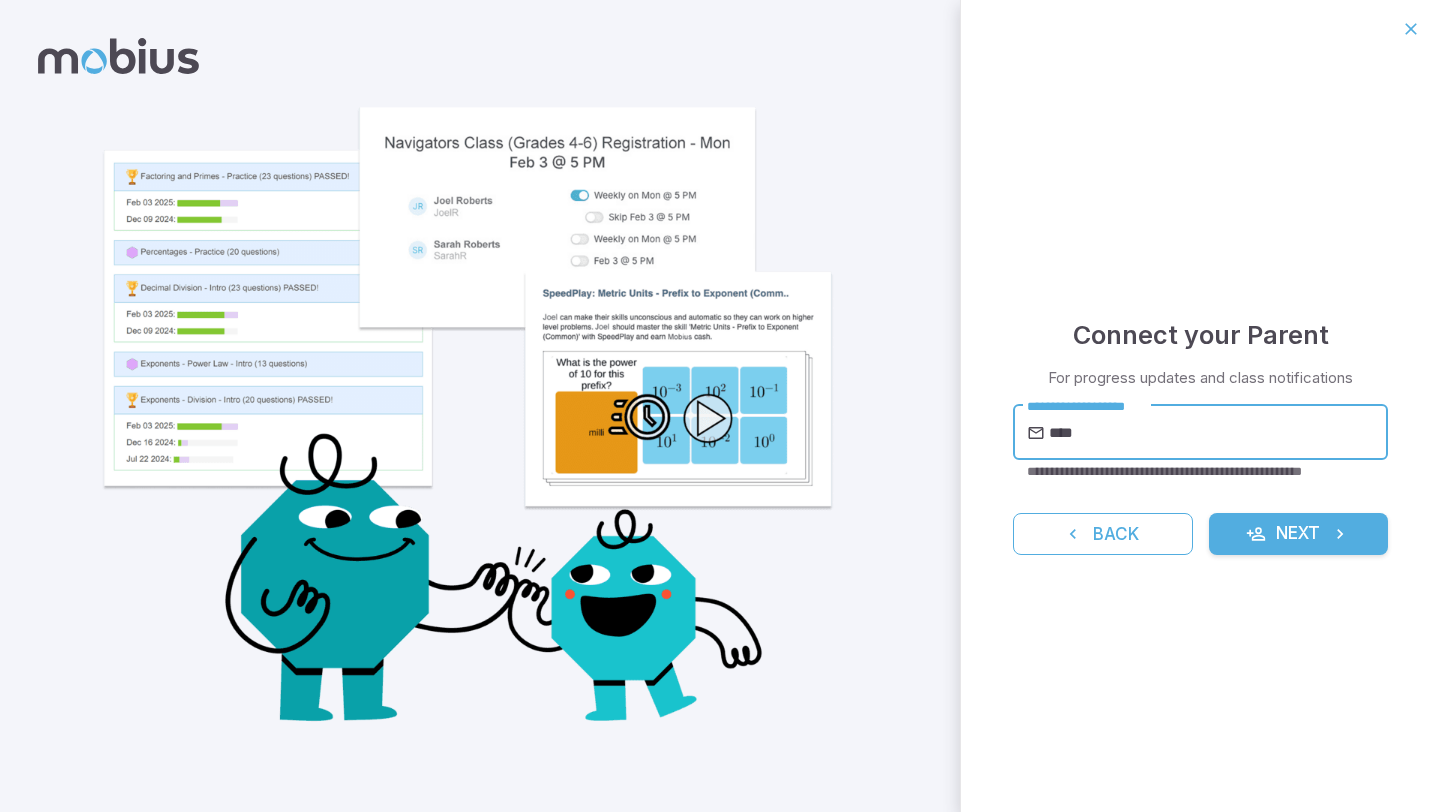 type on "**********" 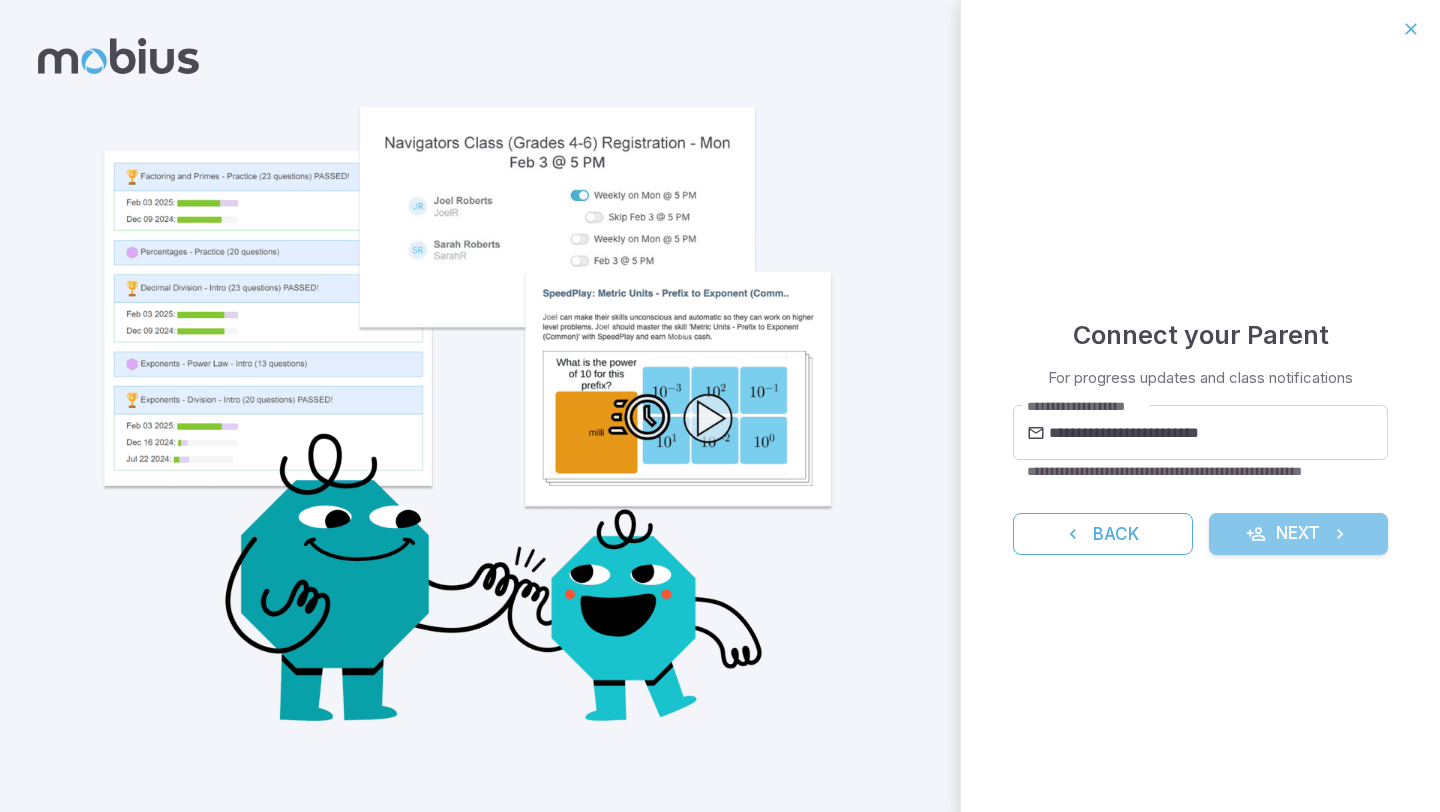 click on "Next" at bounding box center (1298, 534) 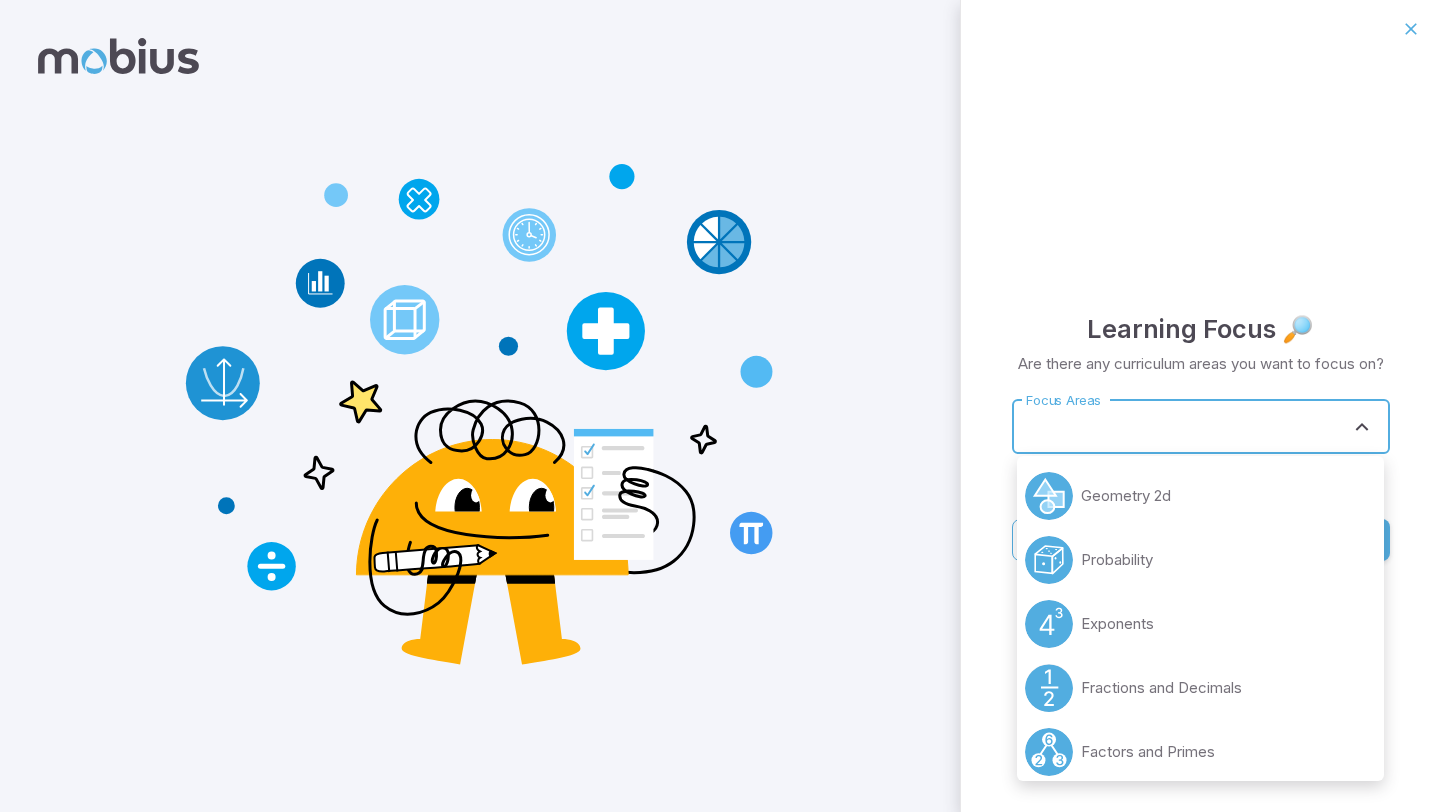click on "Focus Areas" at bounding box center [1186, 426] 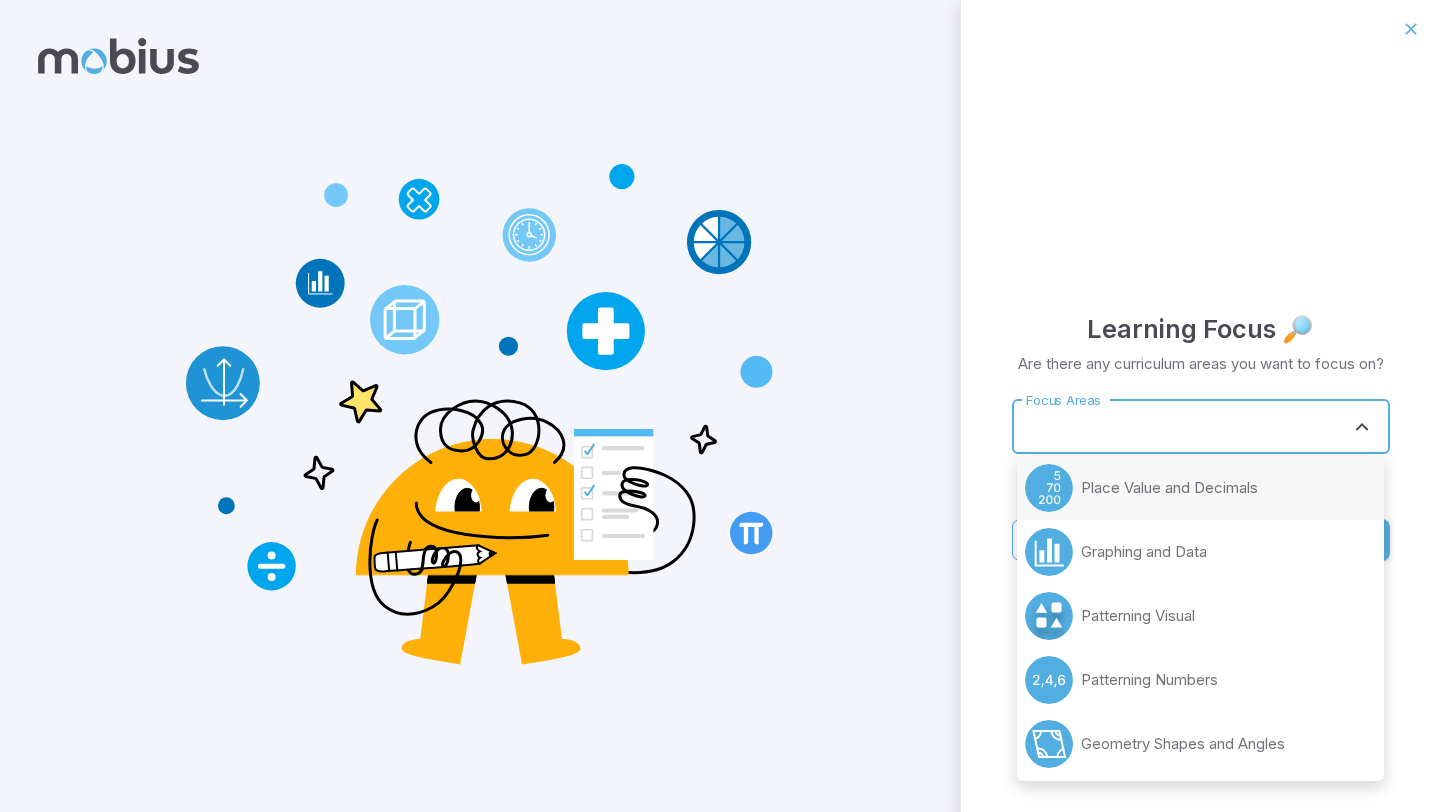 scroll, scrollTop: 651, scrollLeft: 0, axis: vertical 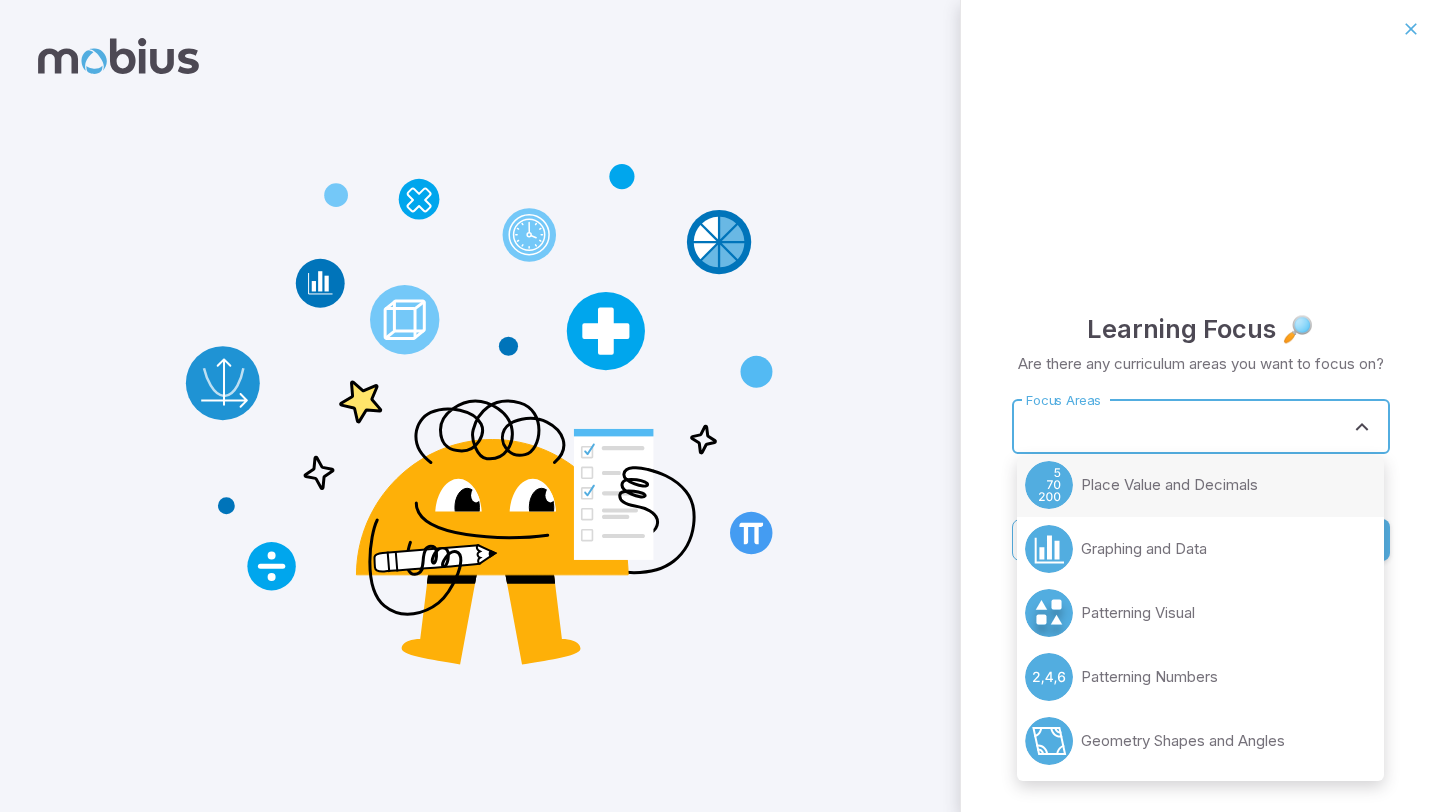 click on "Graphing and Data" at bounding box center [1200, 549] 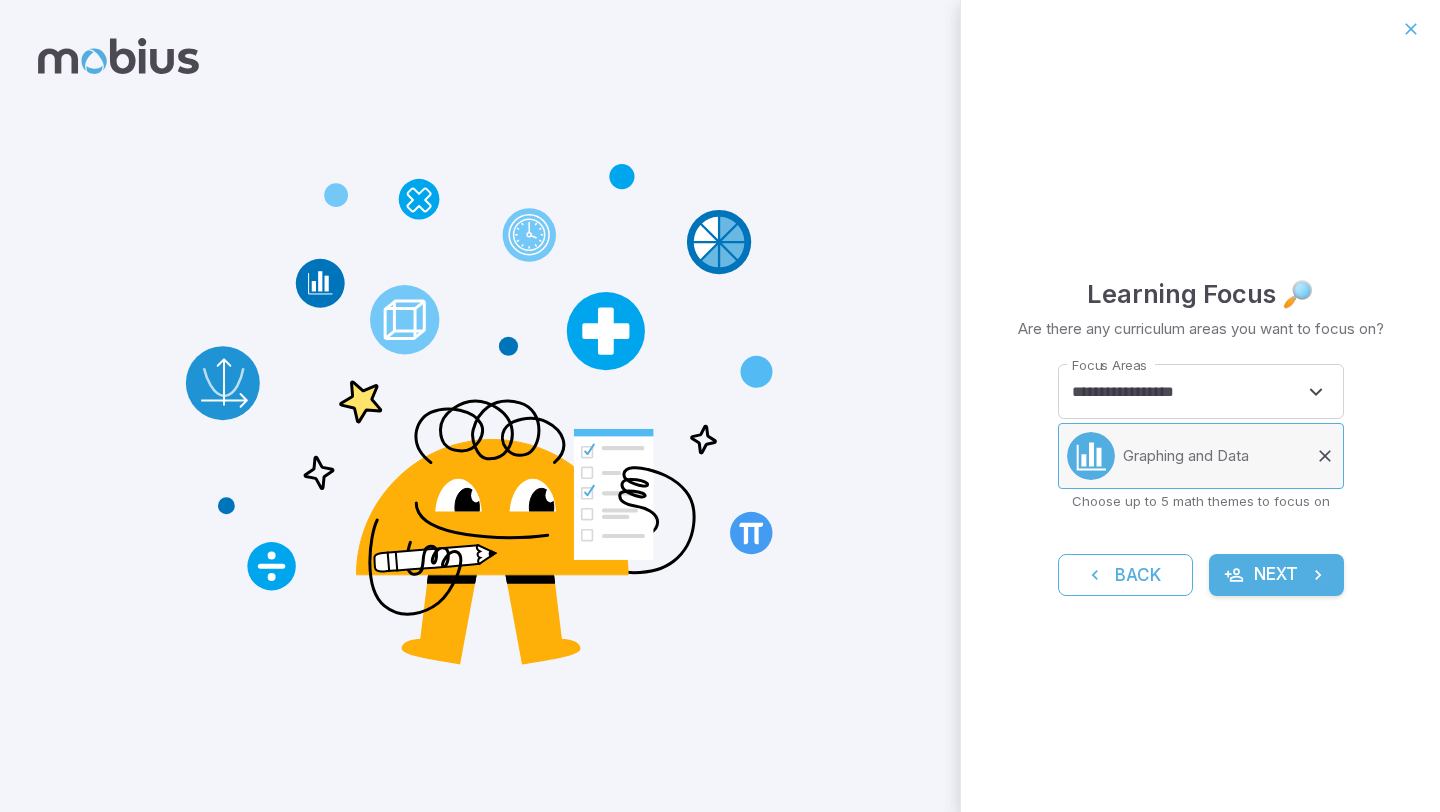 click on "Graphing and Data" at bounding box center (1186, 456) 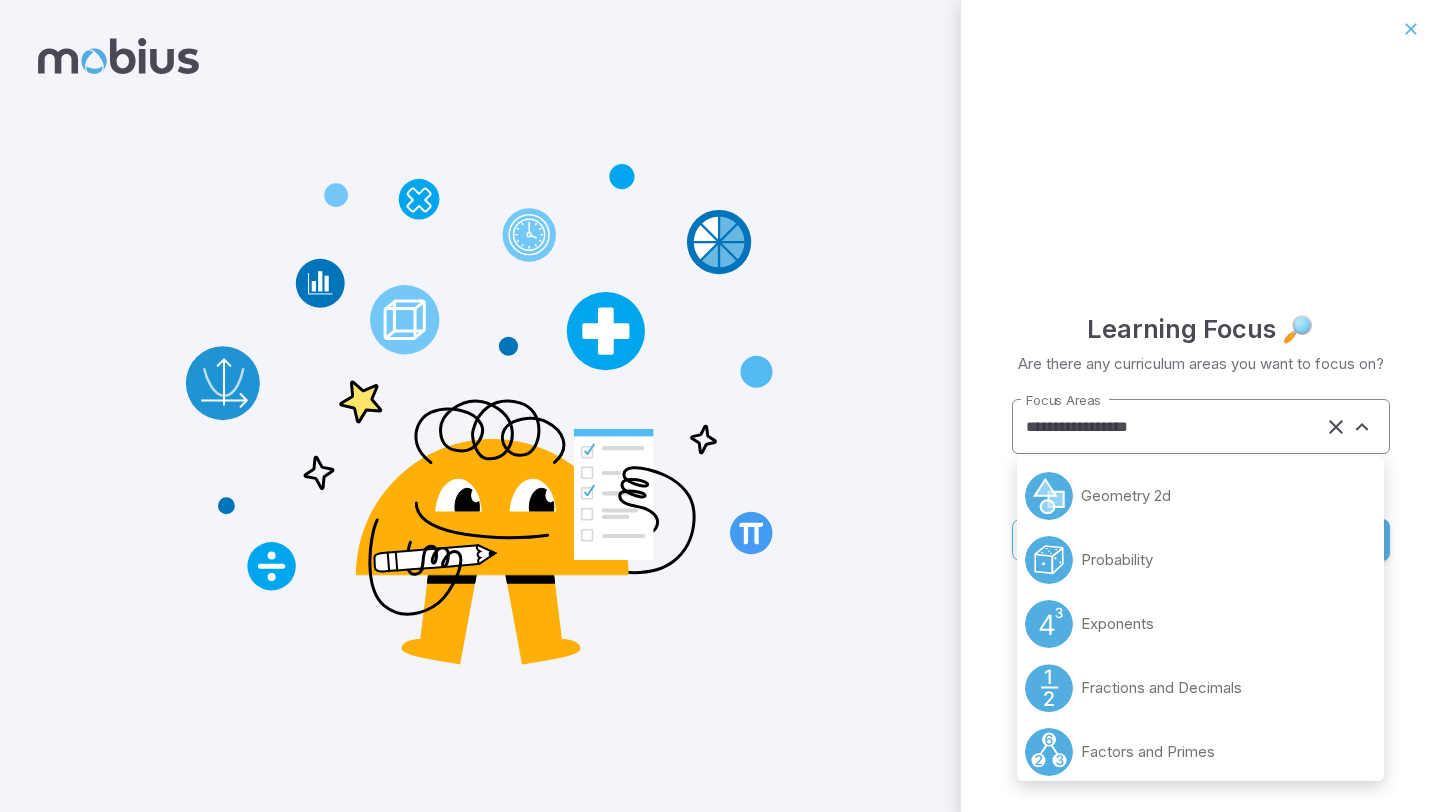 click on "**********" at bounding box center (1201, 426) 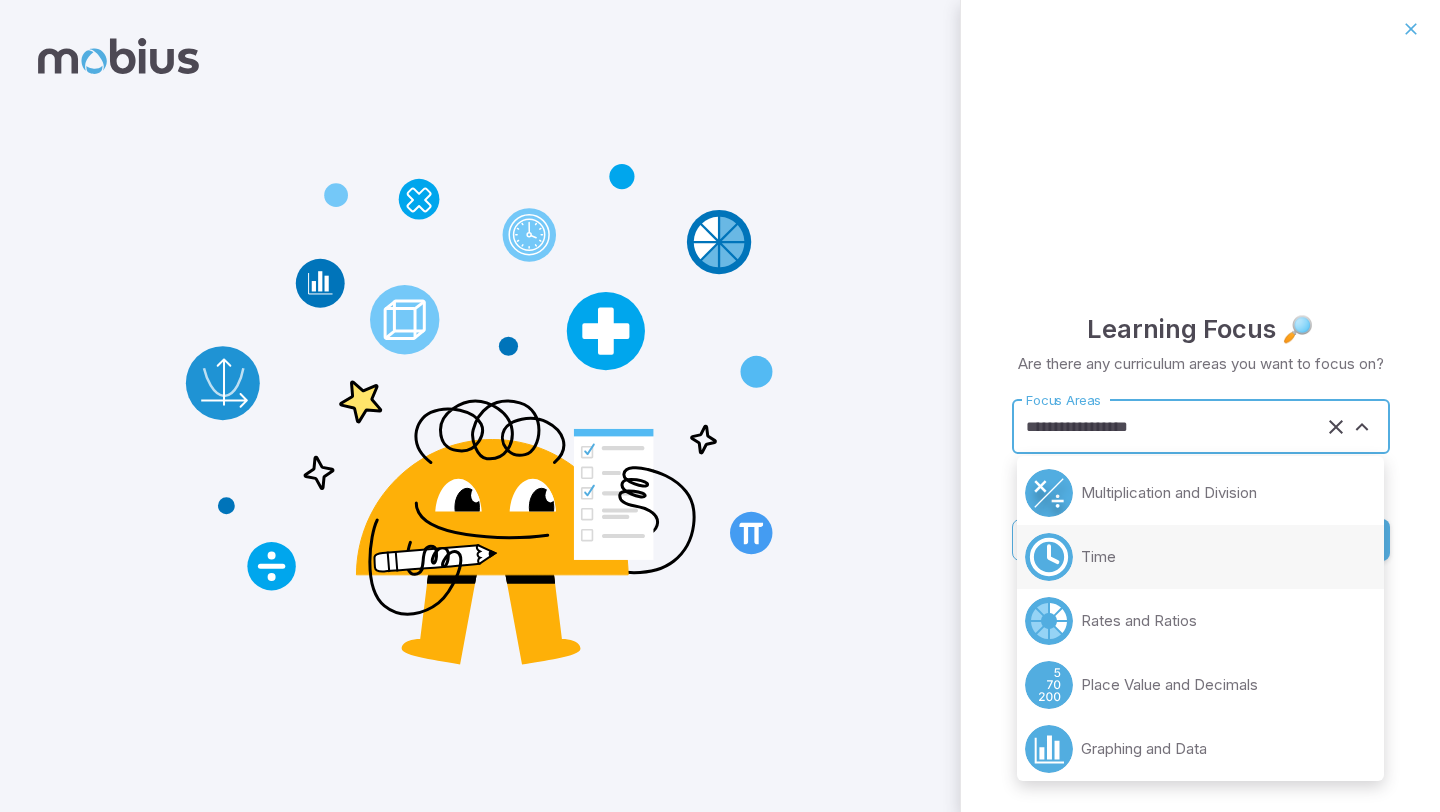 click on "Time" at bounding box center (1200, 557) 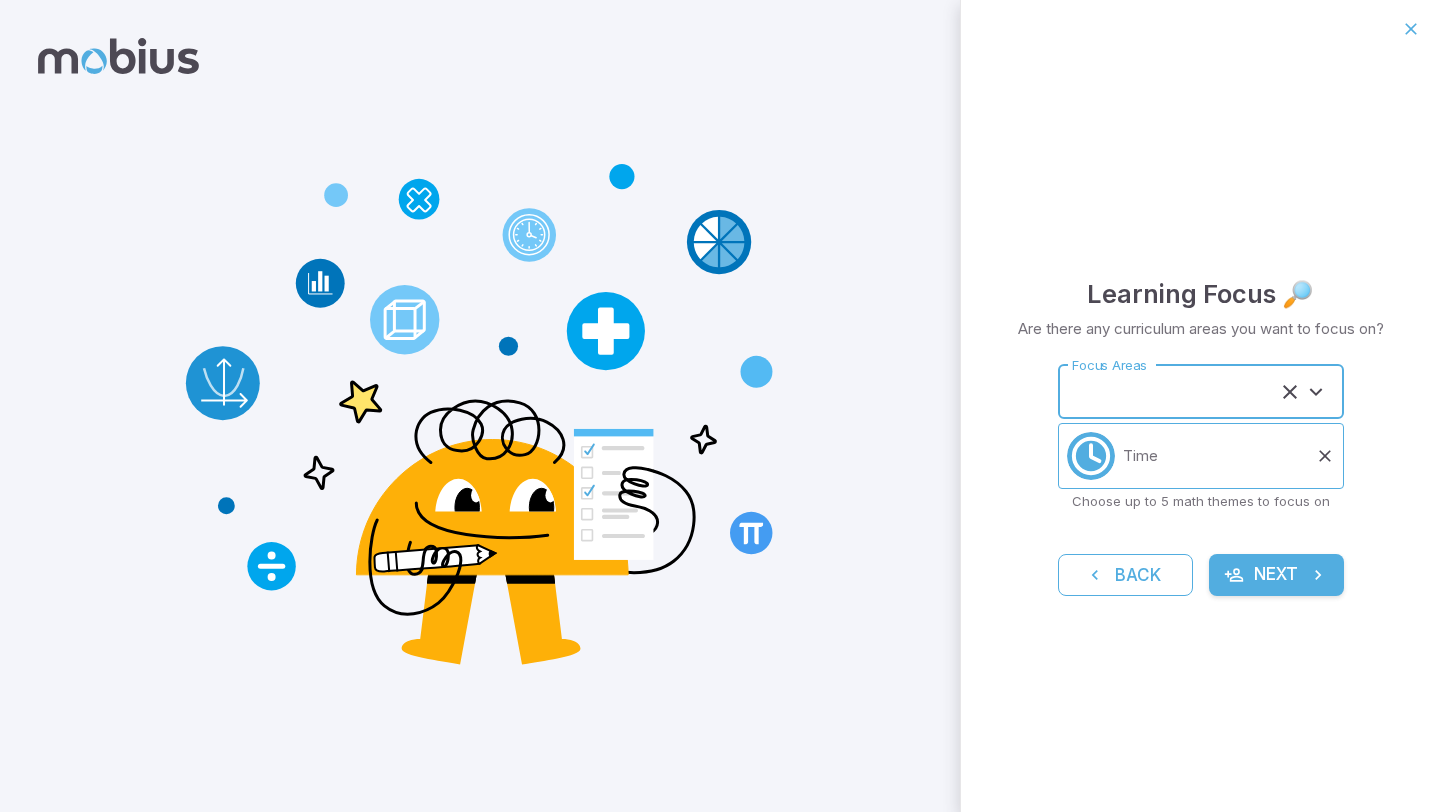 type on "****" 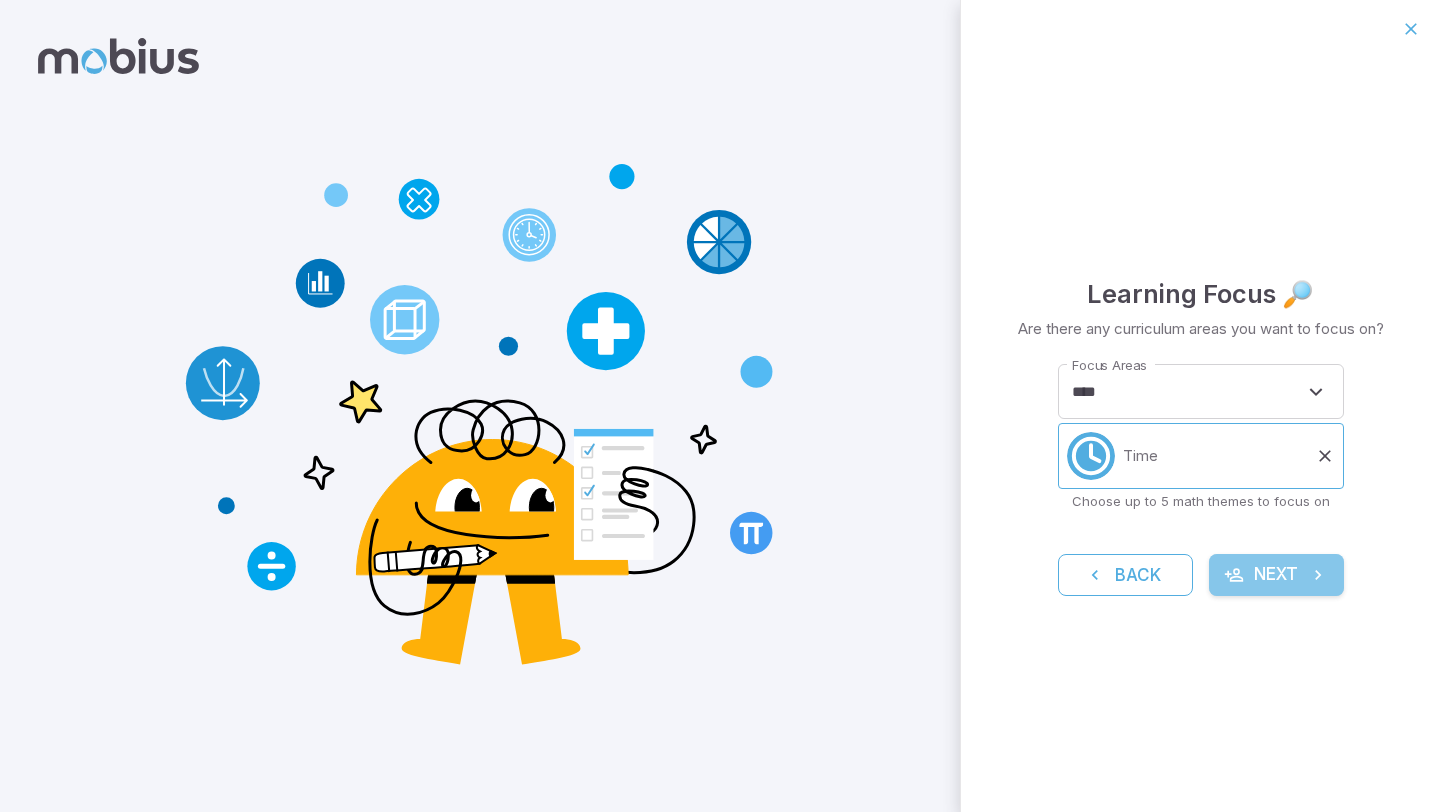 click on "Next" at bounding box center [1276, 575] 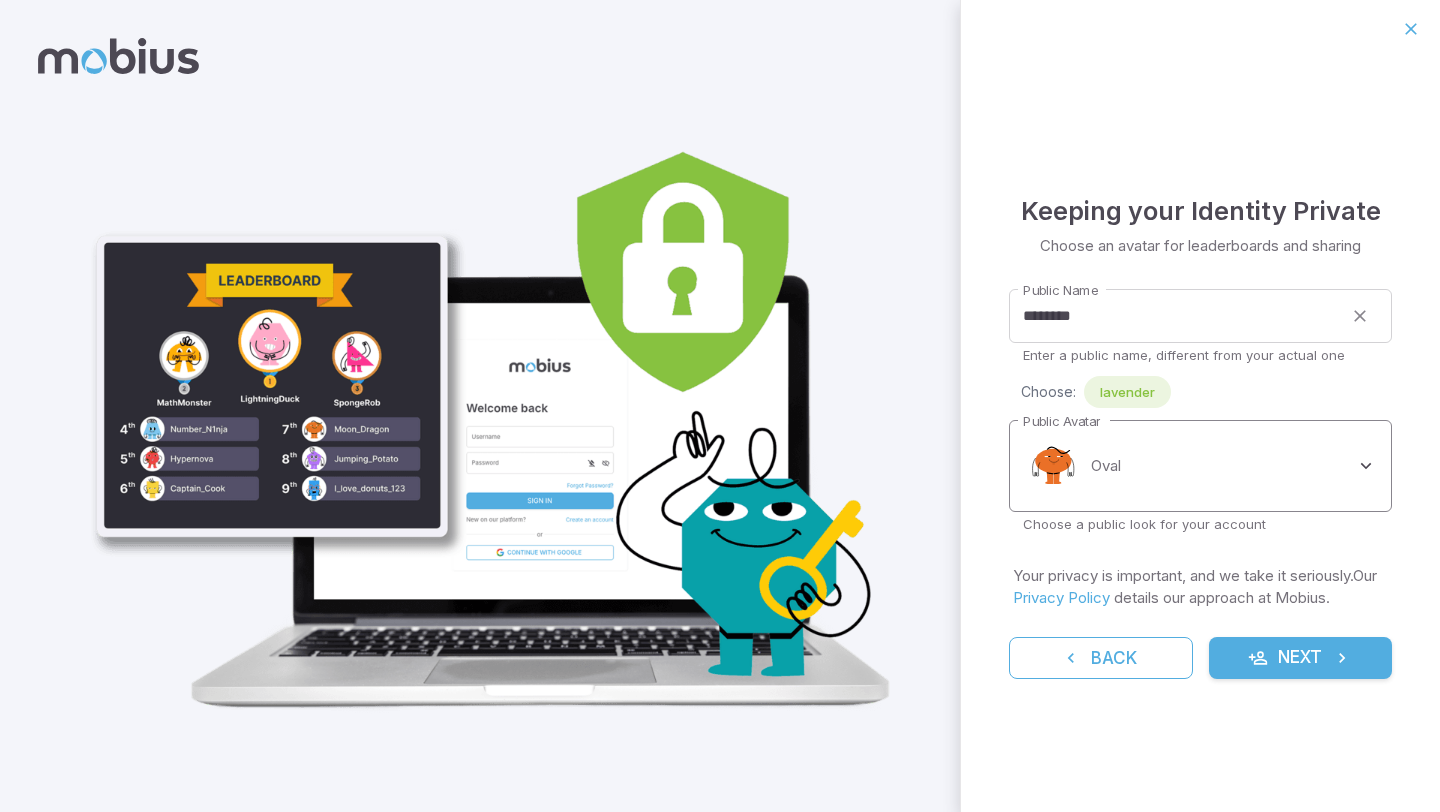 click on "**********" at bounding box center [720, 406] 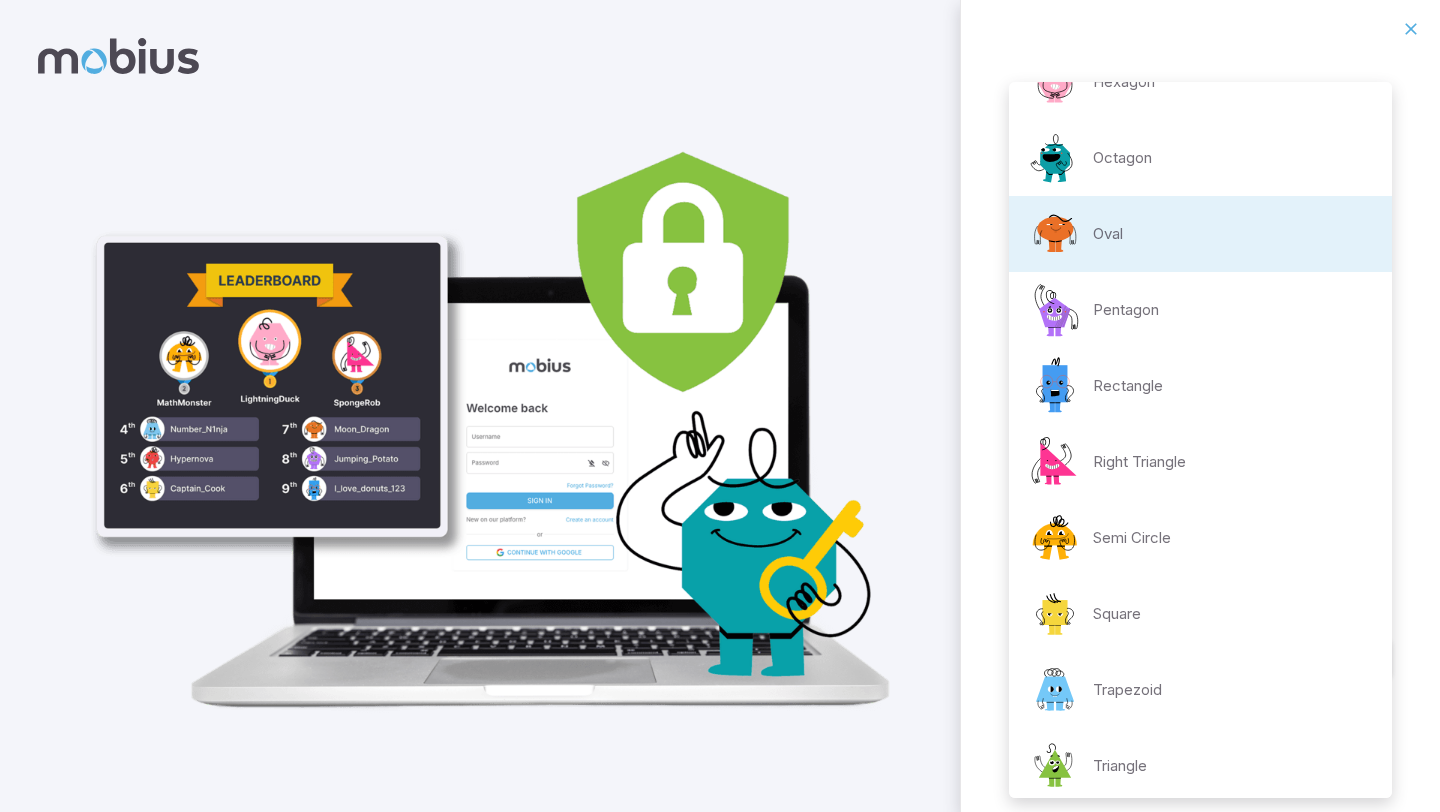 scroll, scrollTop: 212, scrollLeft: 0, axis: vertical 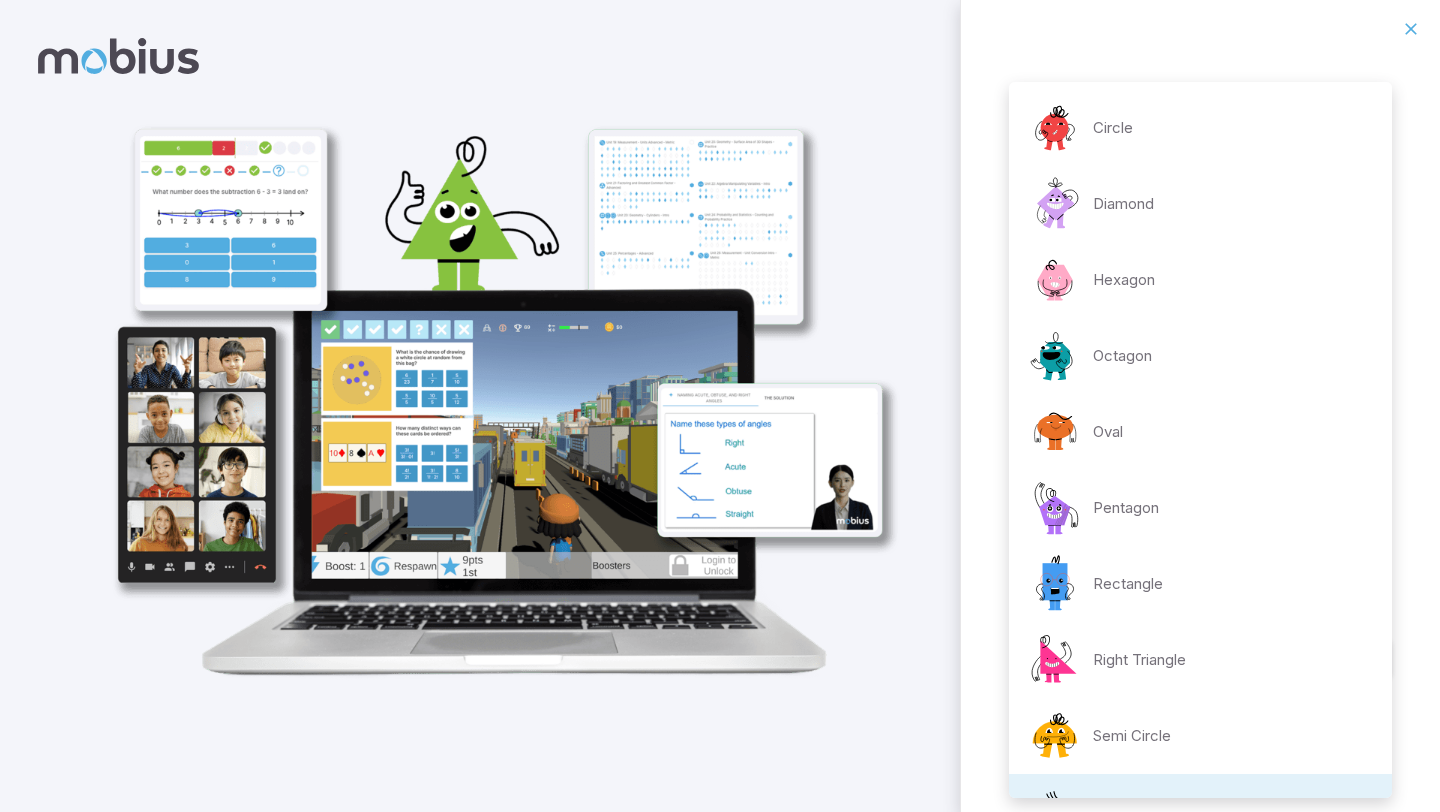 click on "**********" at bounding box center [720, 406] 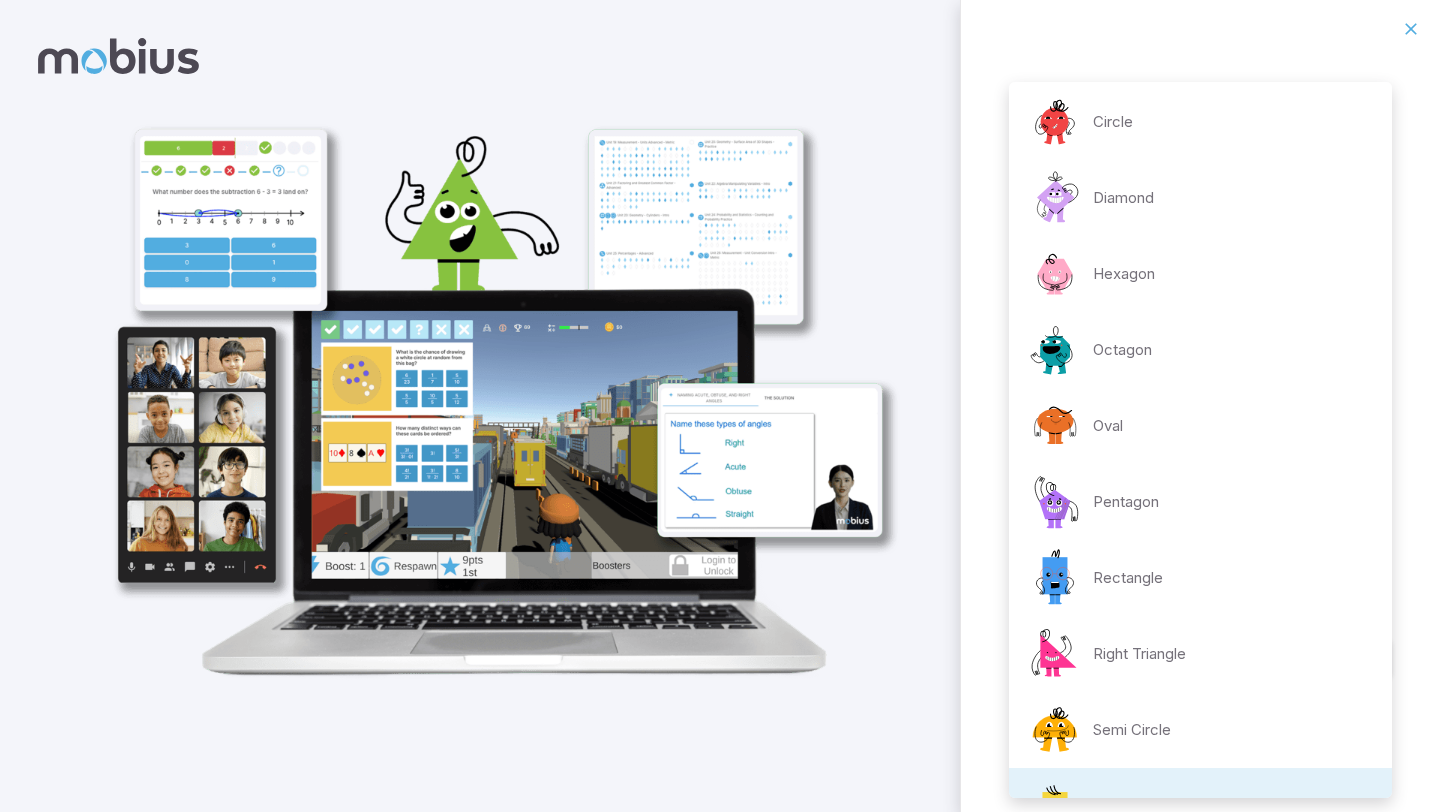 scroll, scrollTop: 0, scrollLeft: 0, axis: both 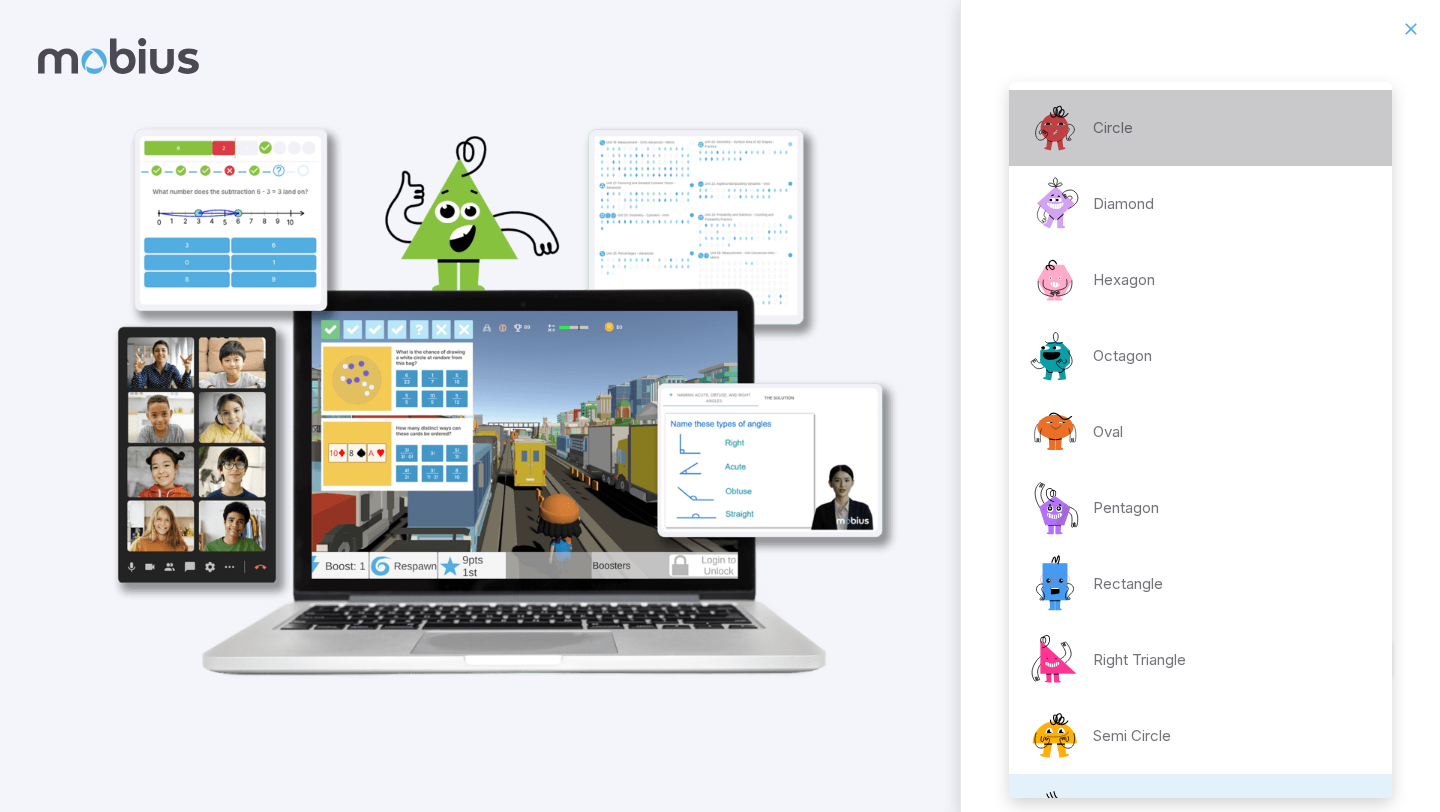 click on "Circle" at bounding box center (1200, 128) 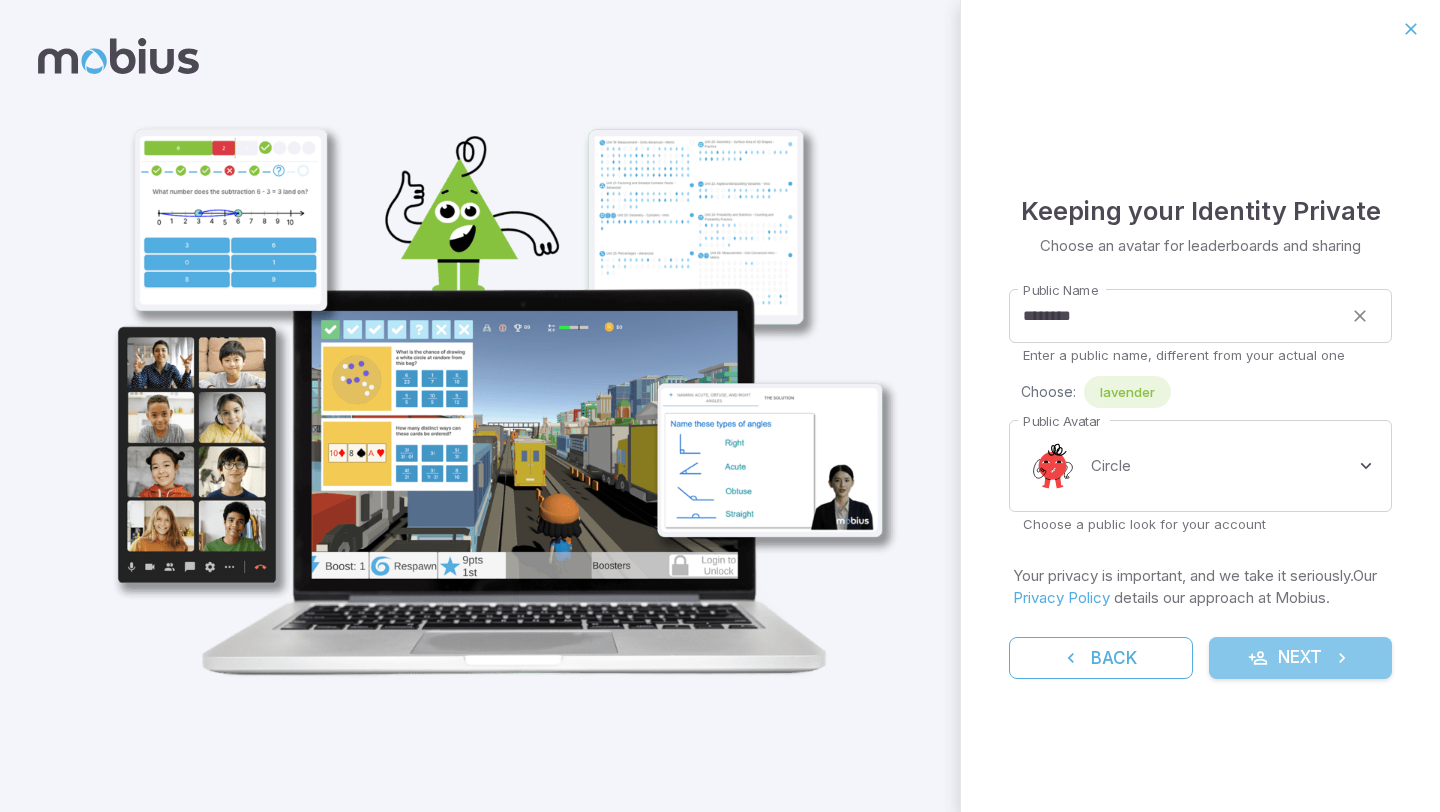 click at bounding box center (1258, 658) 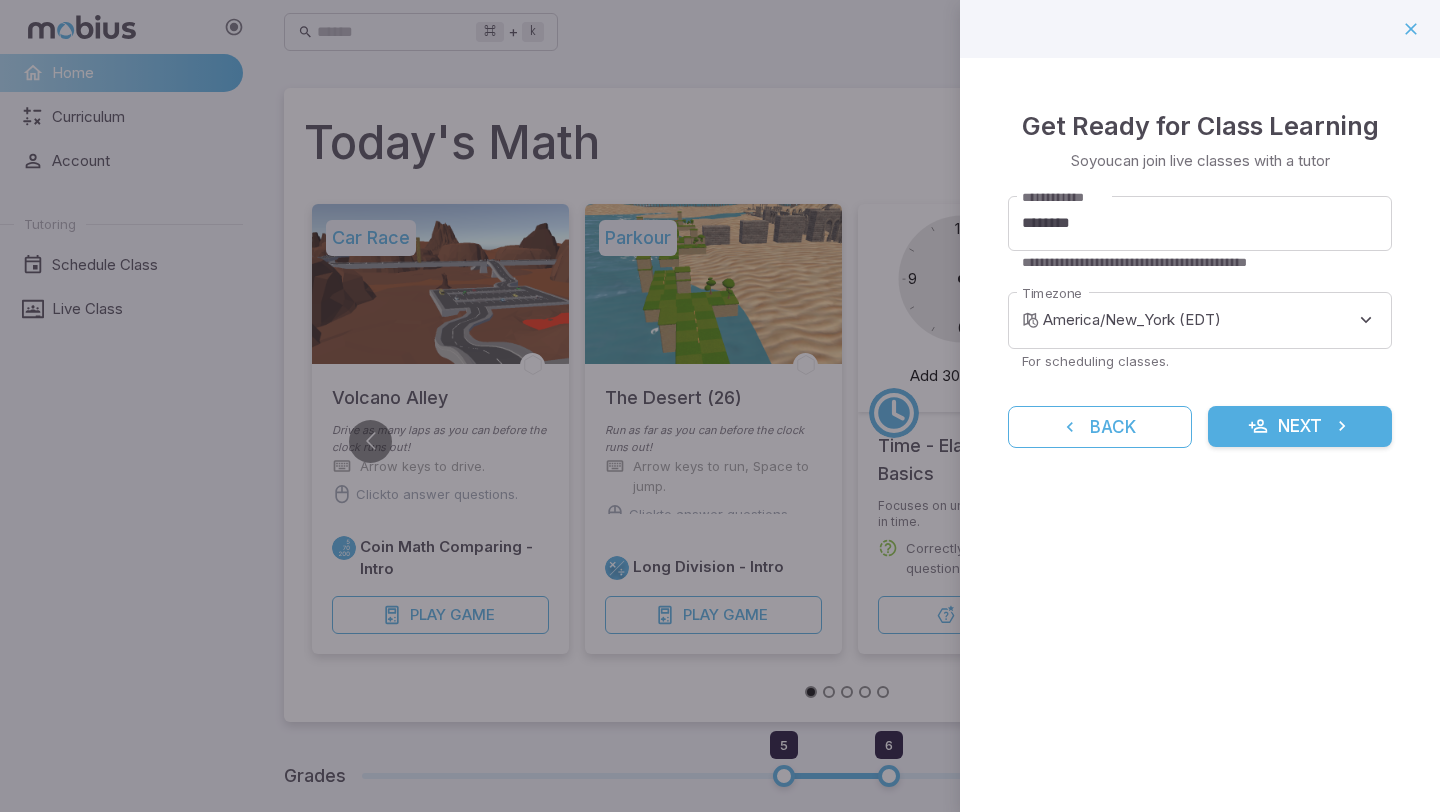 click on "Next" at bounding box center [1300, 427] 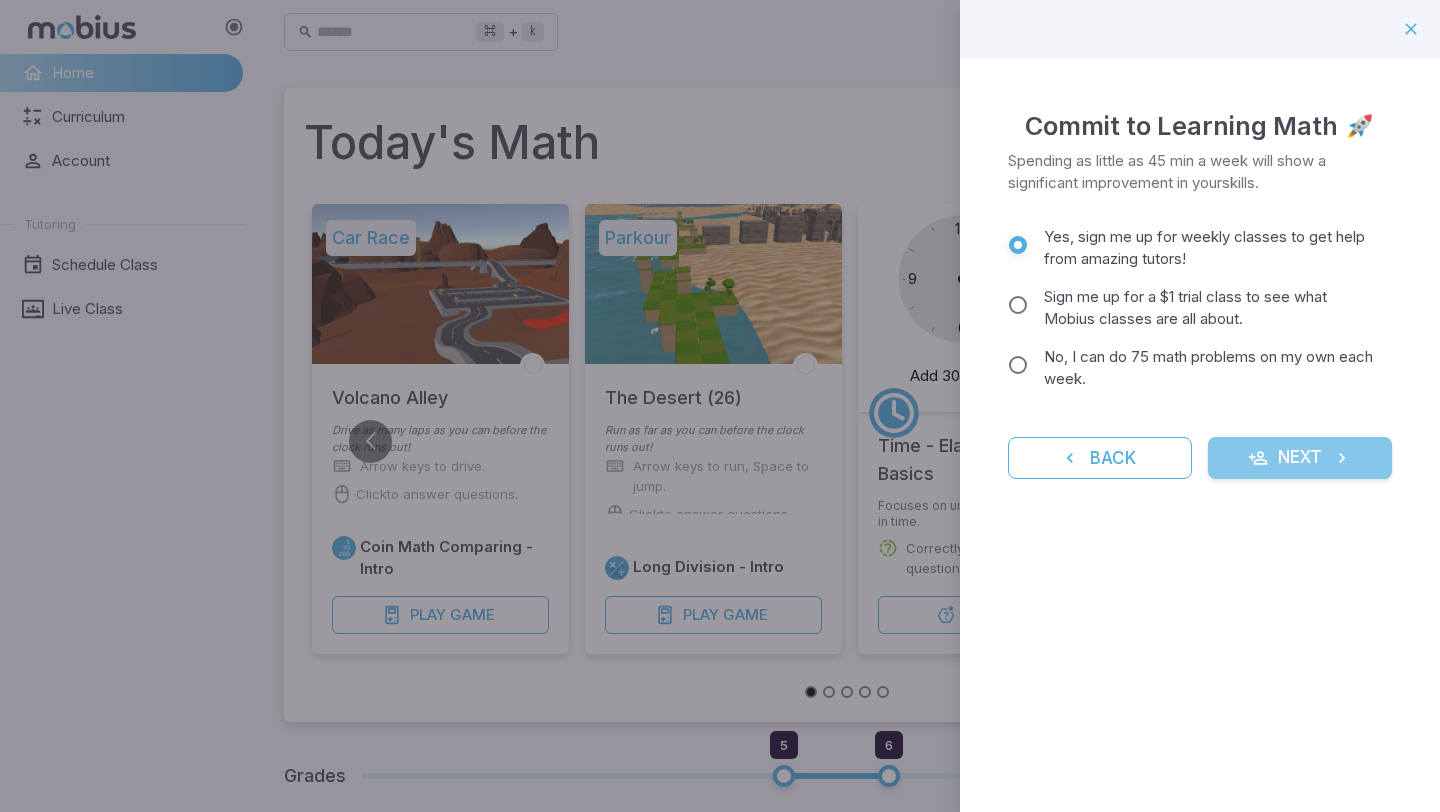 click on "Next" at bounding box center (1300, 458) 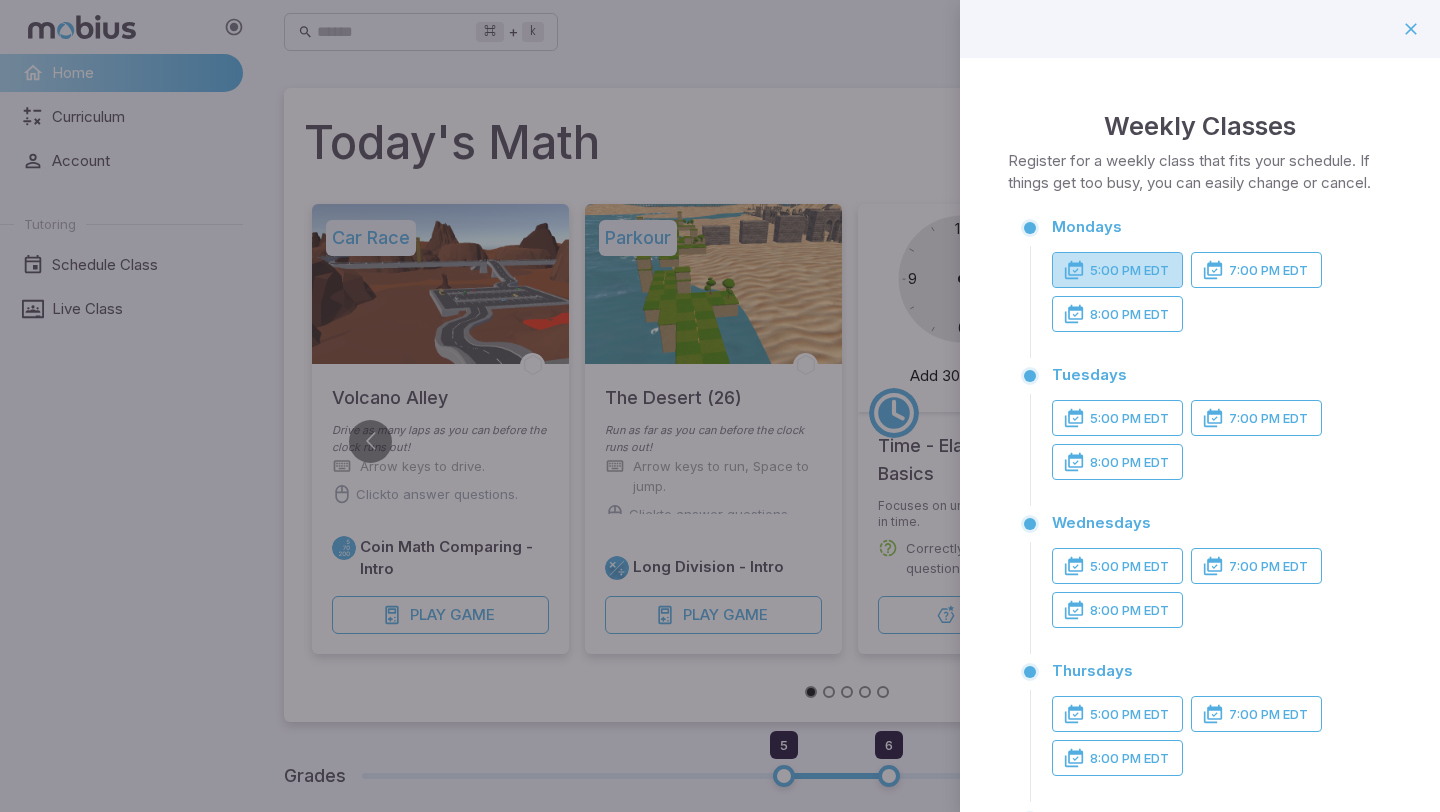 click on "5:00 PM EDT" at bounding box center [1117, 270] 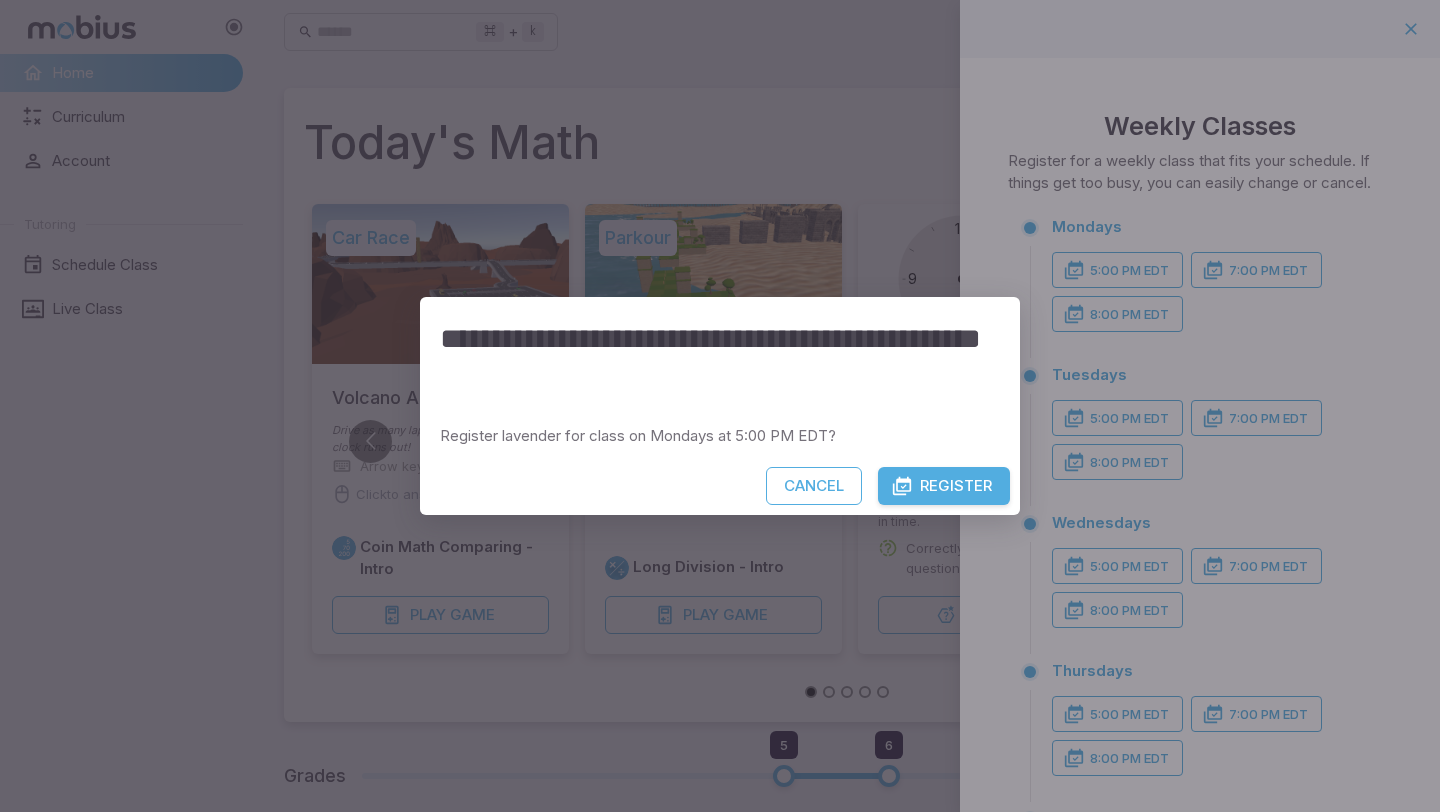 click on "**********" at bounding box center (720, 406) 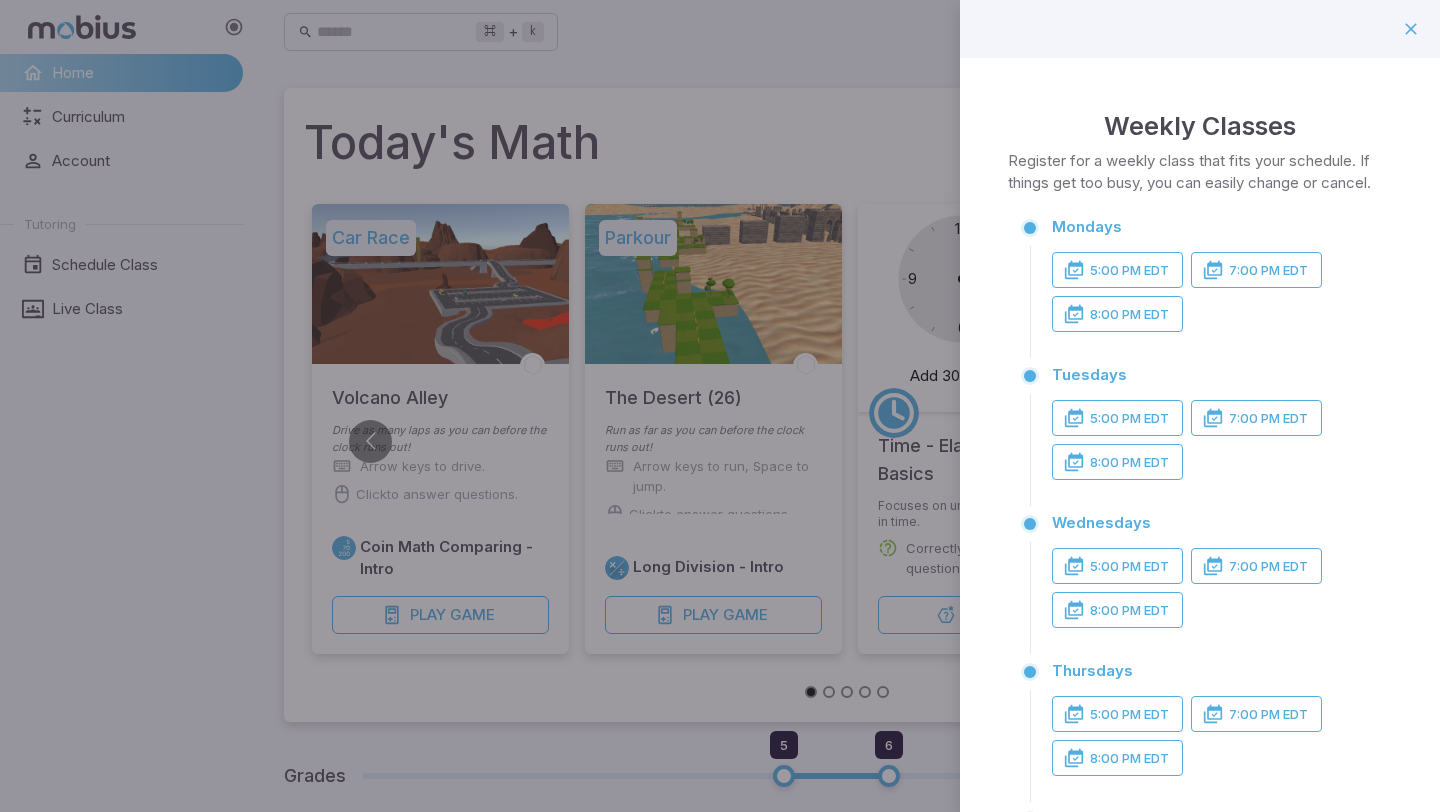 click at bounding box center [720, 406] 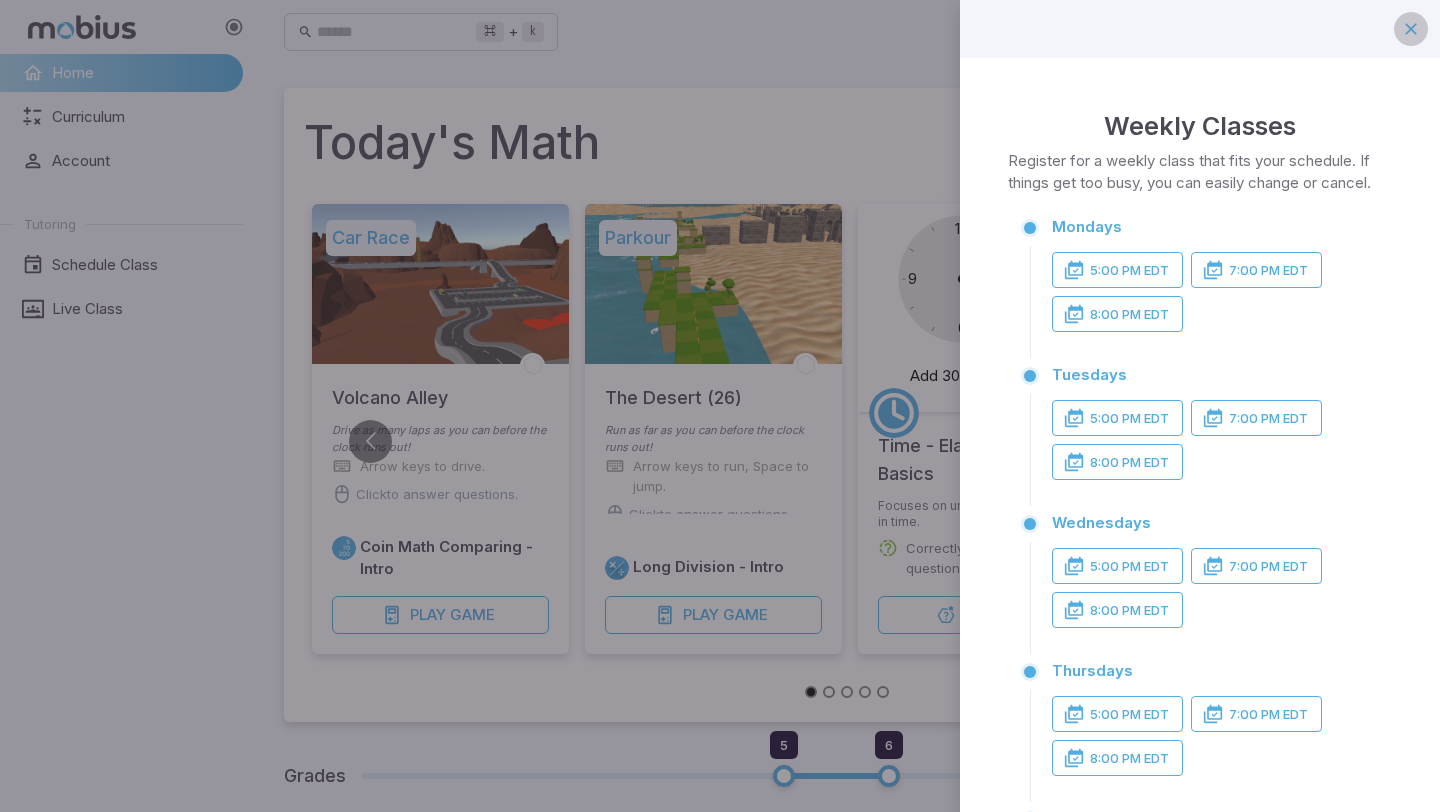 click at bounding box center (1411, 29) 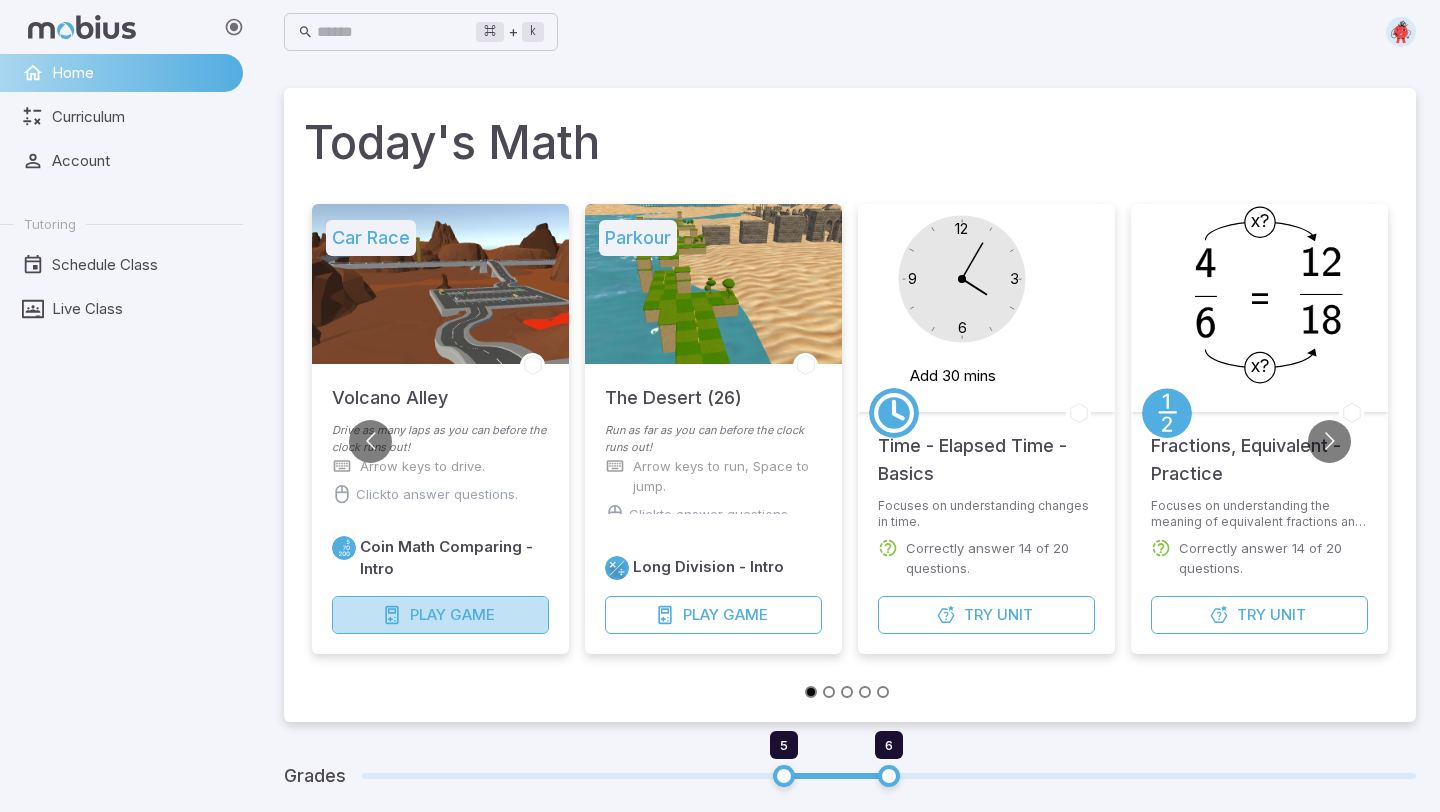 click on "Play" at bounding box center [428, 615] 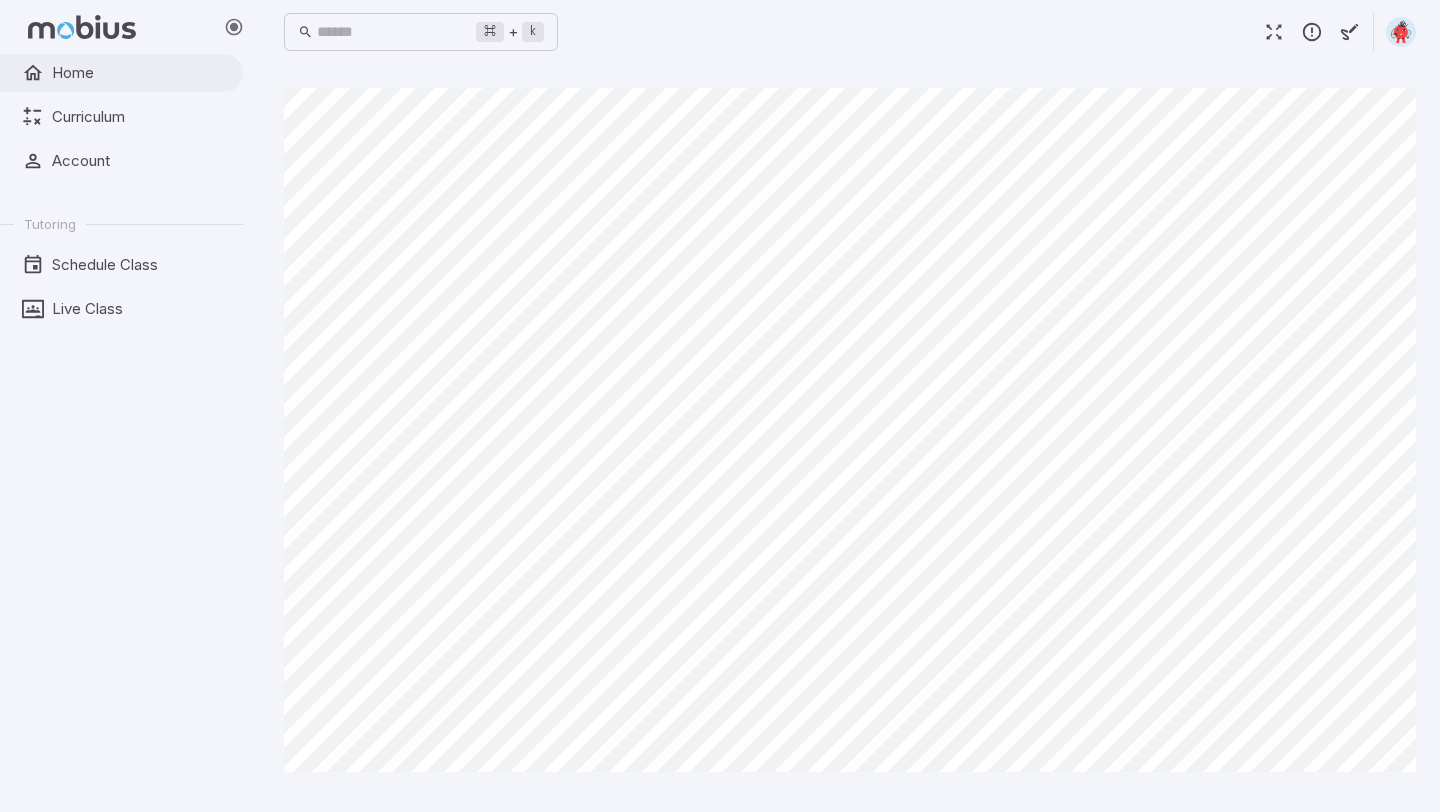 click on "Home" at bounding box center (140, 73) 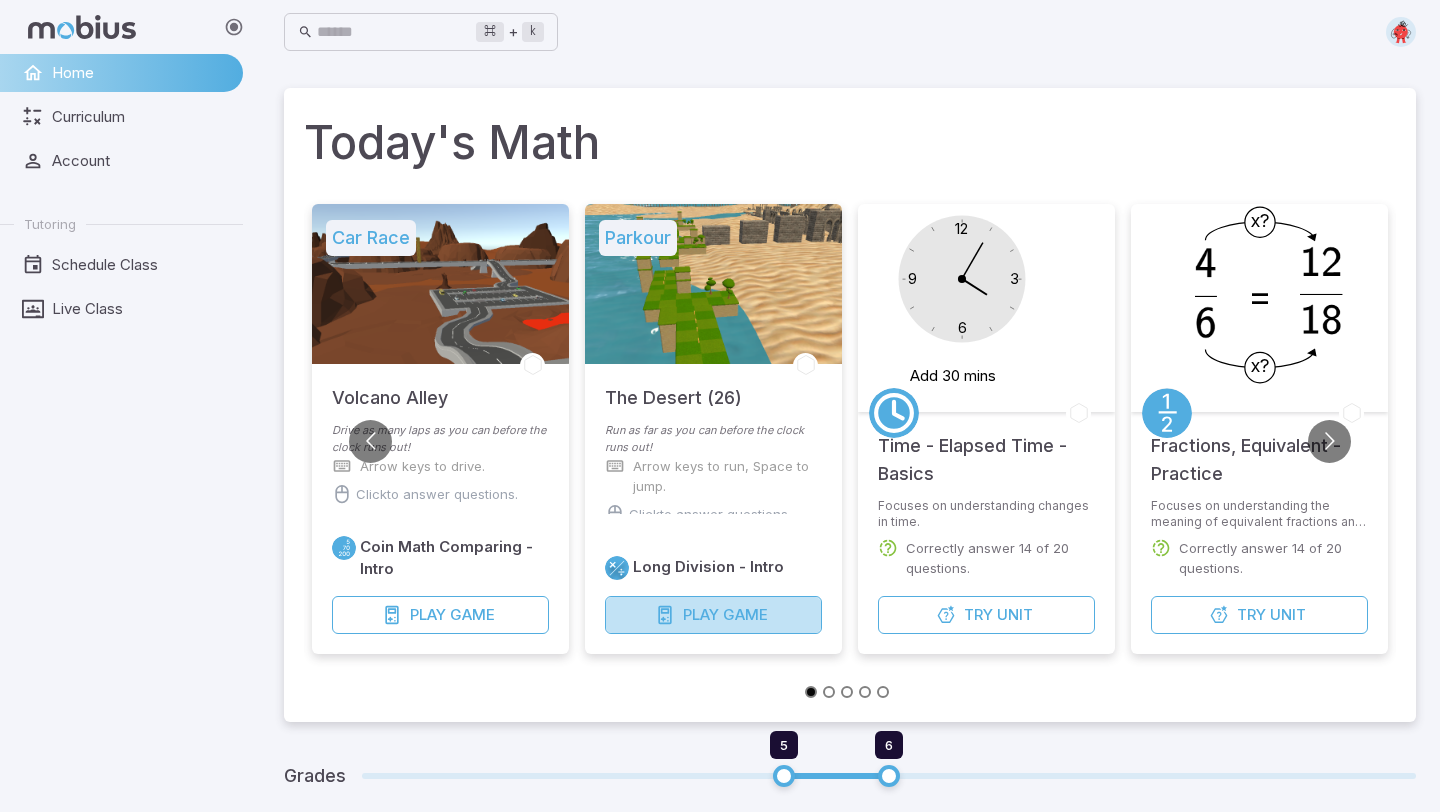 click on "Play" at bounding box center [701, 615] 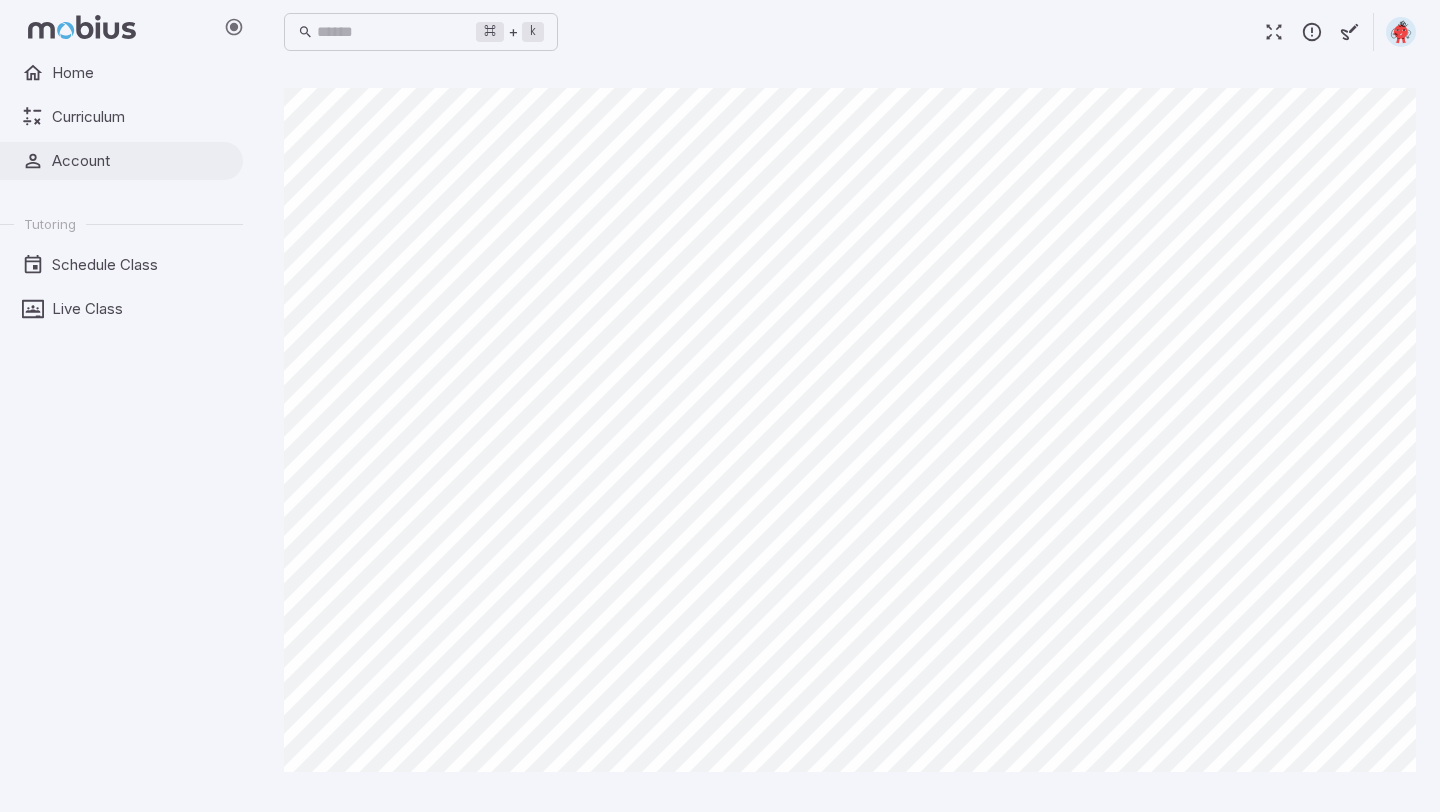 click on "Account" at bounding box center (140, 161) 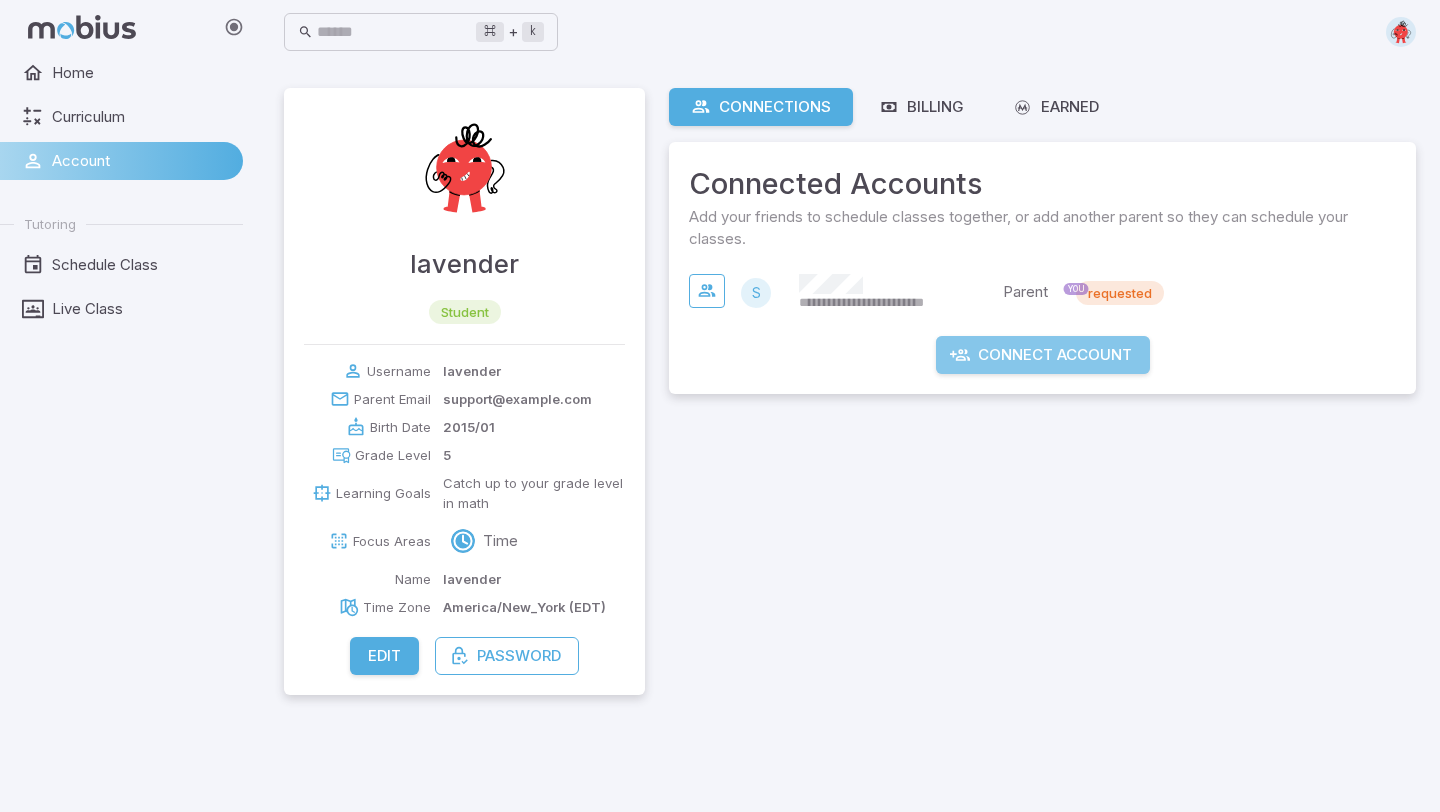 click on "Connect Account" at bounding box center [1043, 355] 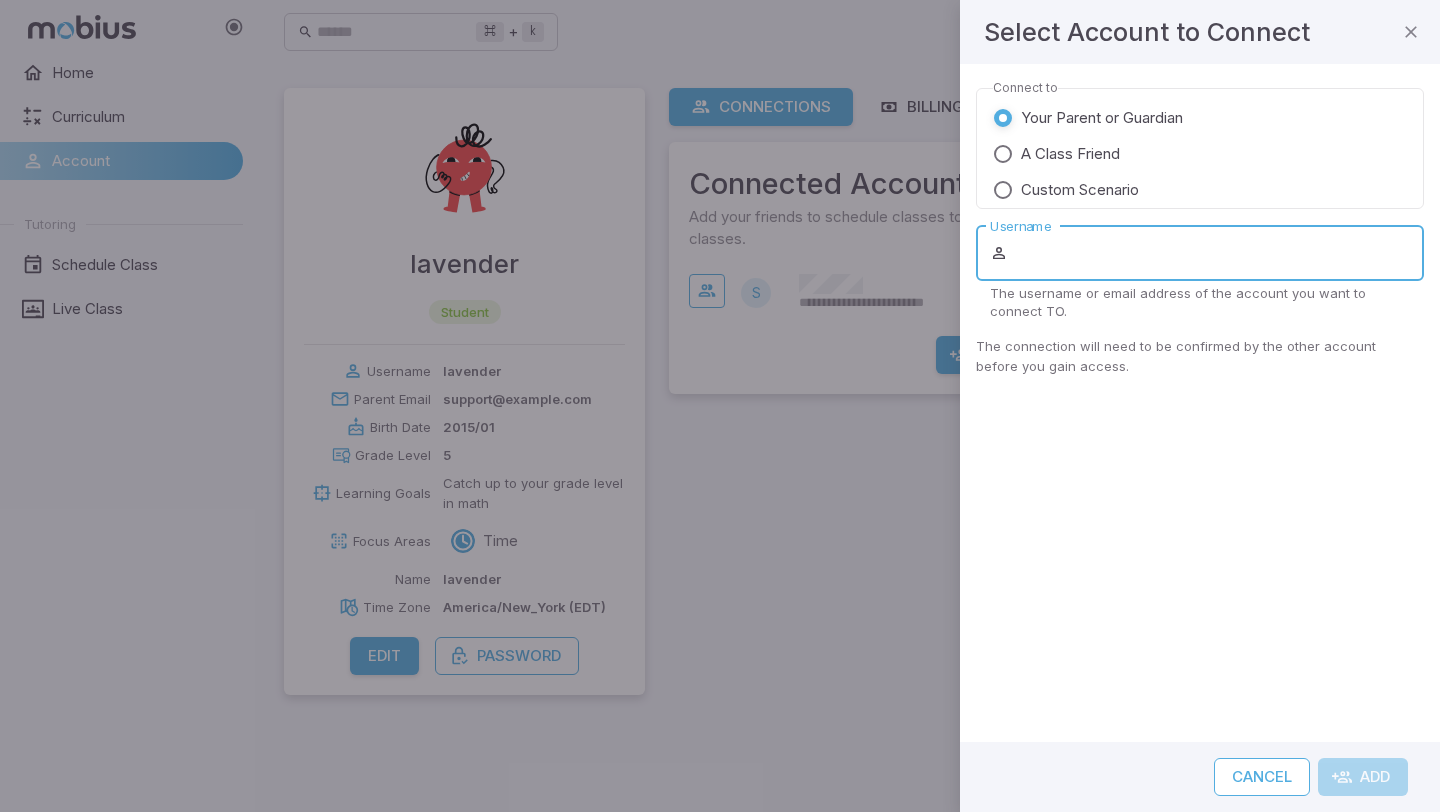 click on "Username" at bounding box center [1218, 253] 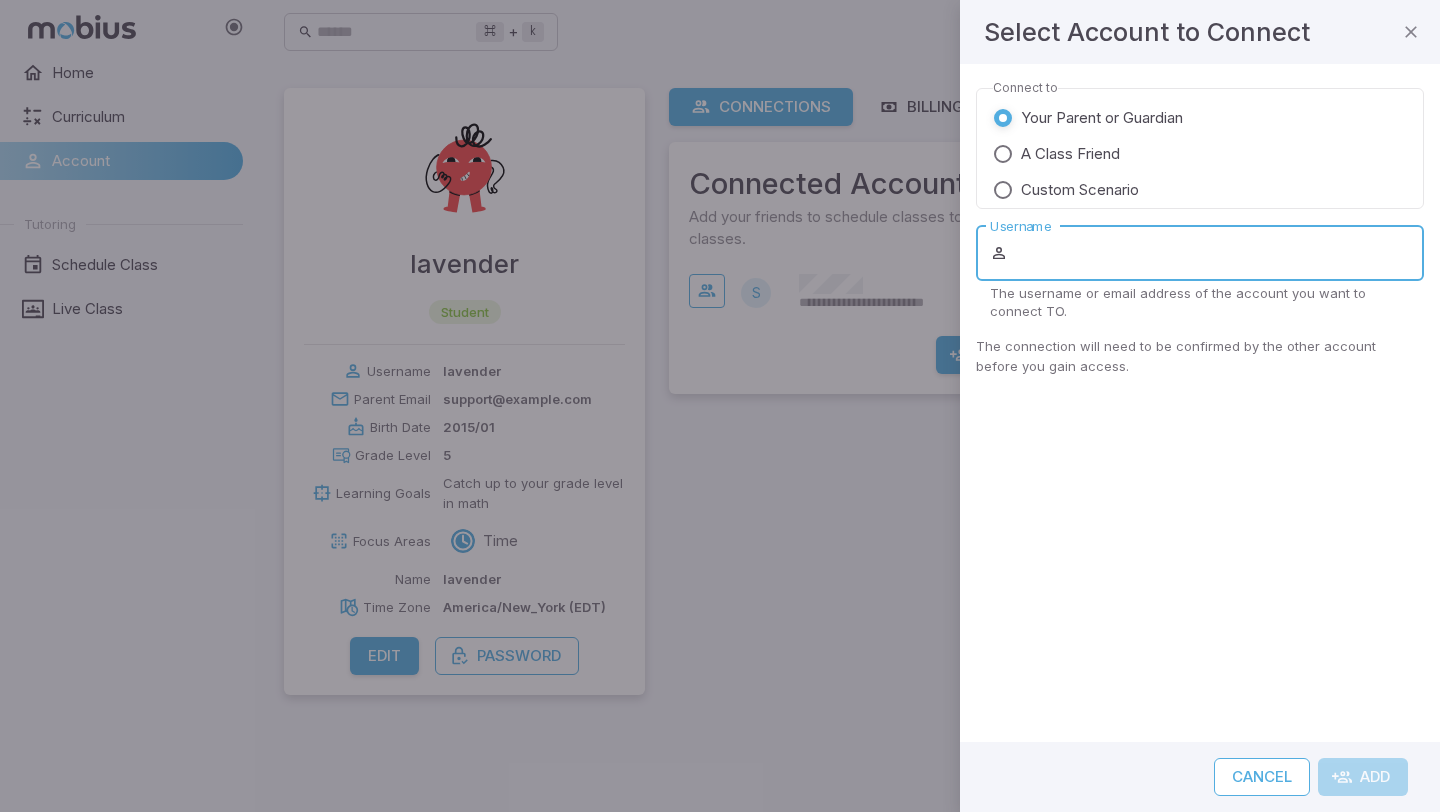 type on "**********" 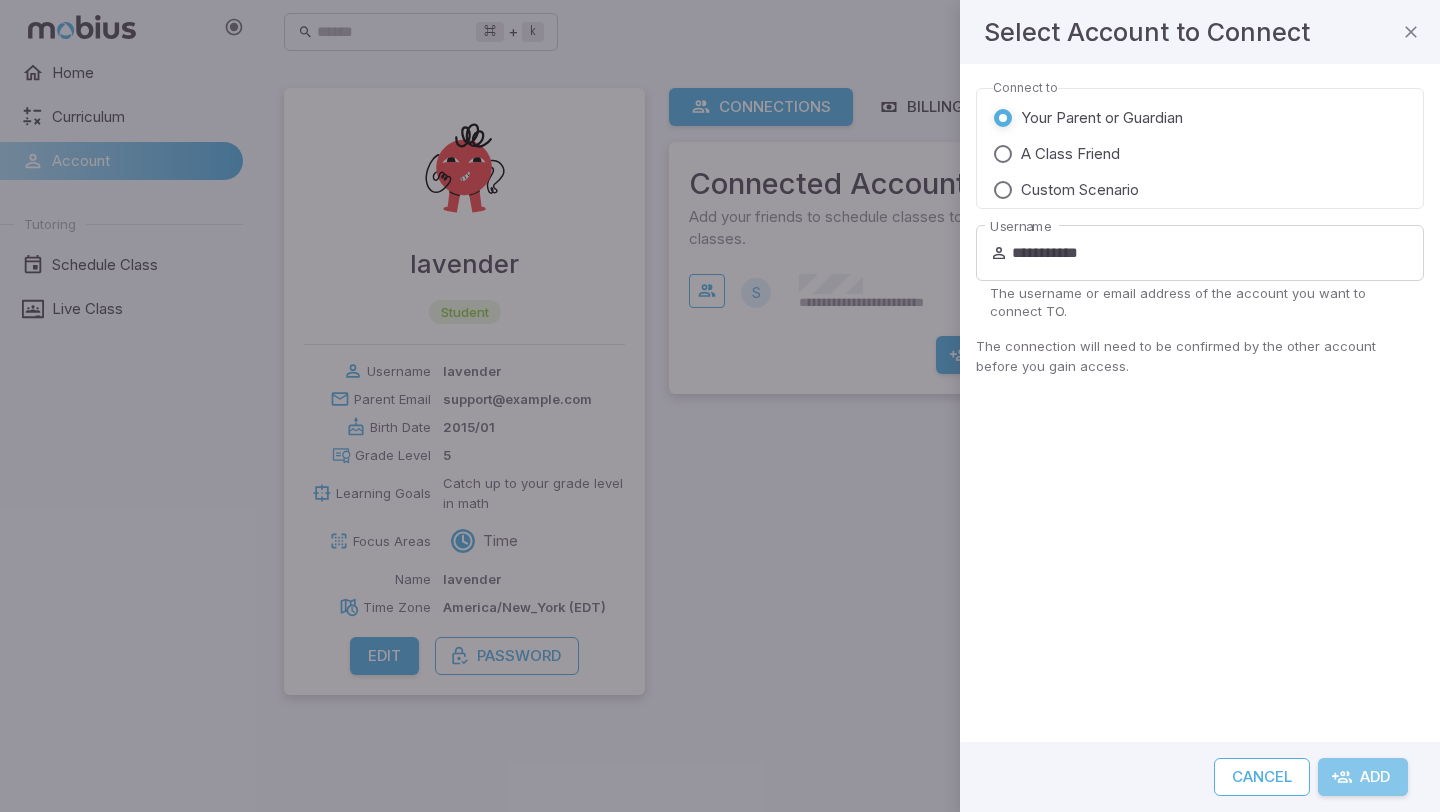 click on "Add" at bounding box center [1363, 777] 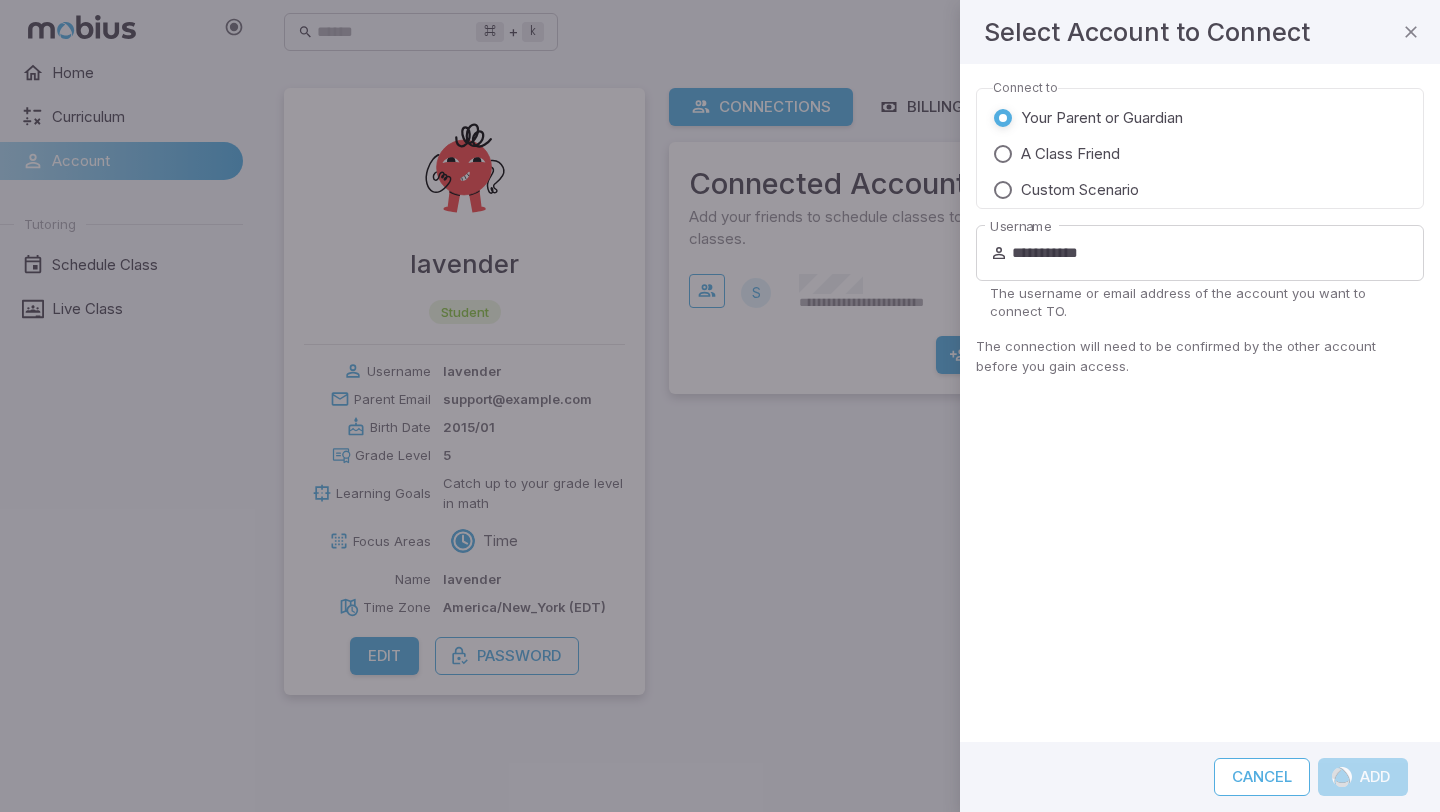 type 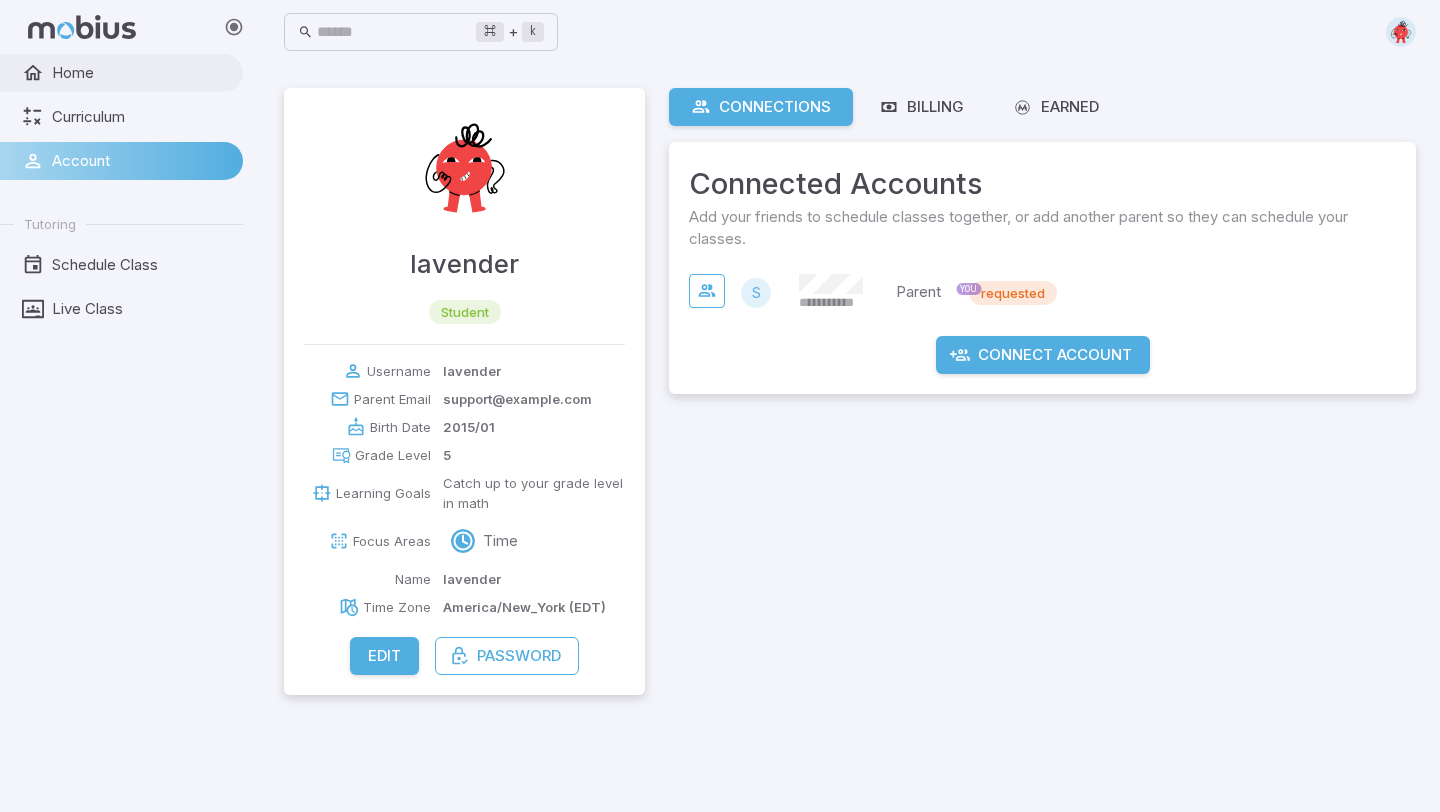 click on "Home" at bounding box center [140, 73] 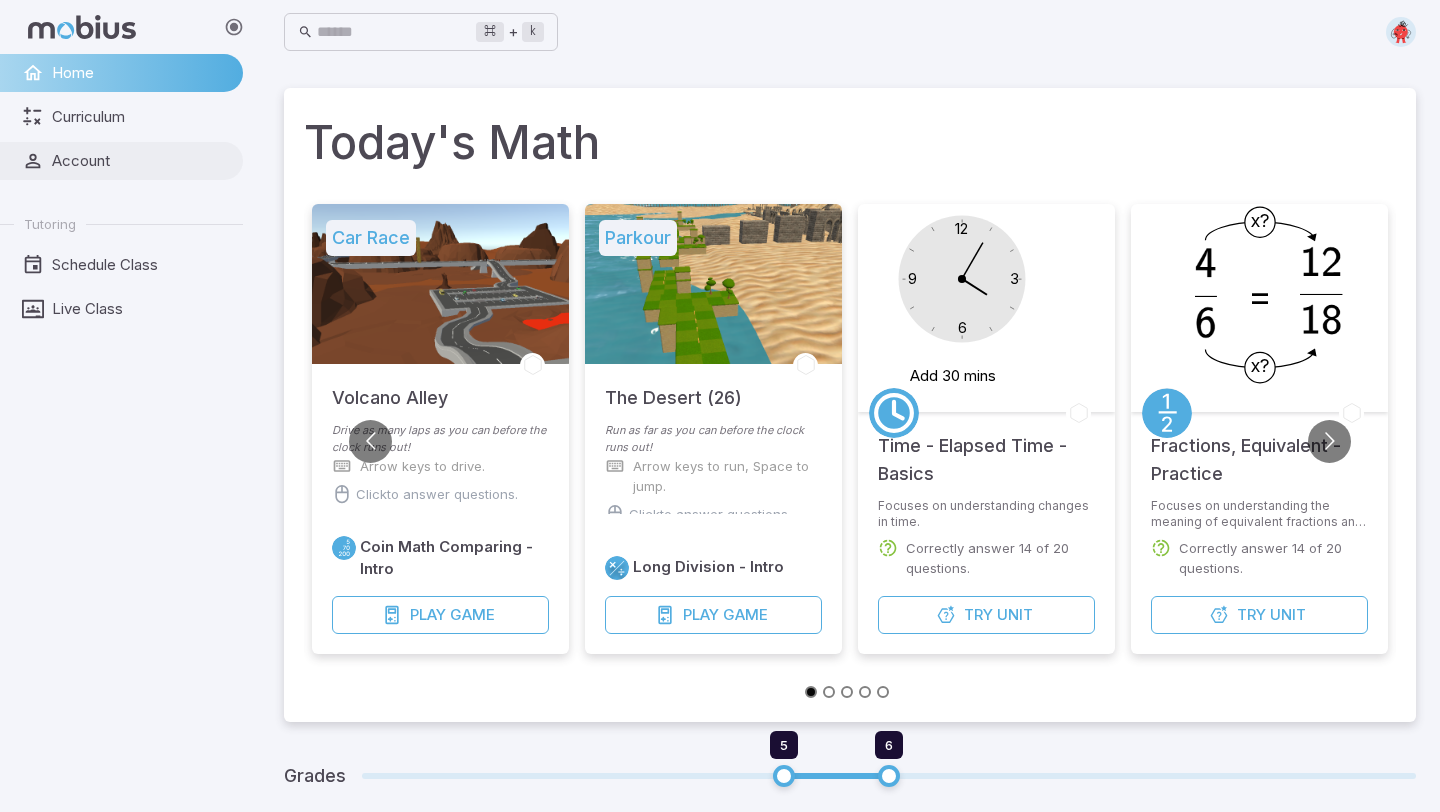 click on "Account" at bounding box center [140, 161] 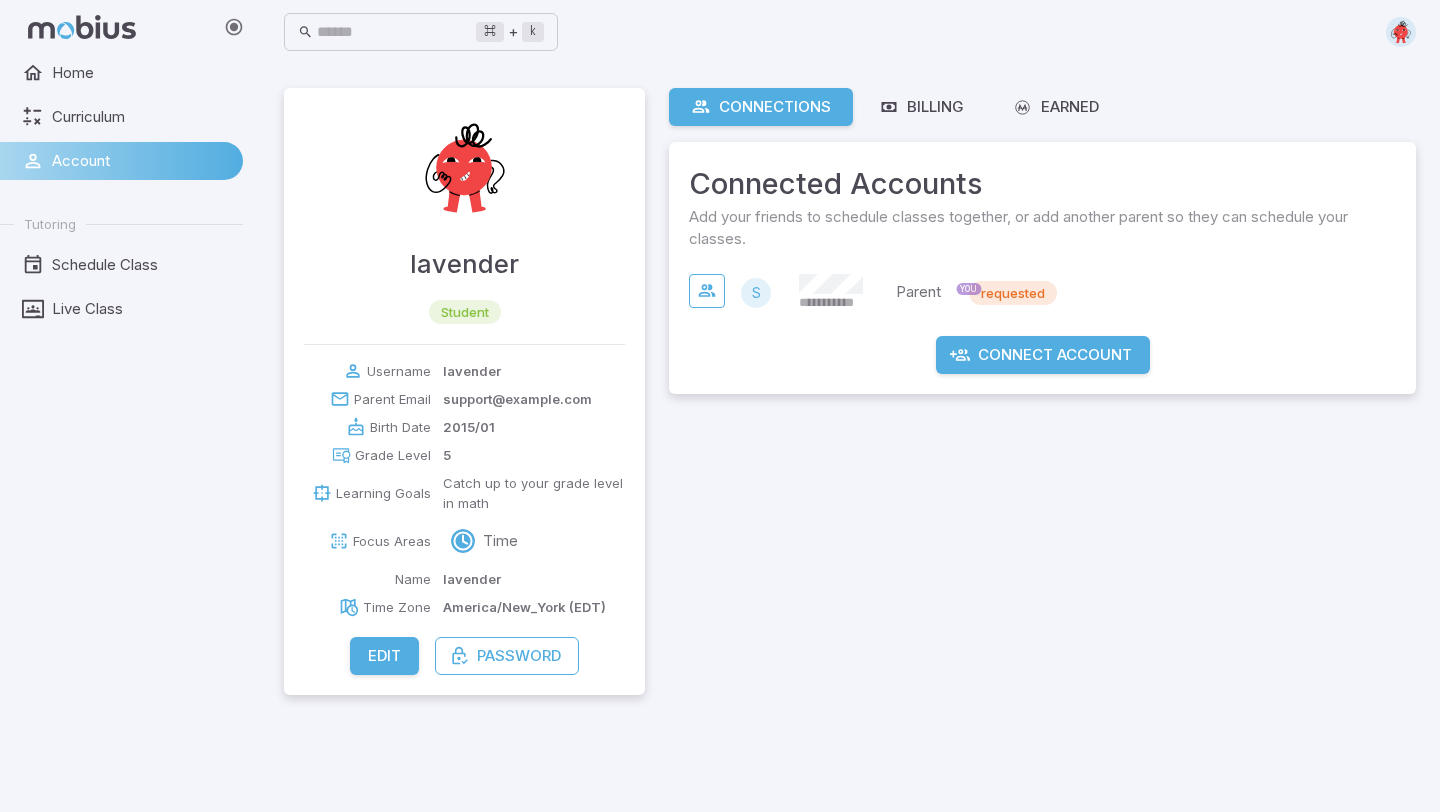 click on "Connections Billing Earned" at bounding box center [1042, 108] 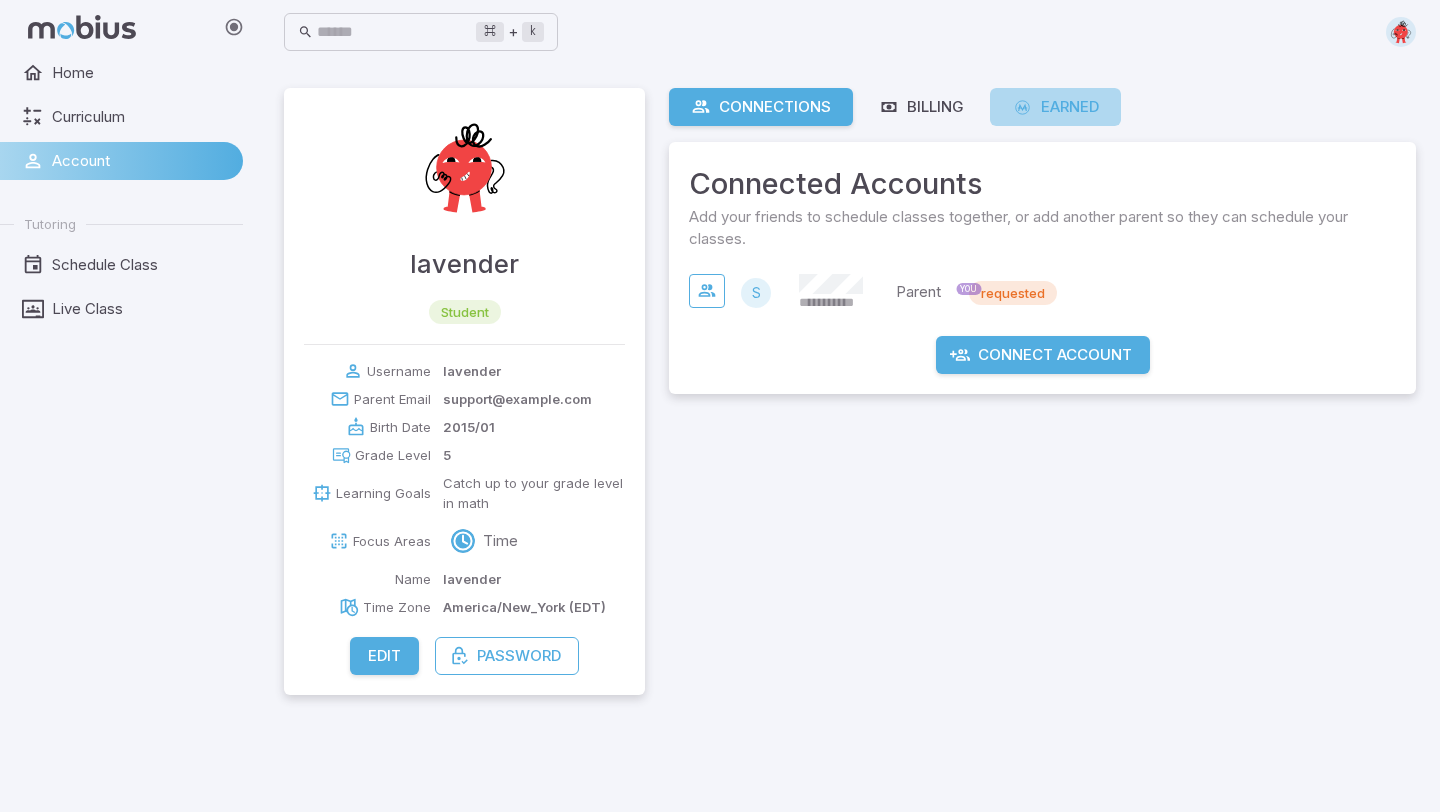 click on "Earned" at bounding box center (1055, 107) 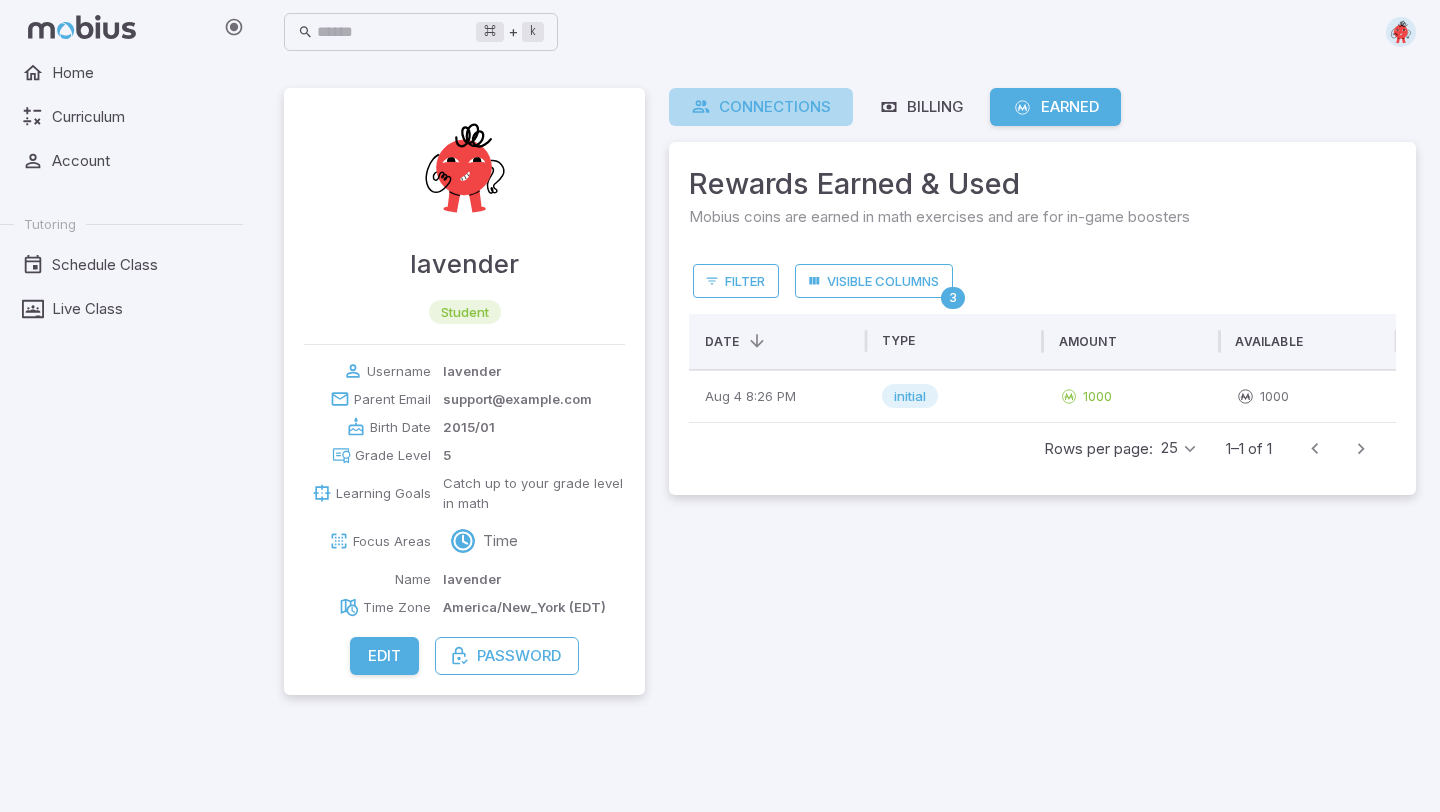click on "Connections" at bounding box center [761, 107] 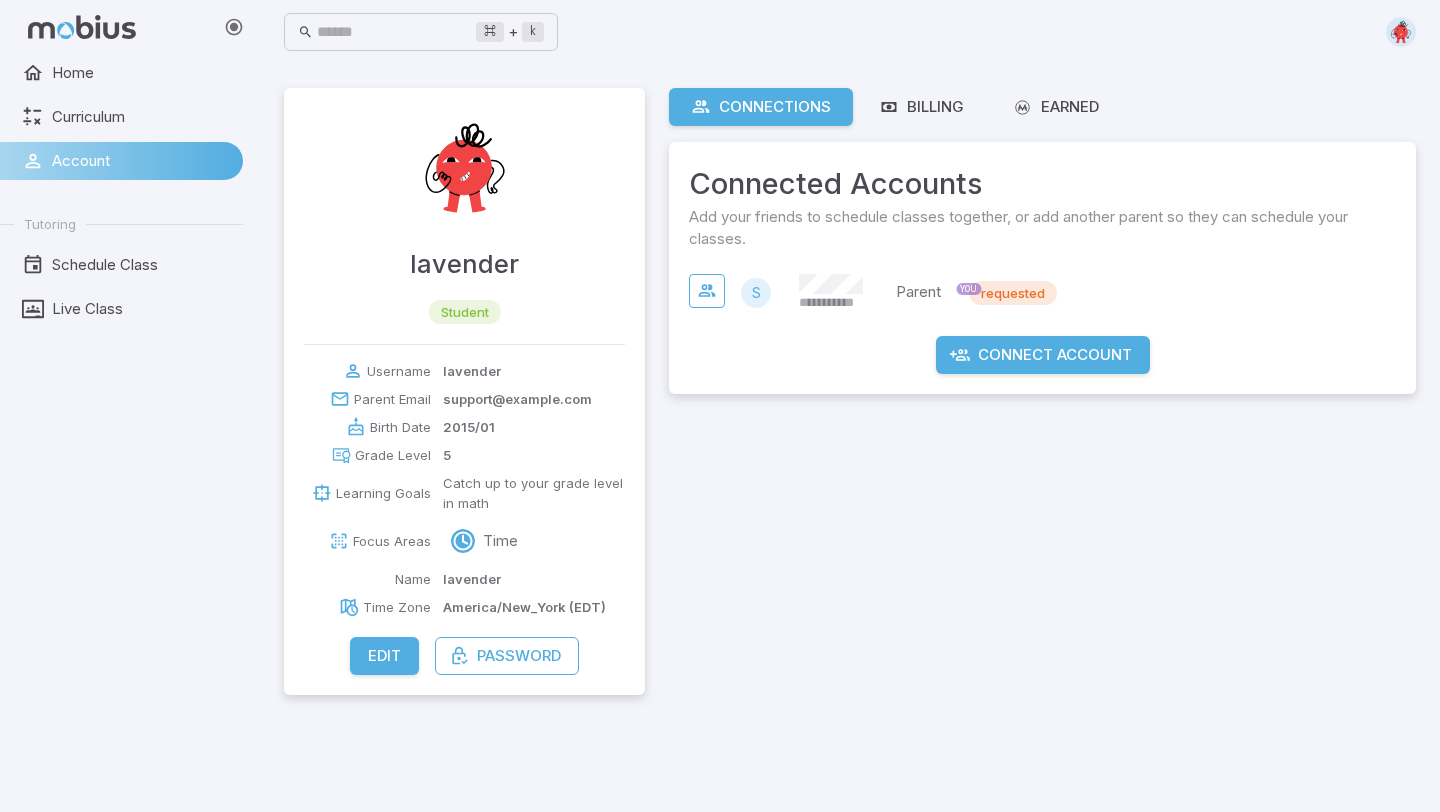 click on "Connect Account" at bounding box center (1043, 355) 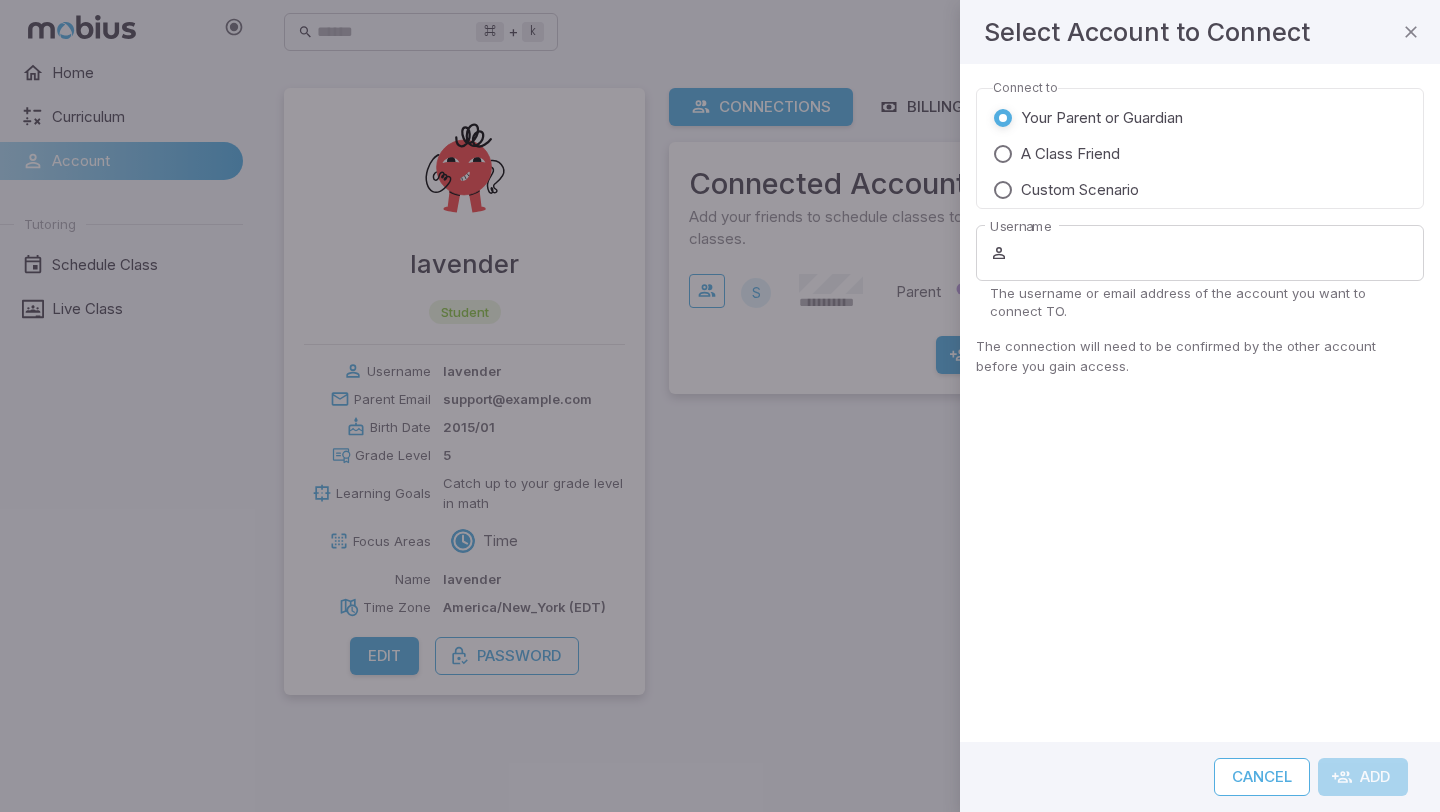 click at bounding box center (720, 406) 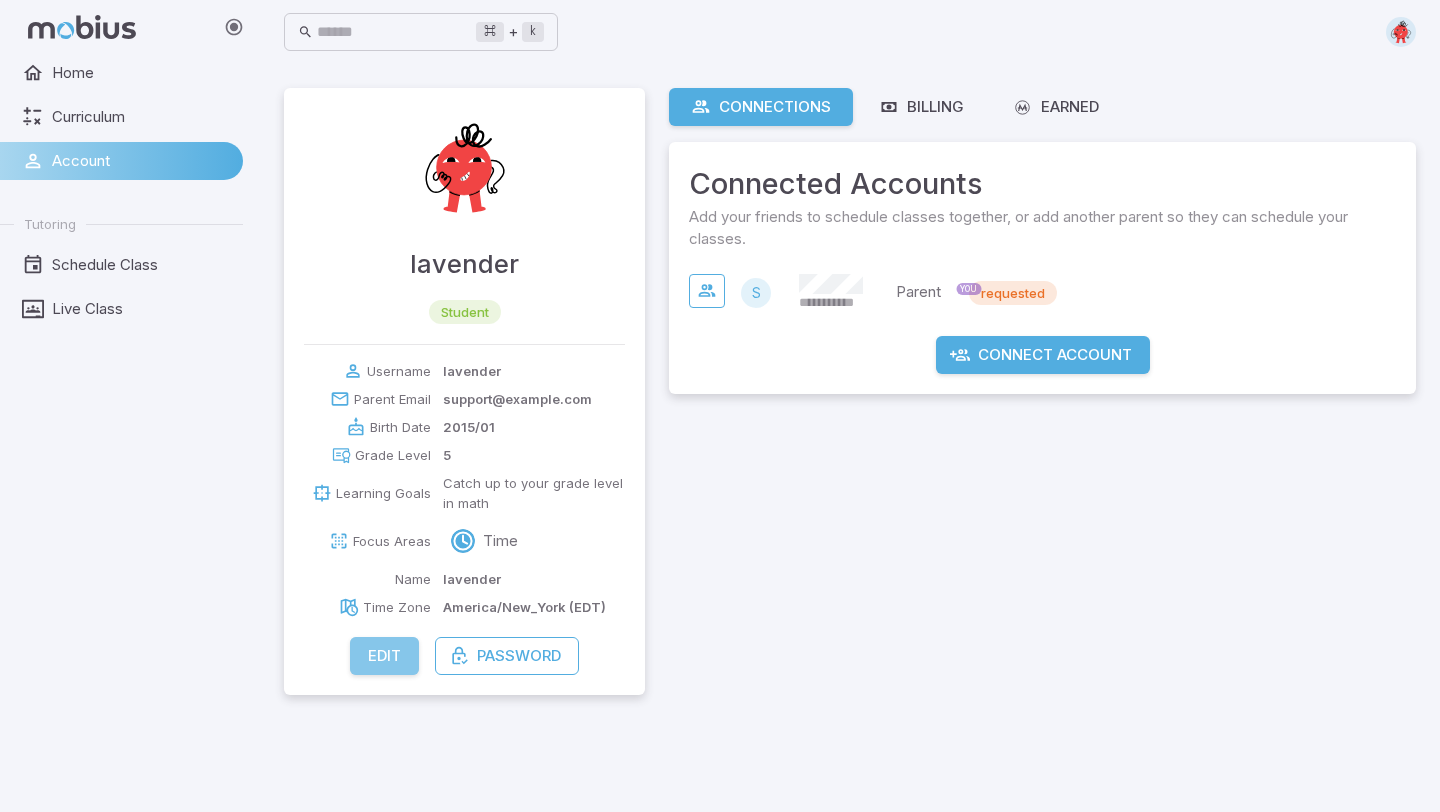 click on "Edit" at bounding box center (384, 656) 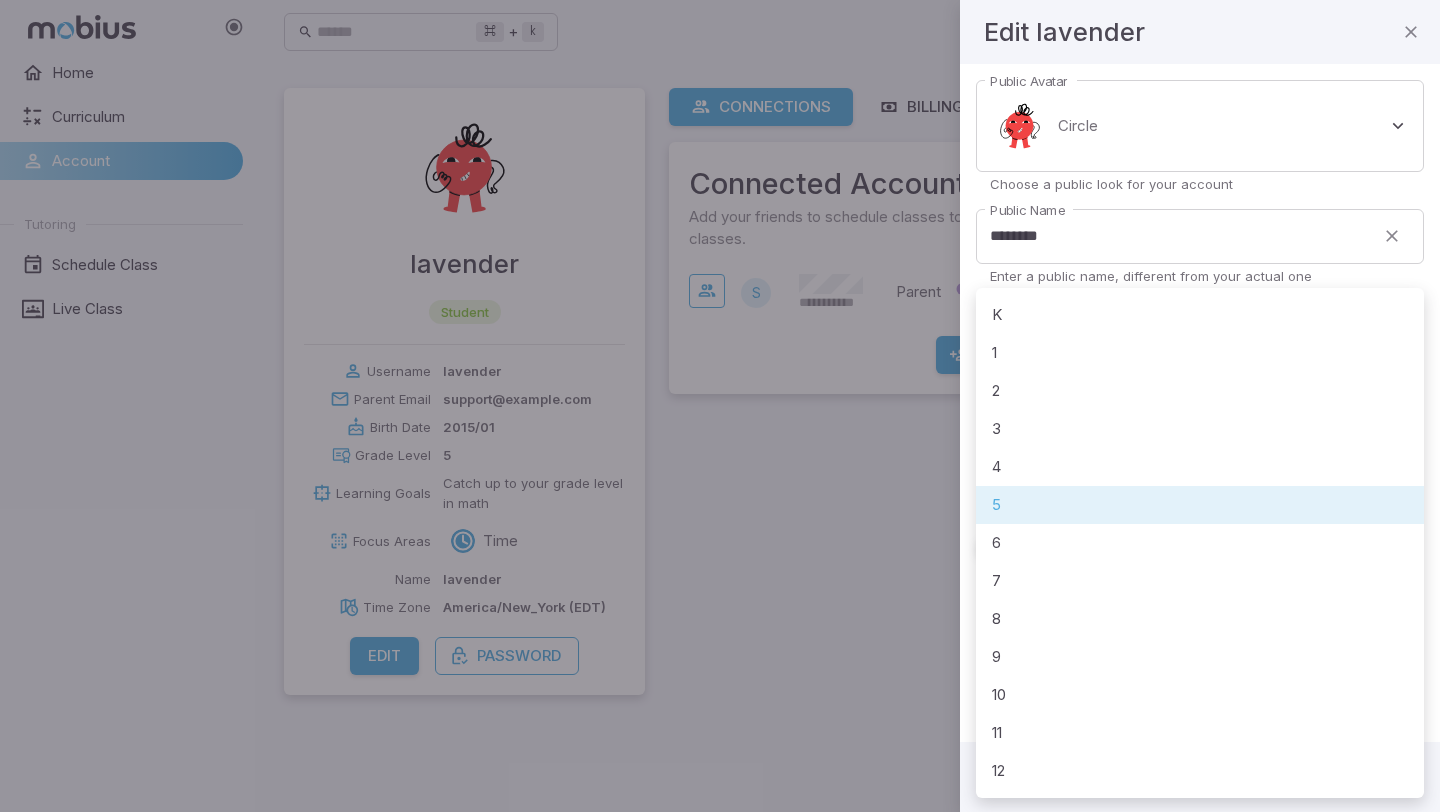 click on "**********" at bounding box center [720, 406] 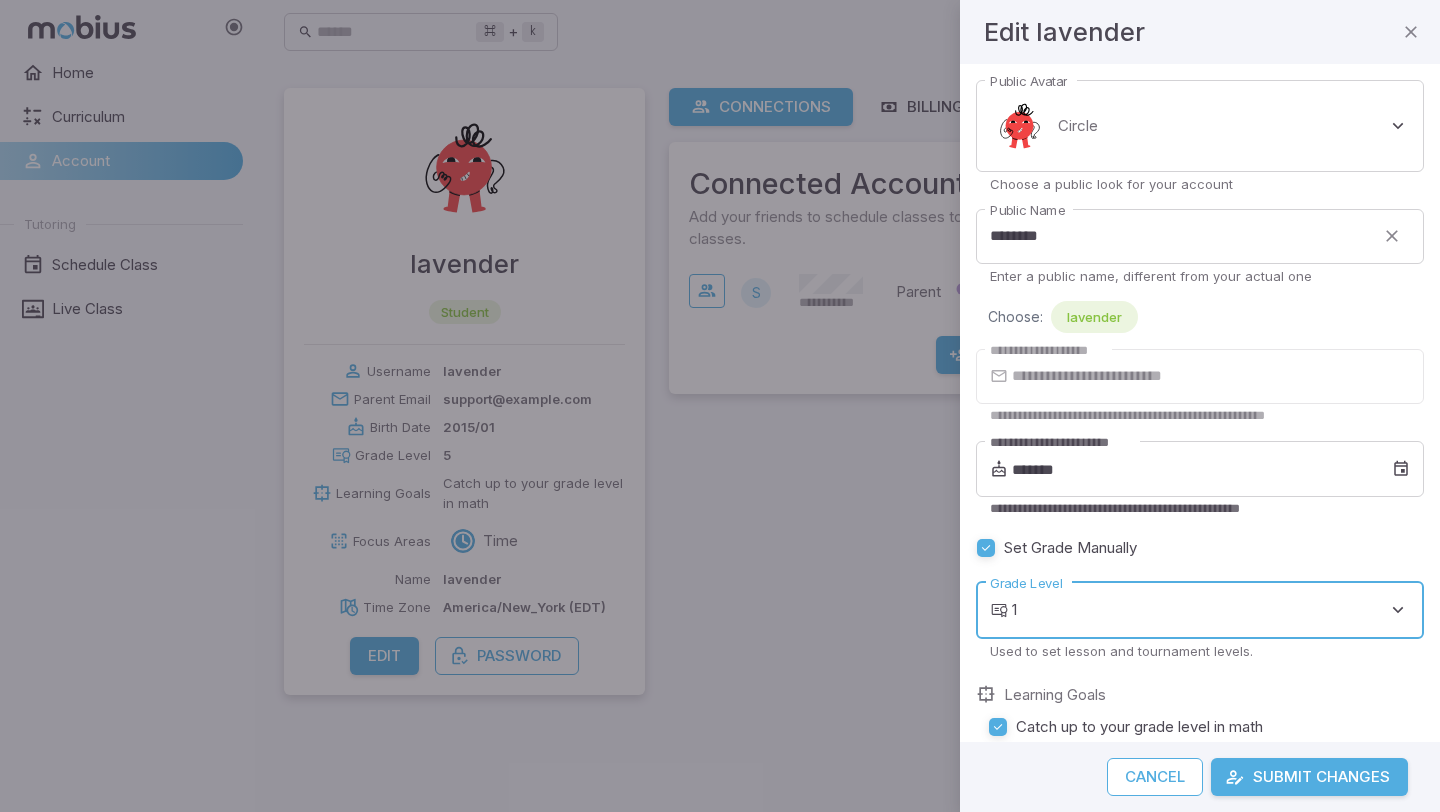 click on "Submit Changes" at bounding box center [1309, 777] 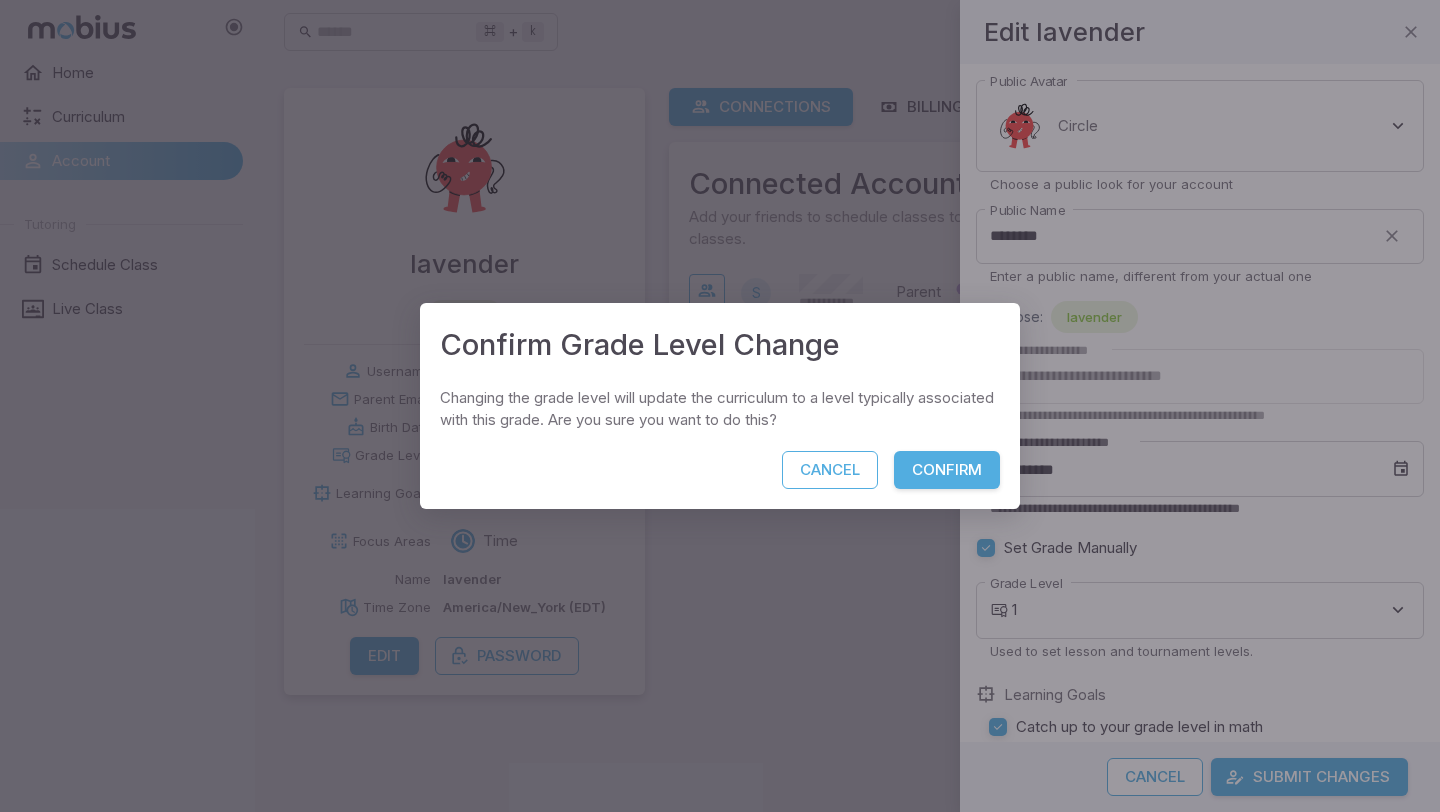 click on "Cancel Confirm" at bounding box center [720, 480] 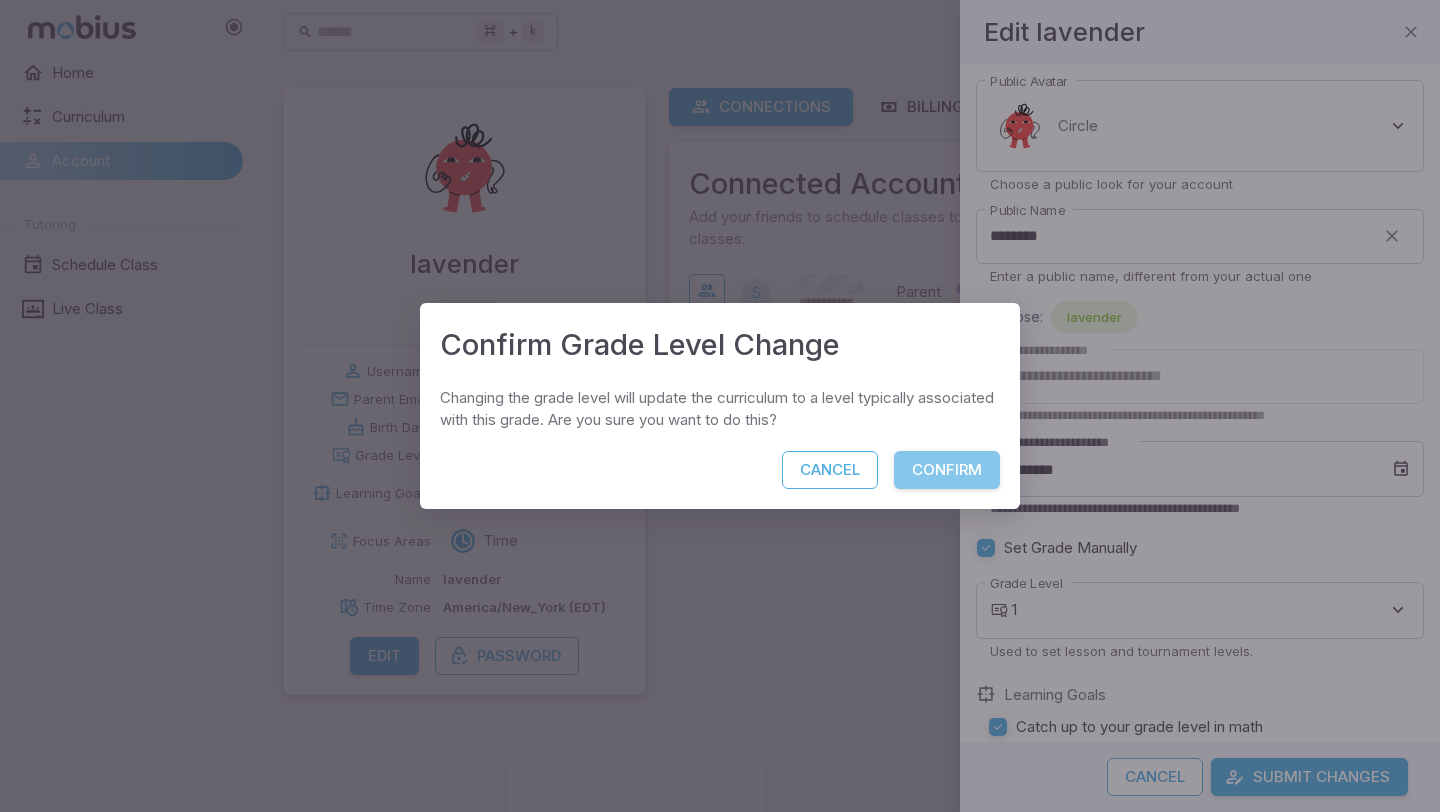 click on "Confirm" at bounding box center (947, 470) 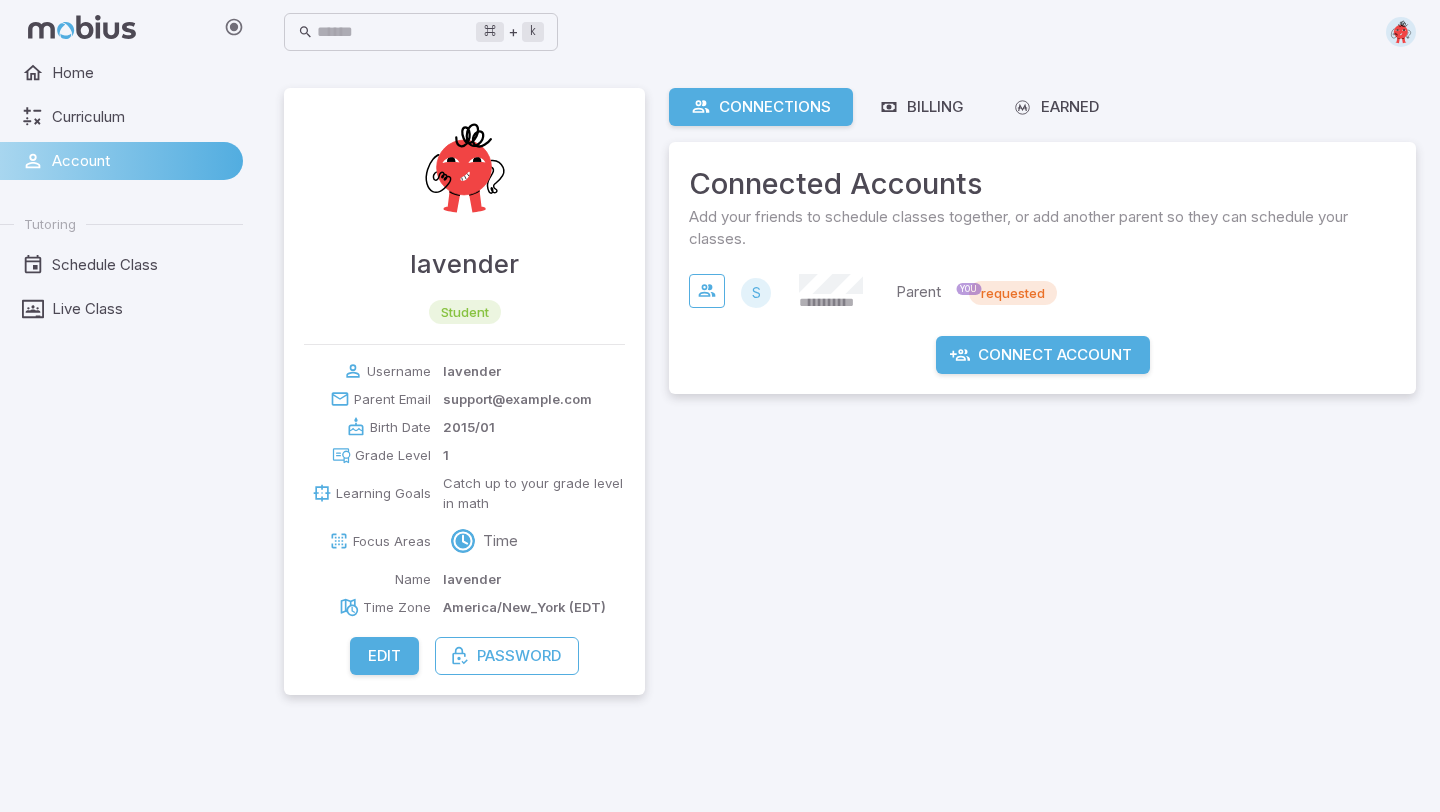 click on "**********" at bounding box center [1042, 303] 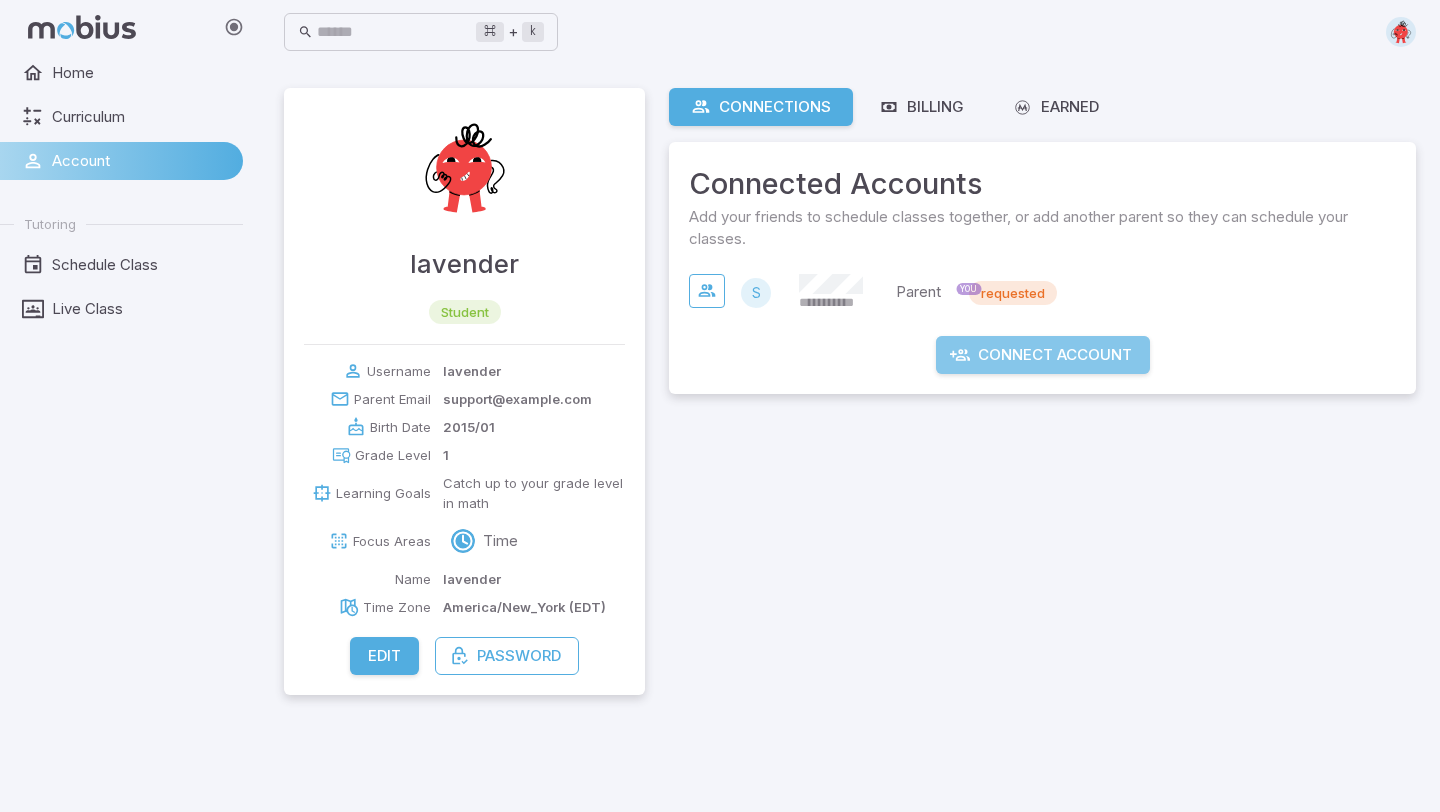 click on "Connect Account" at bounding box center (1043, 355) 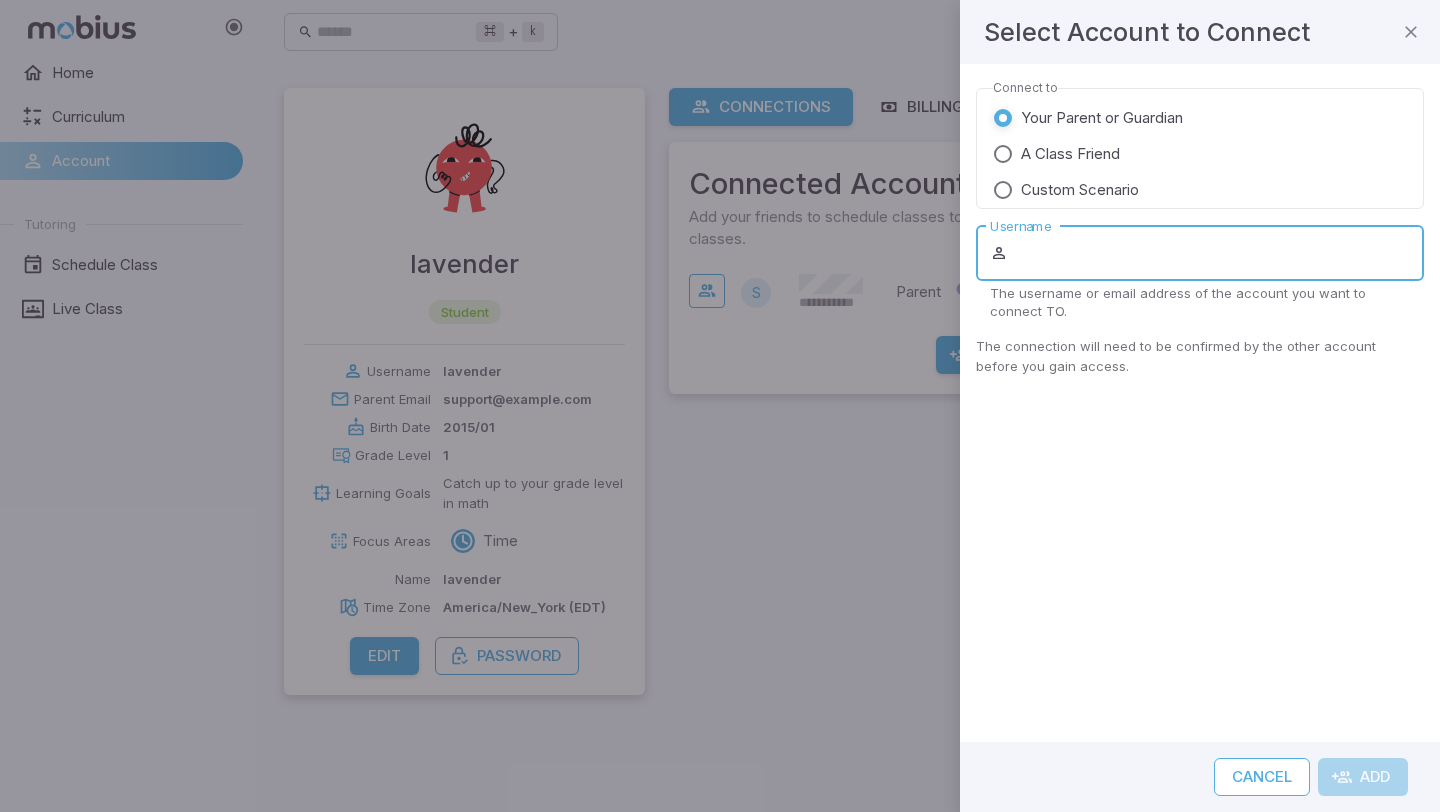 click on "Username" at bounding box center (1218, 253) 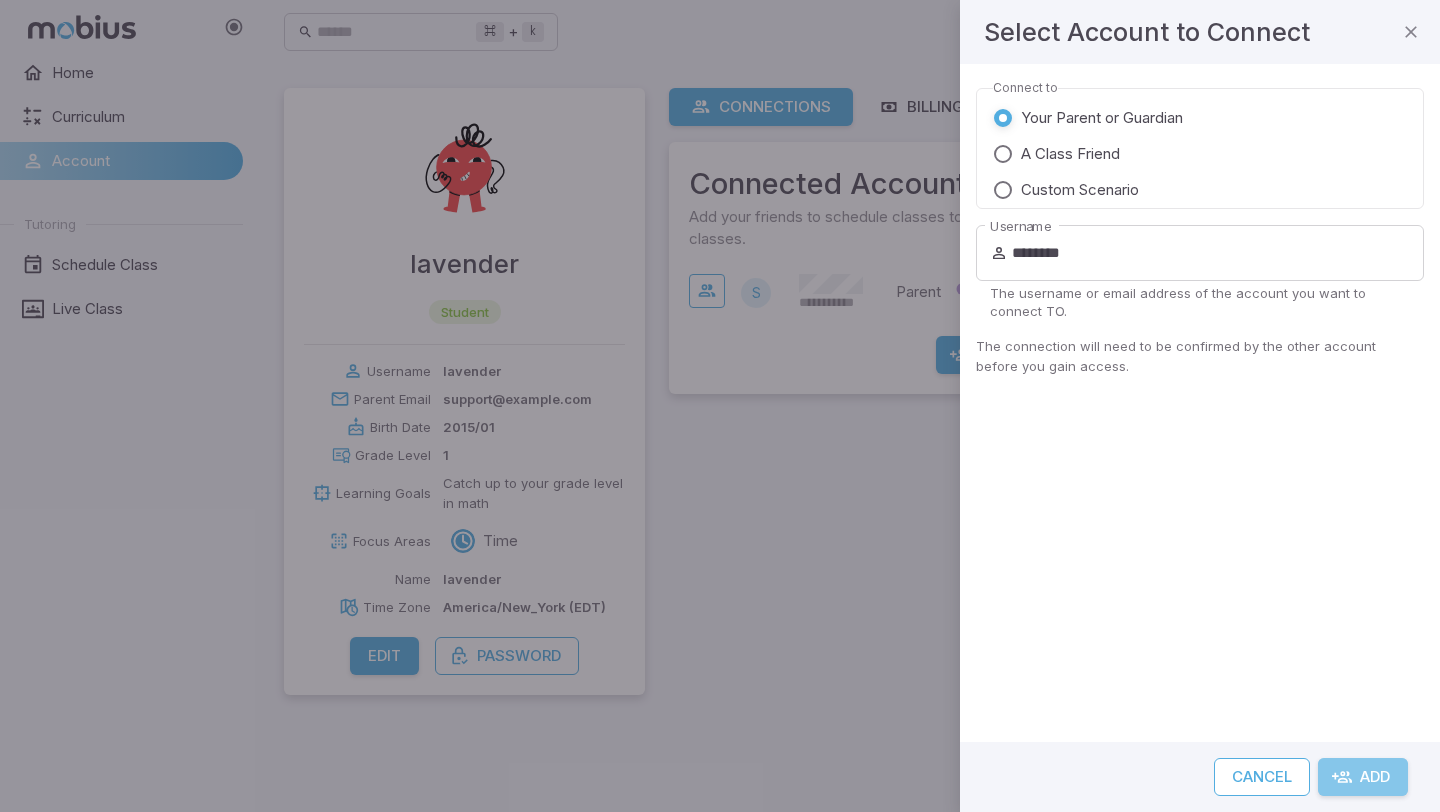 click on "Add" at bounding box center [1363, 777] 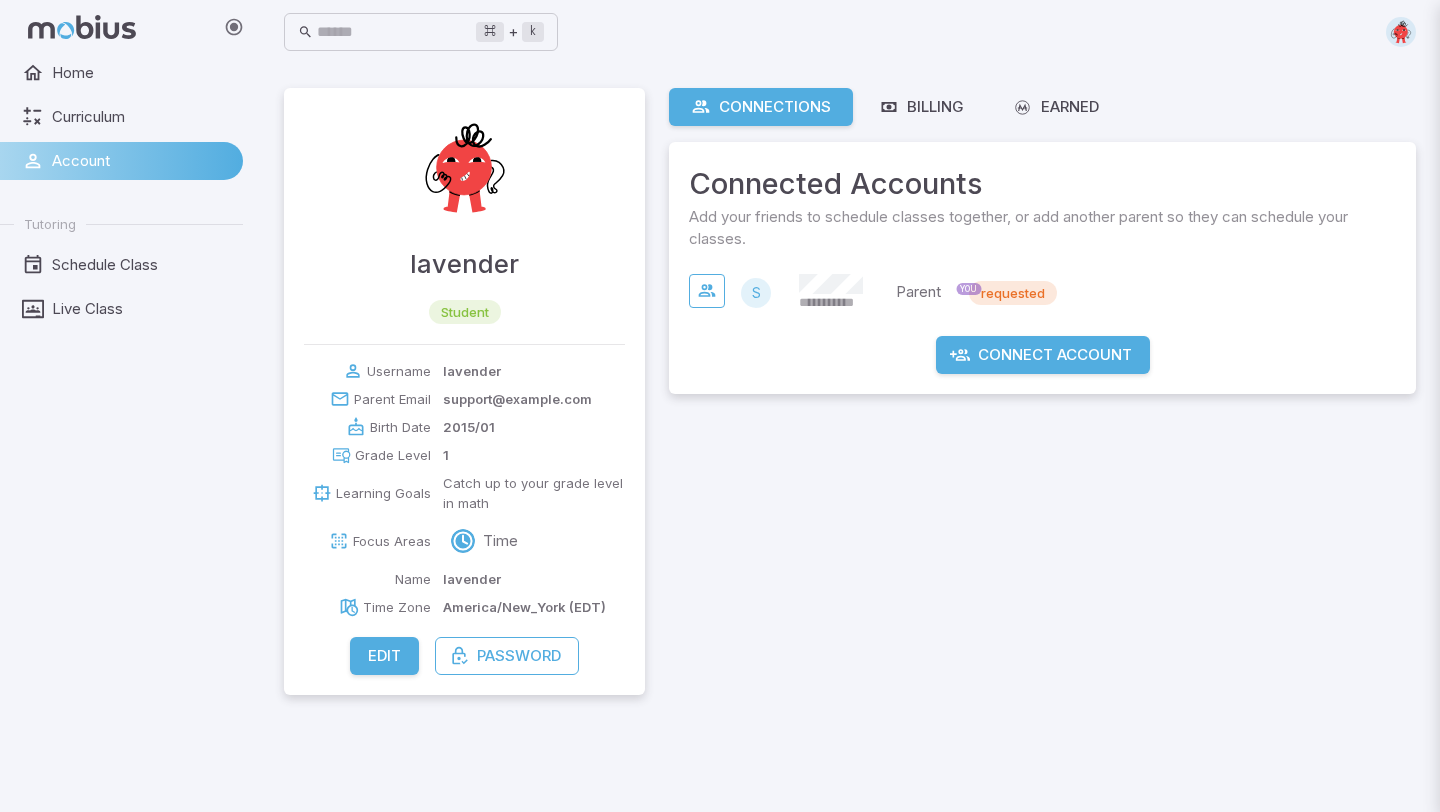 type 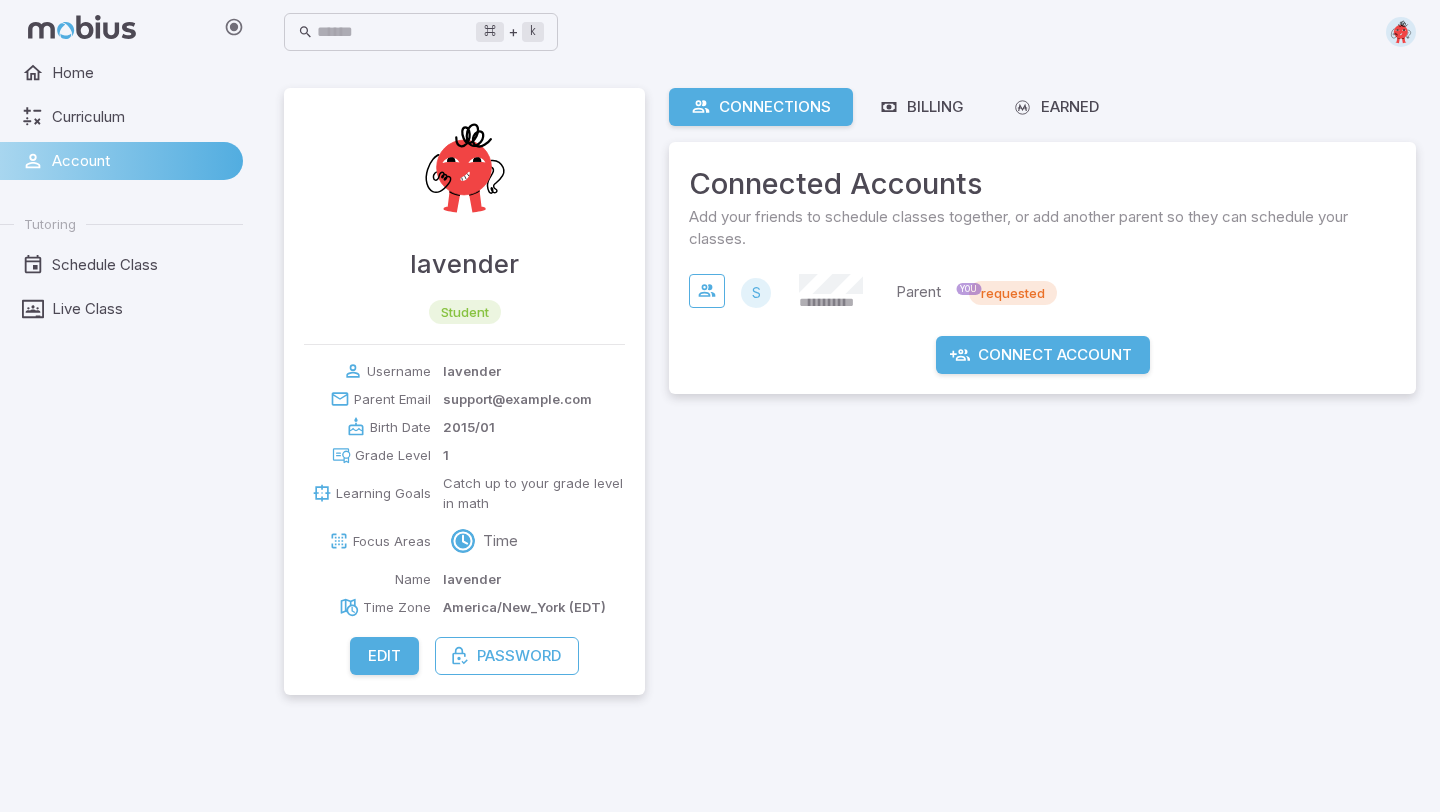 click on "requested" at bounding box center (1013, 293) 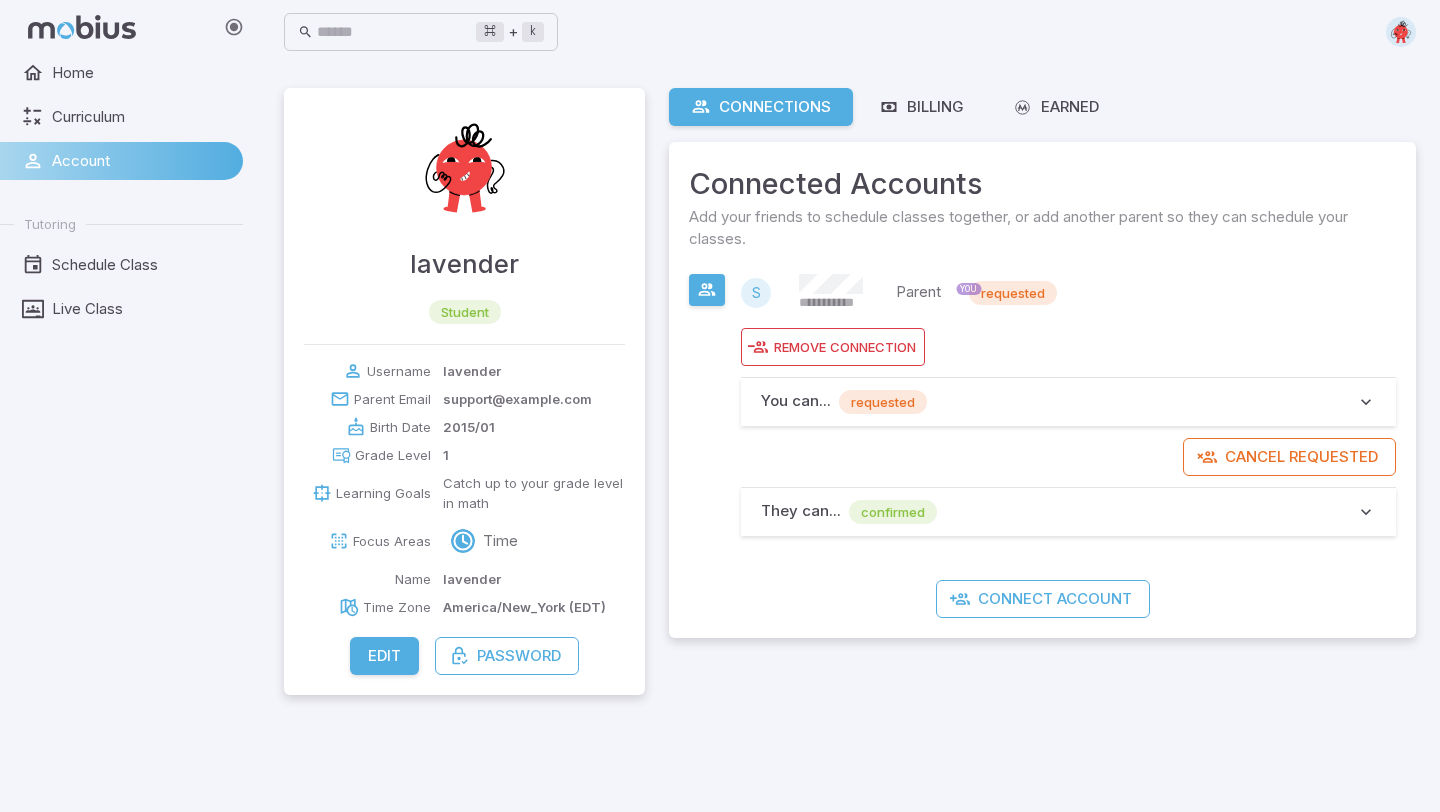 click on "requested" at bounding box center [883, 402] 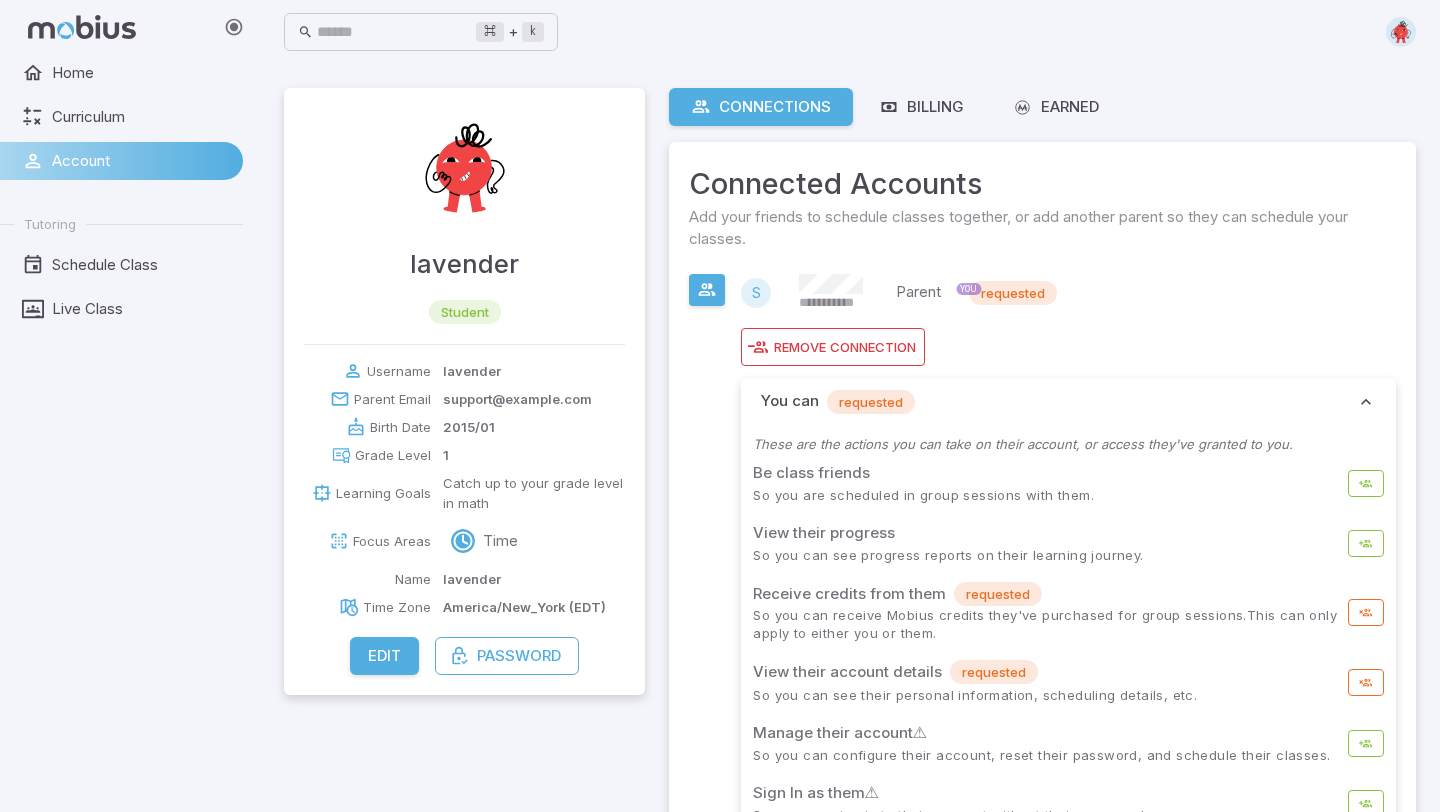 click on "lavender student Username lavender Parent Email learningmoore53@gmail.com Birth Date 2015/01 Grade Level 1 Learning Goals Catch up to your grade level in math Focus Areas Time Name lavender Time Zone America/New_York (EDT) Edit Password" at bounding box center (464, 569) 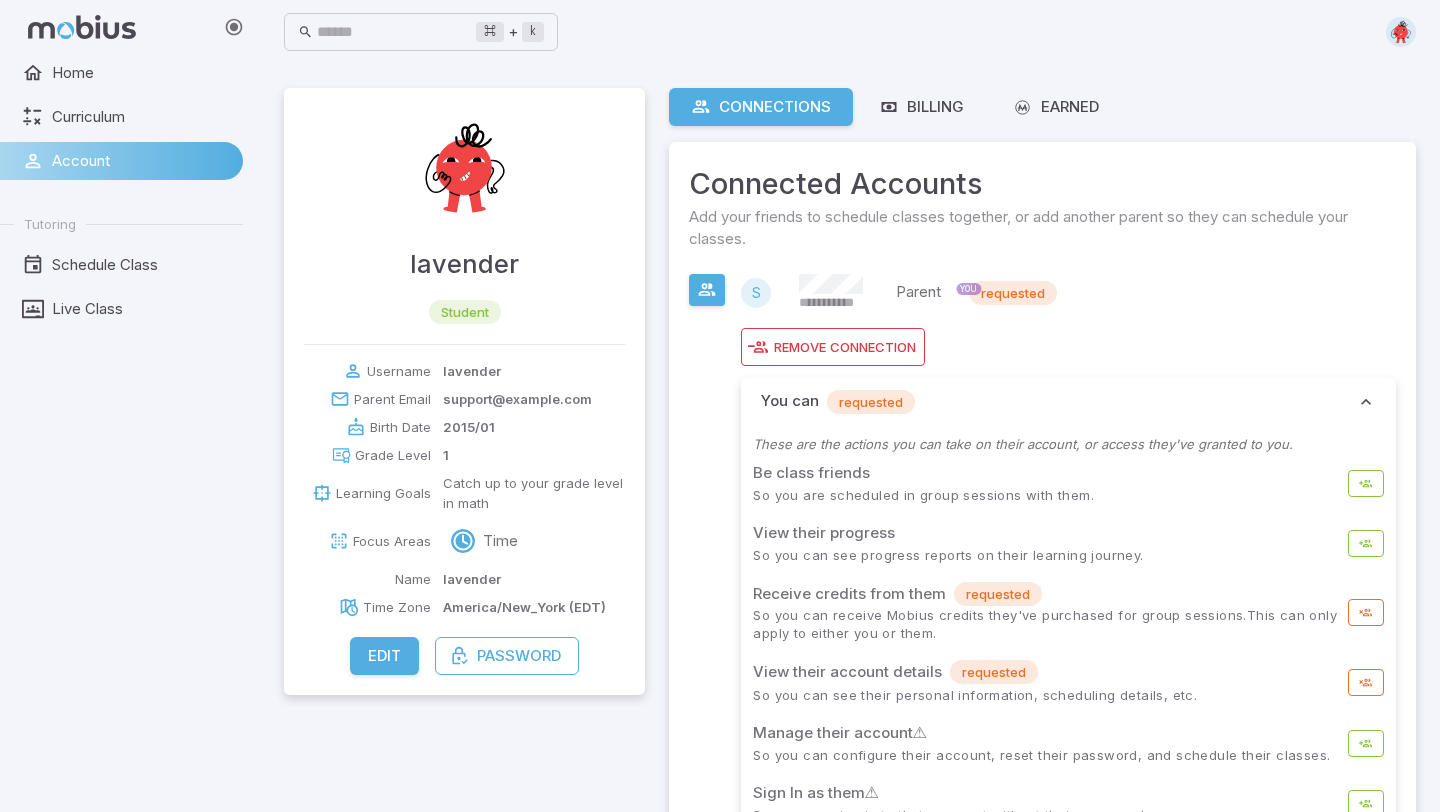 click on "⌘ + k ​" at bounding box center (850, 32) 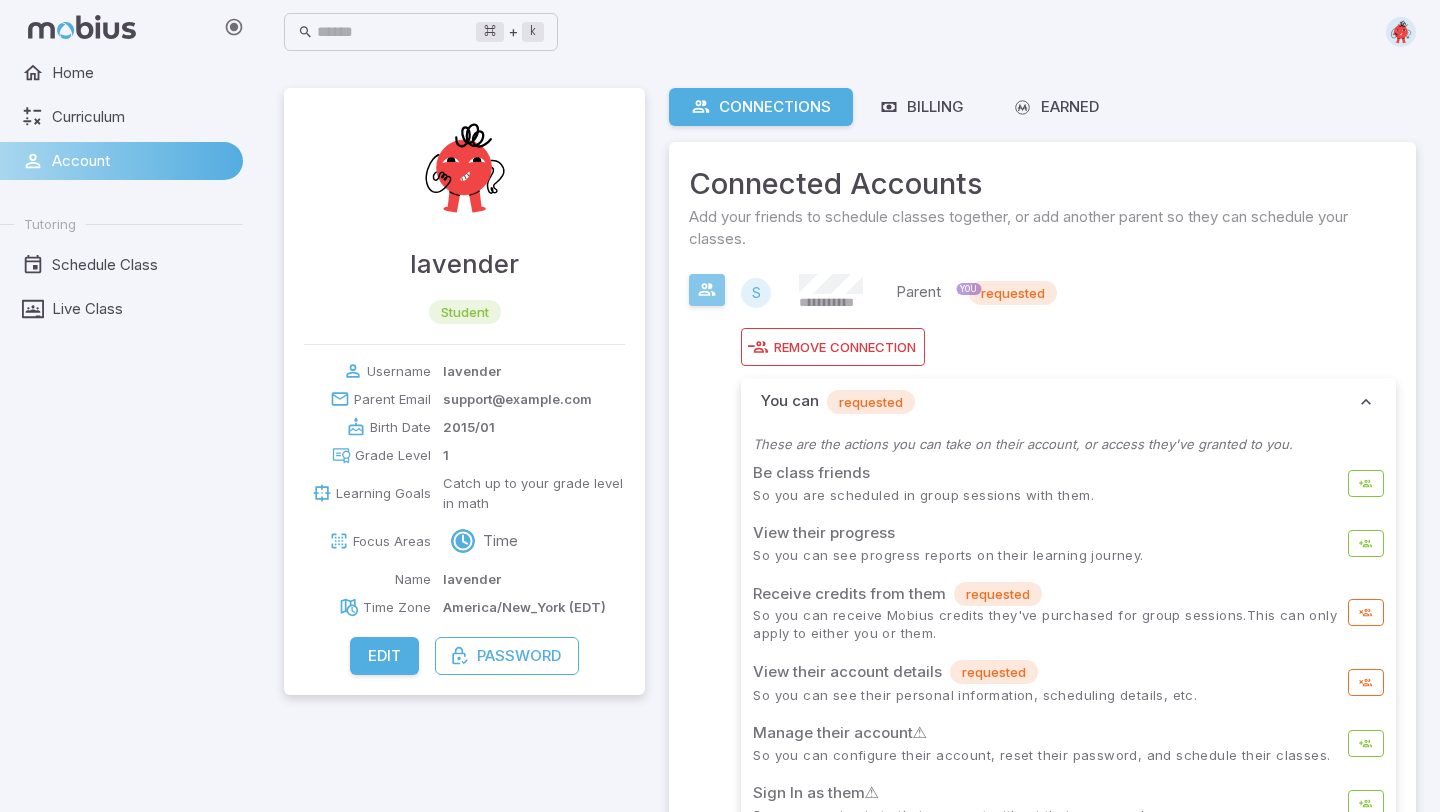 click at bounding box center (707, 290) 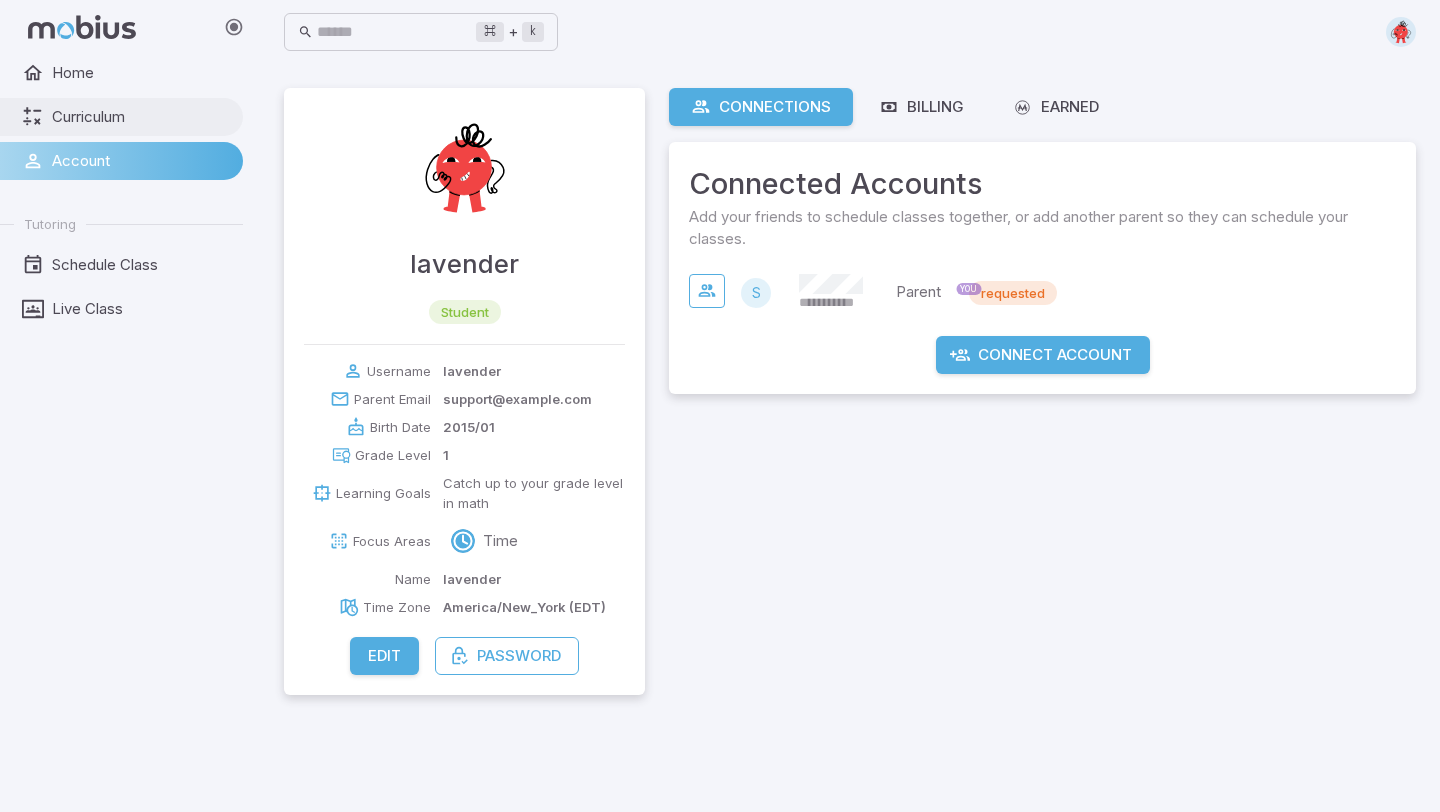 click on "Curriculum" at bounding box center (140, 117) 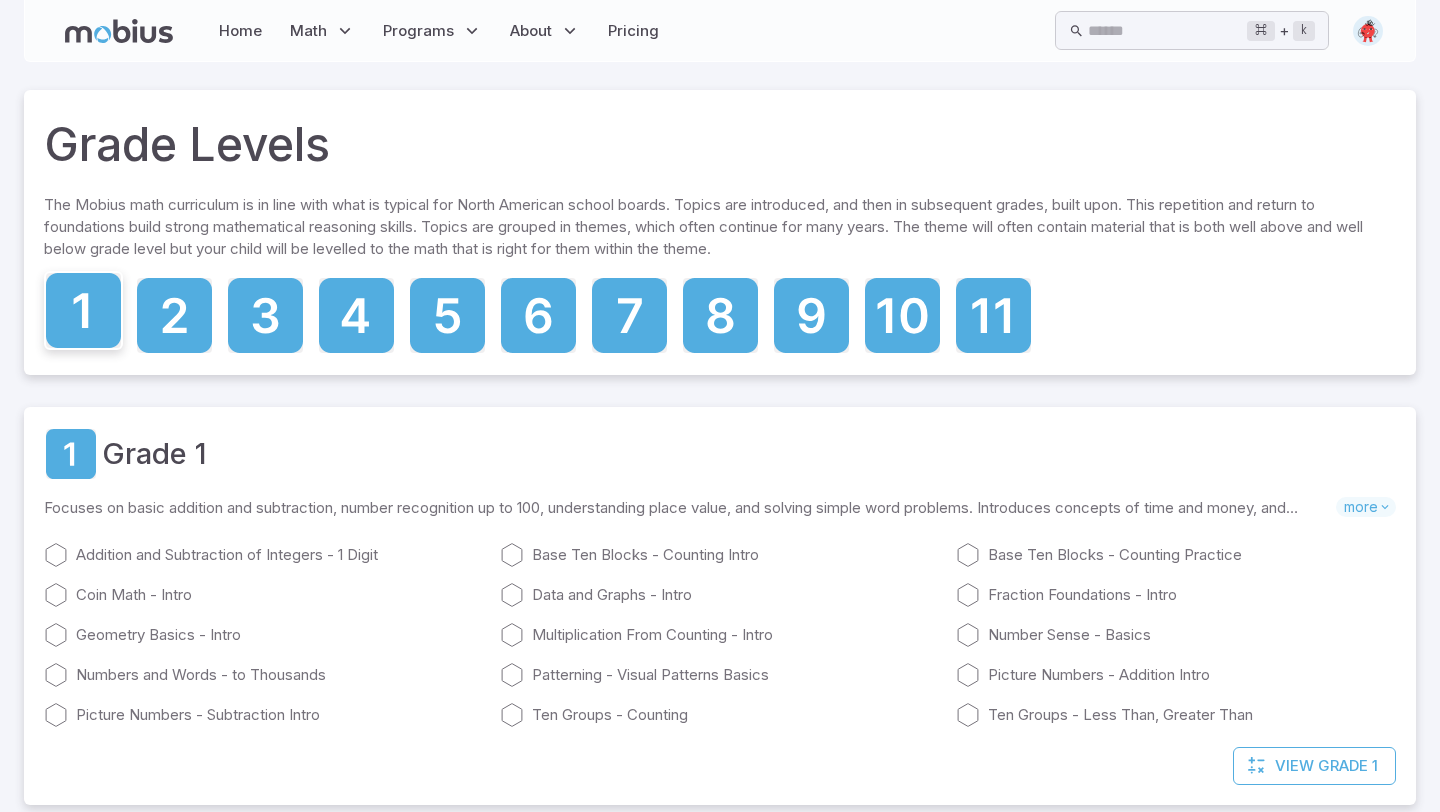 click 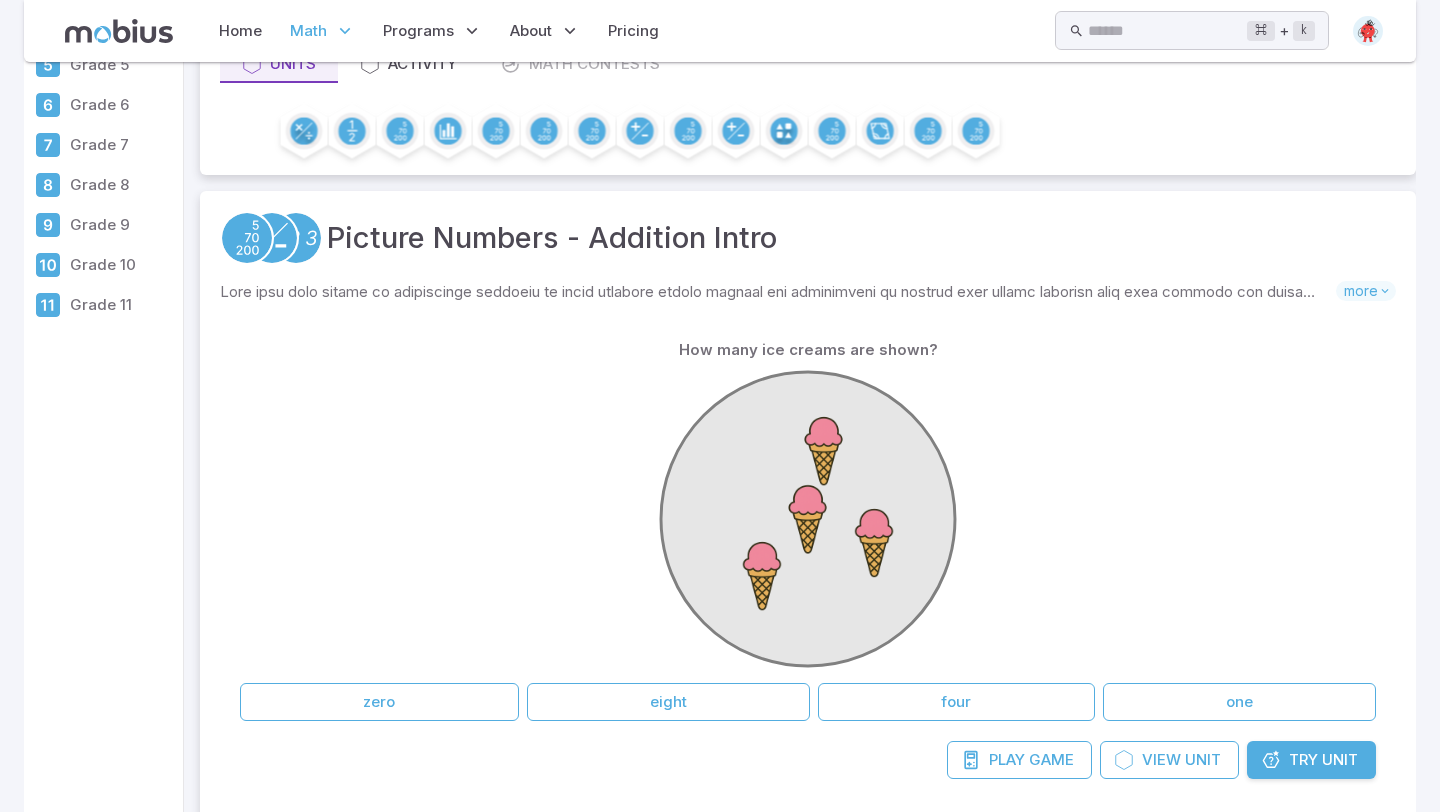 scroll, scrollTop: 232, scrollLeft: 0, axis: vertical 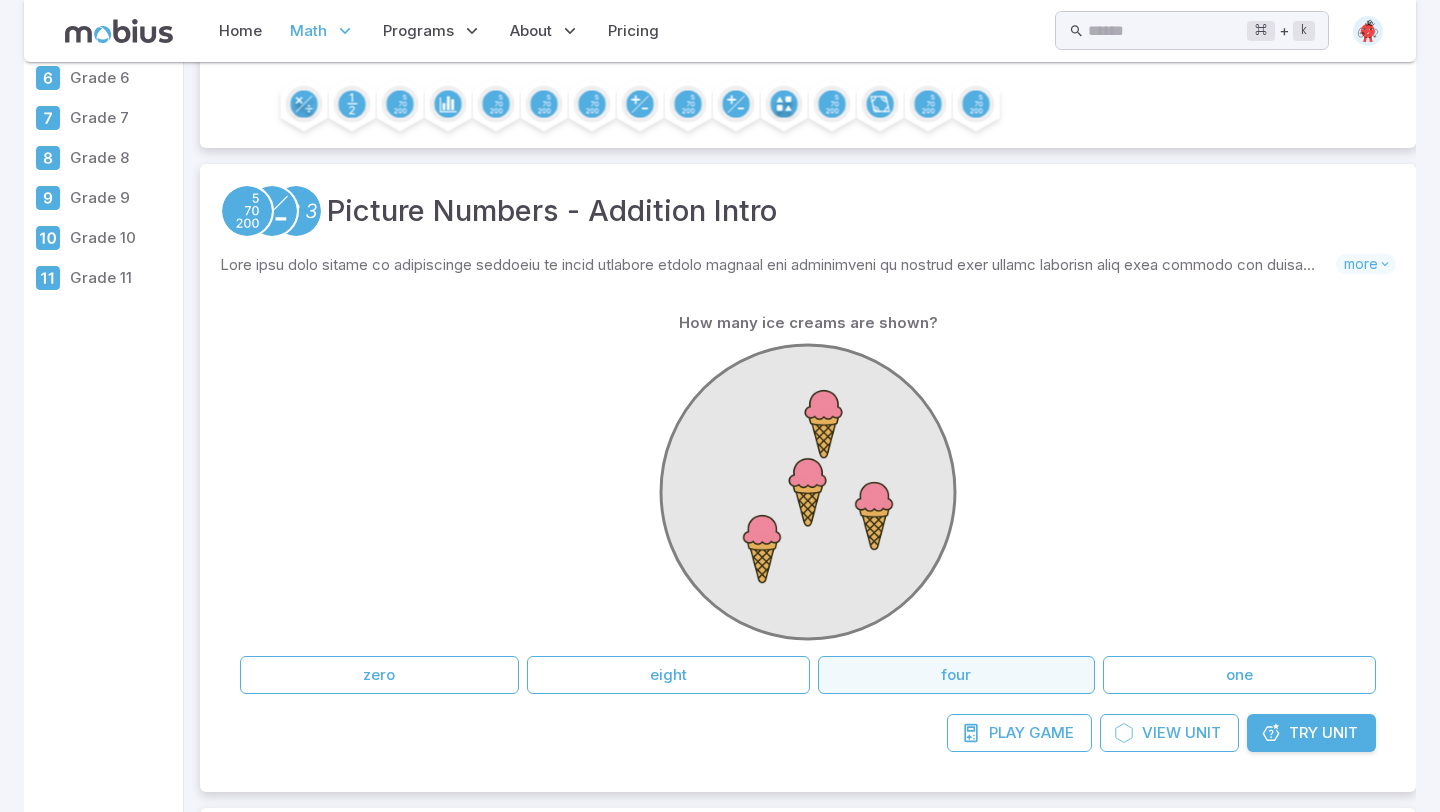 click on "four" at bounding box center [956, 675] 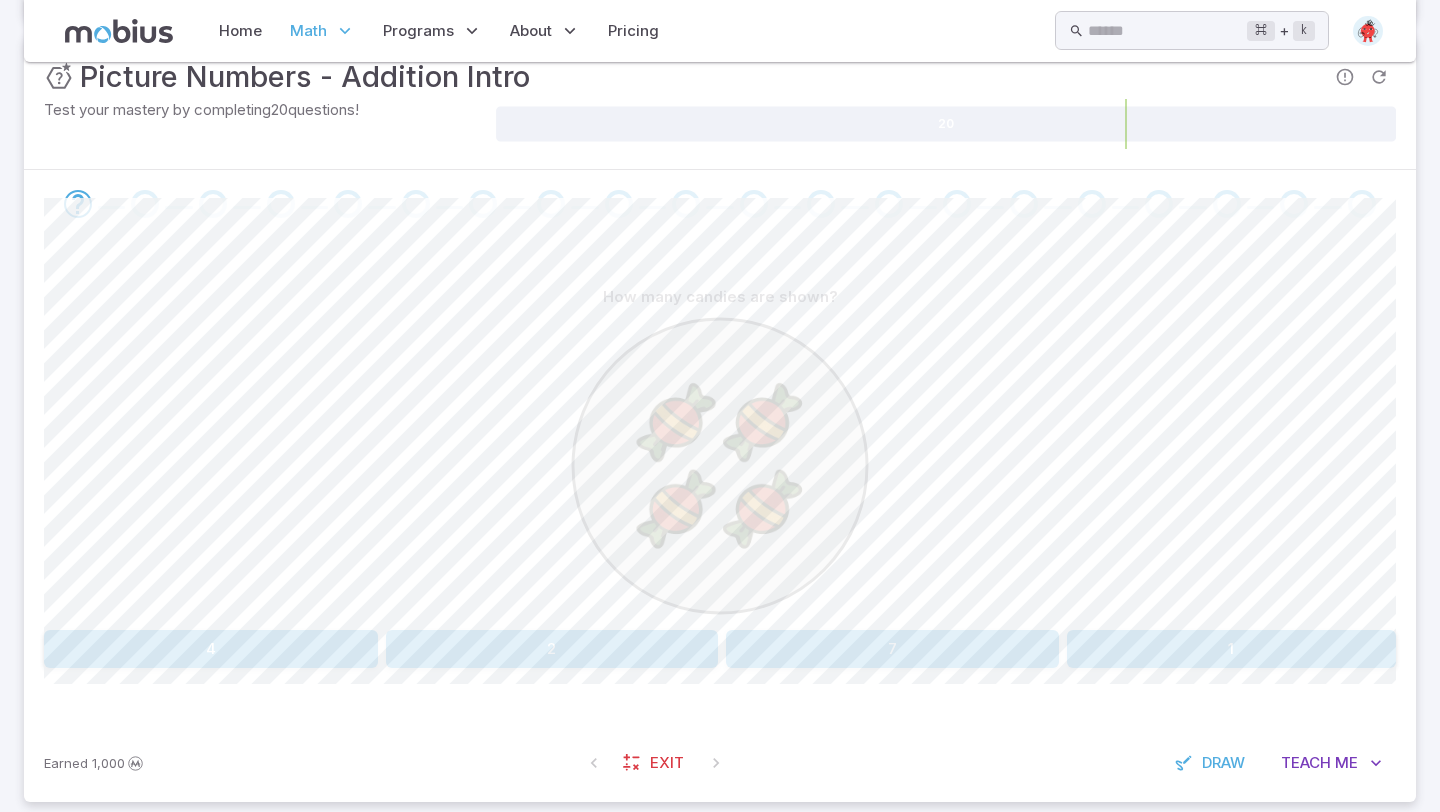 scroll, scrollTop: 334, scrollLeft: 0, axis: vertical 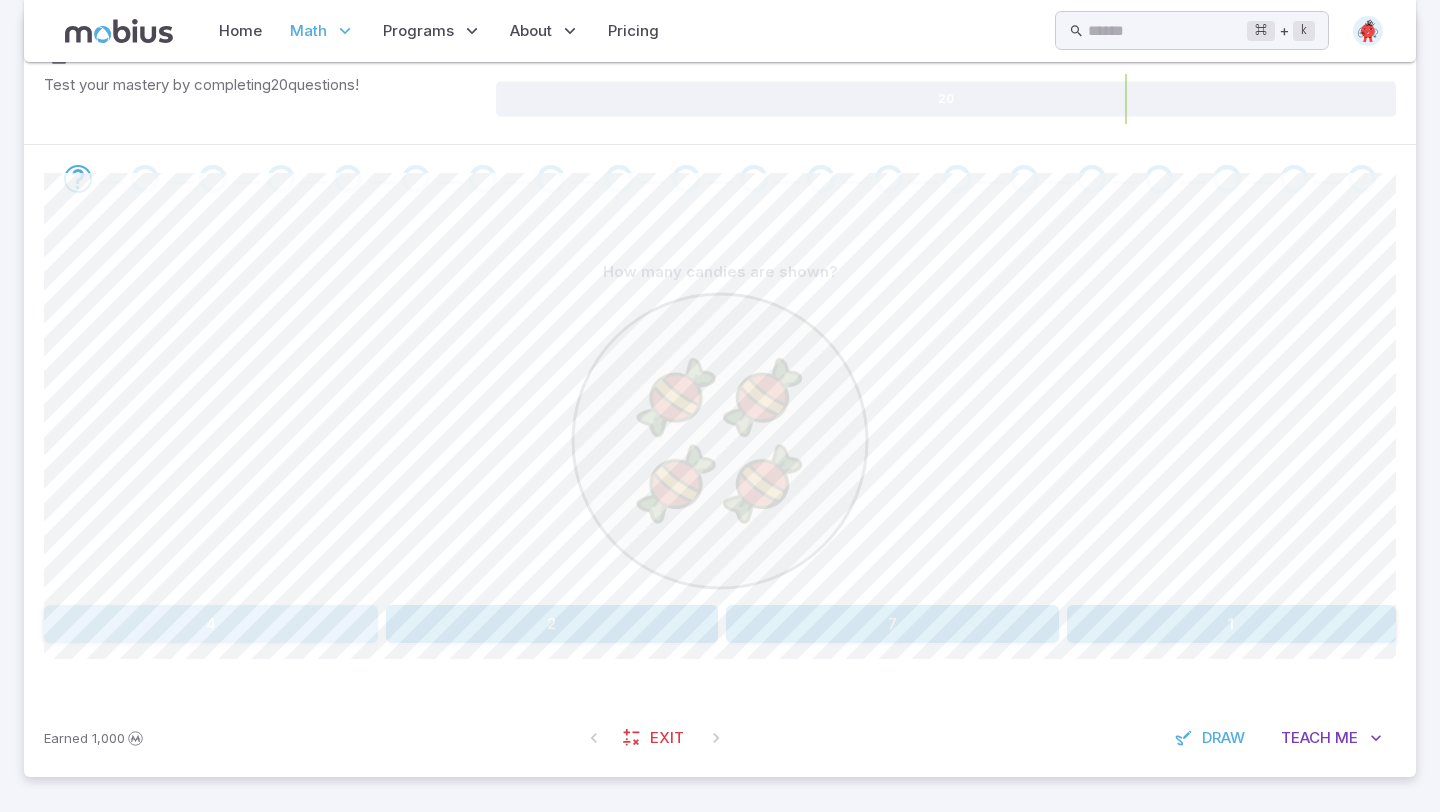 click on "4" at bounding box center (211, 624) 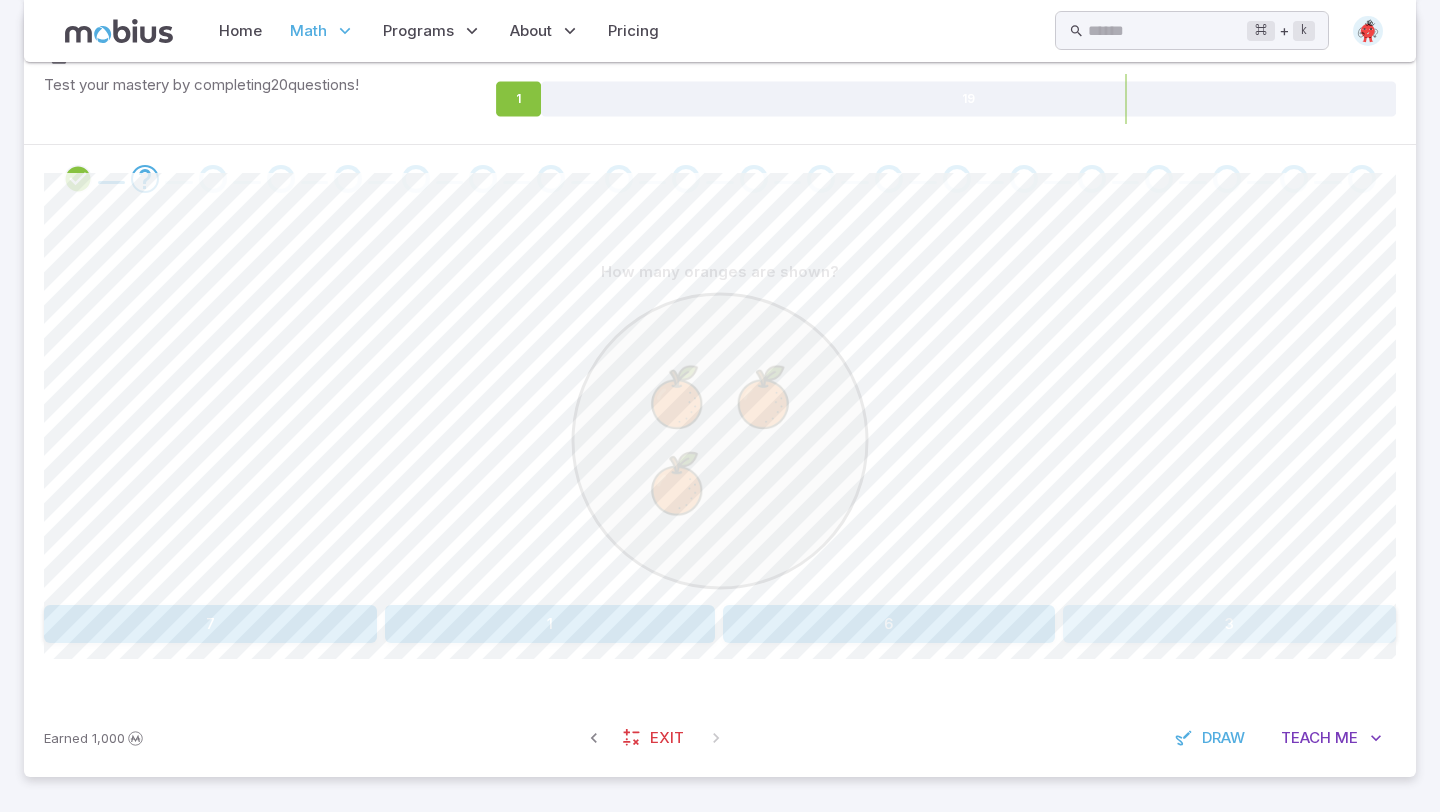 click on "3" at bounding box center [1229, 624] 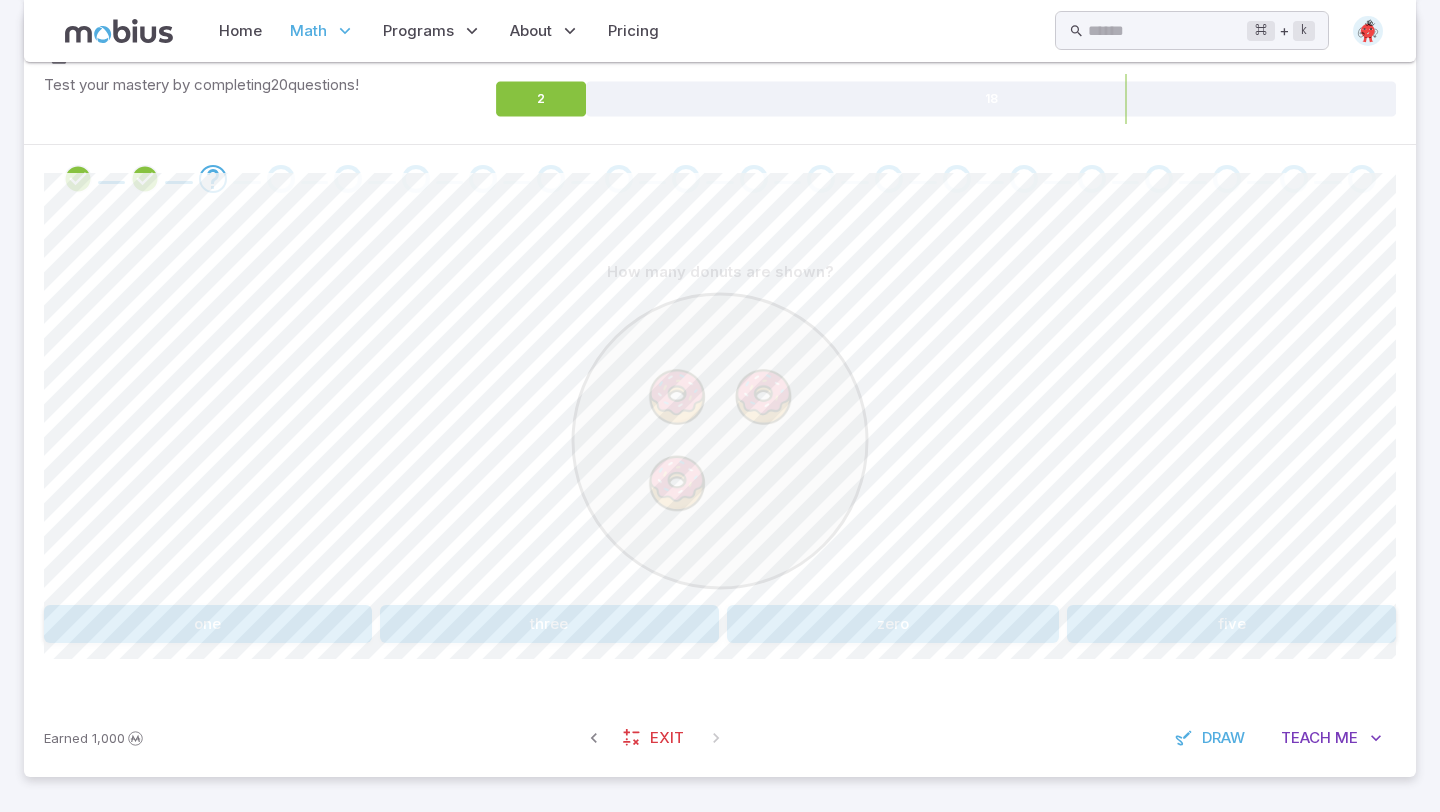 click on "three" at bounding box center [549, 624] 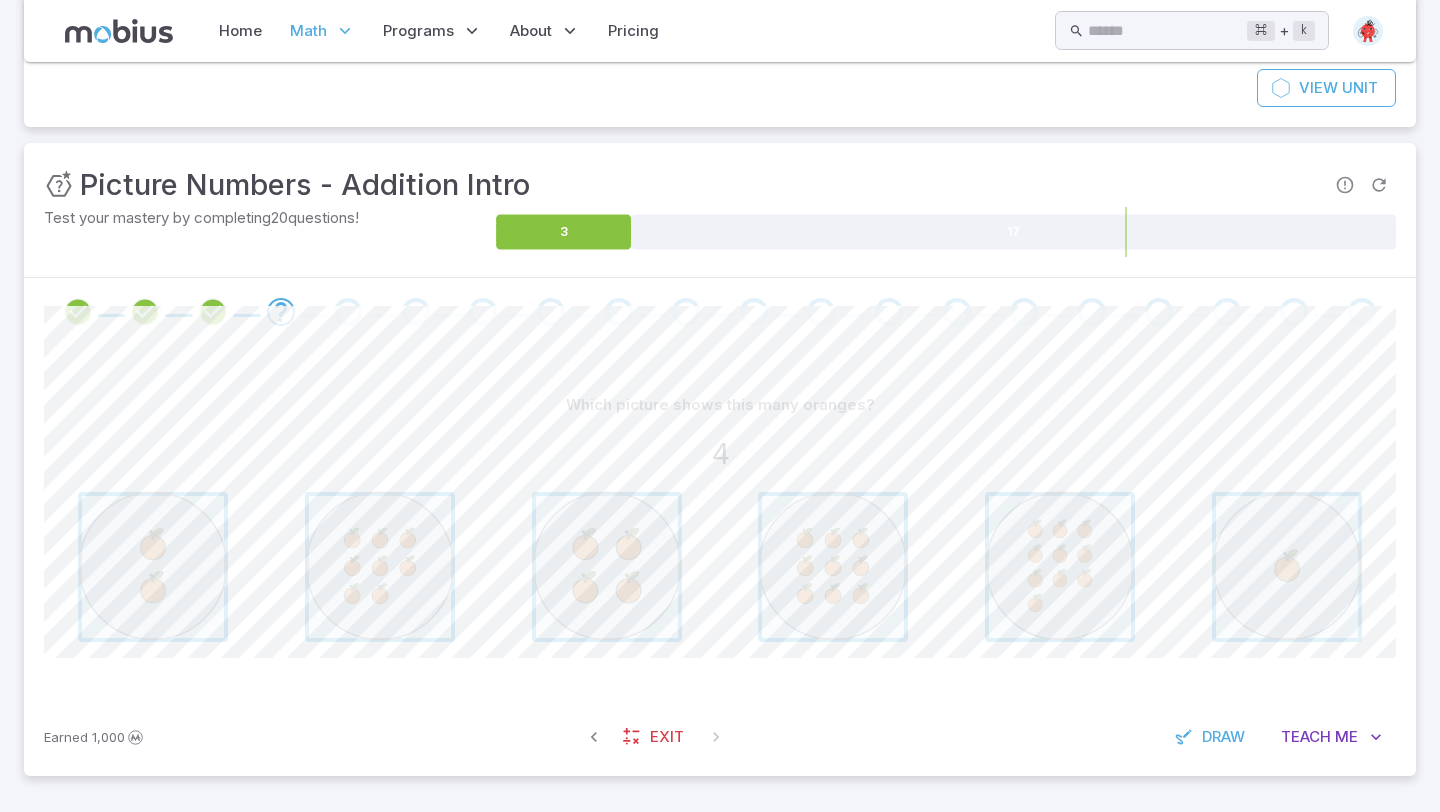 scroll, scrollTop: 201, scrollLeft: 0, axis: vertical 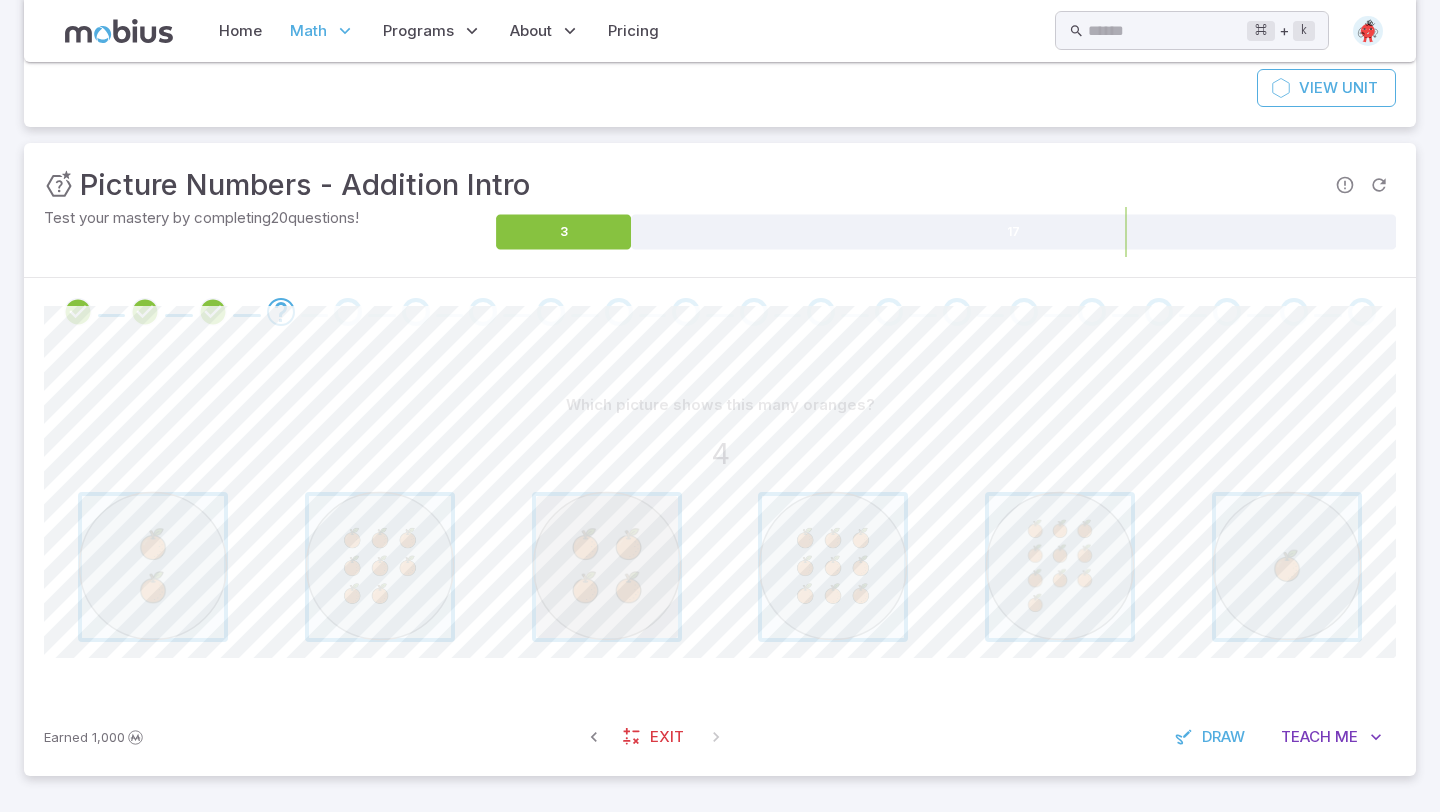 click at bounding box center [607, 567] 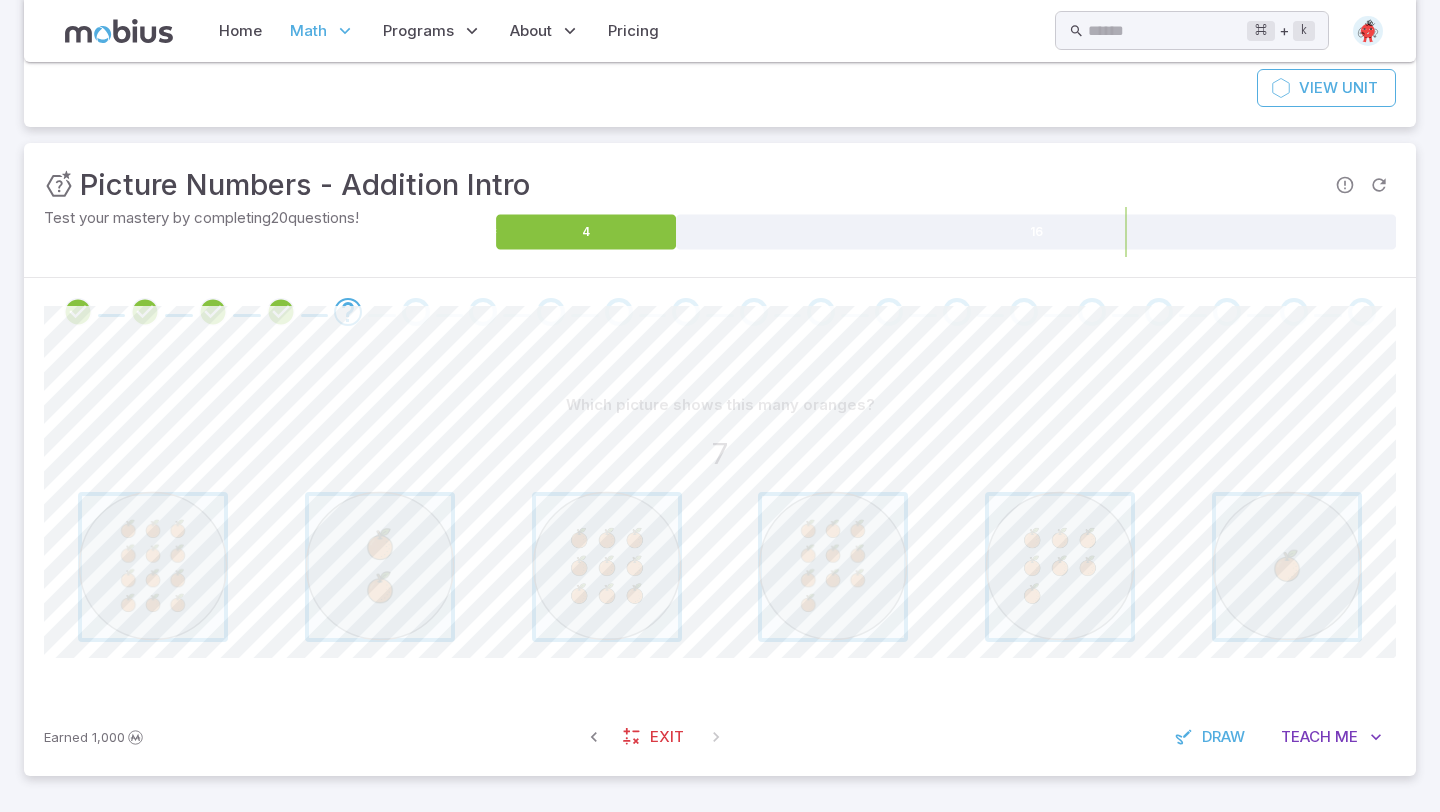 click at bounding box center [607, 567] 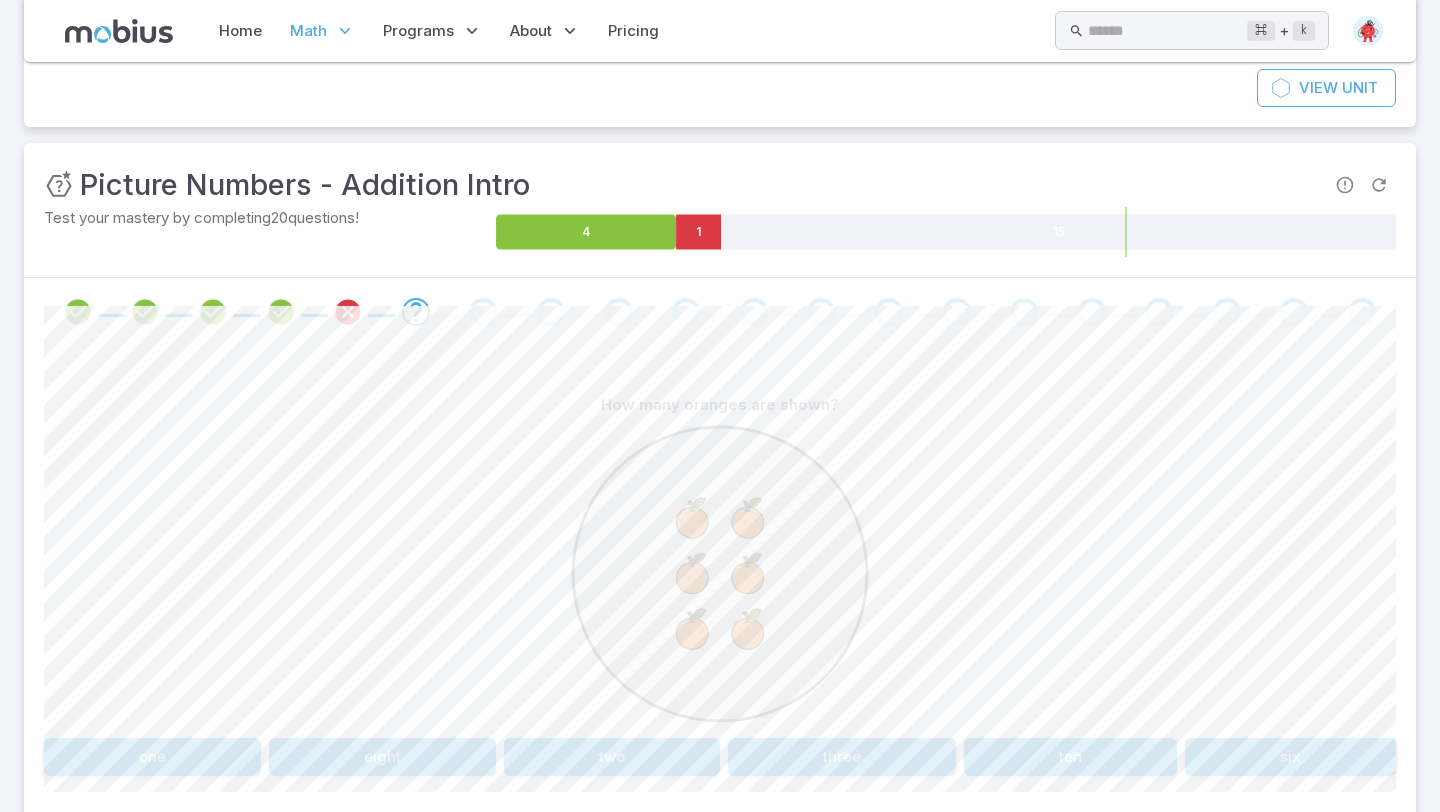 click on "six" at bounding box center [1290, 757] 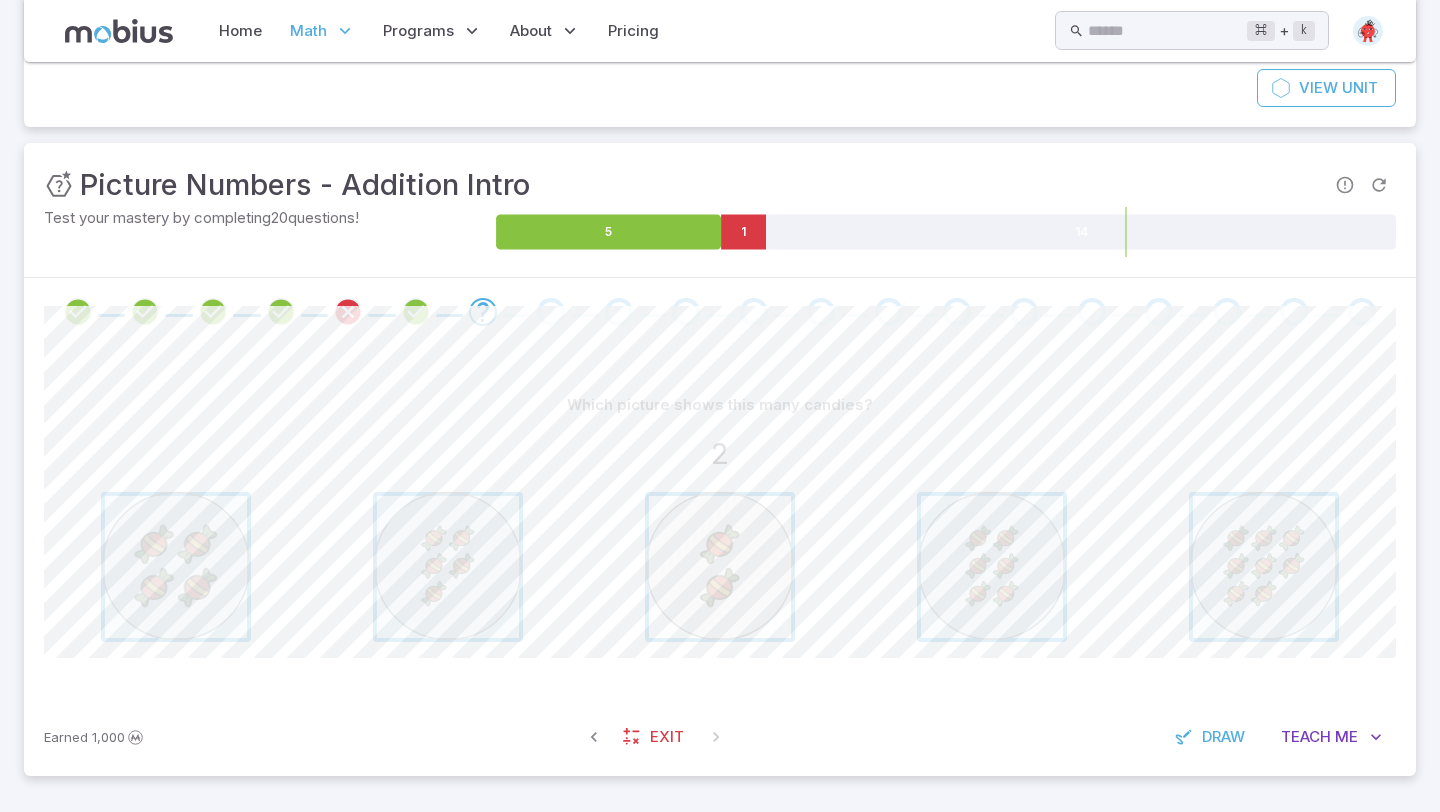 click at bounding box center [720, 567] 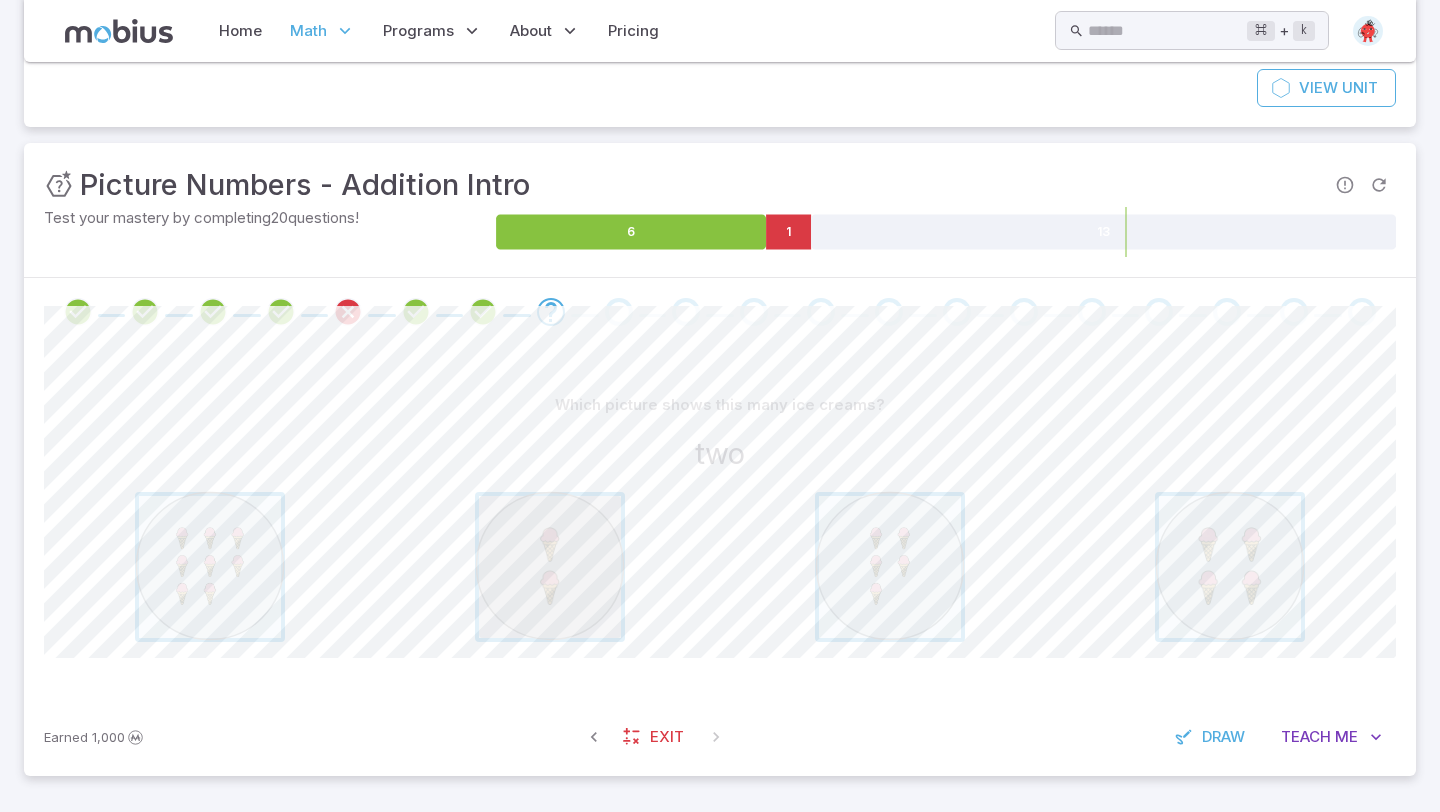 click at bounding box center [550, 567] 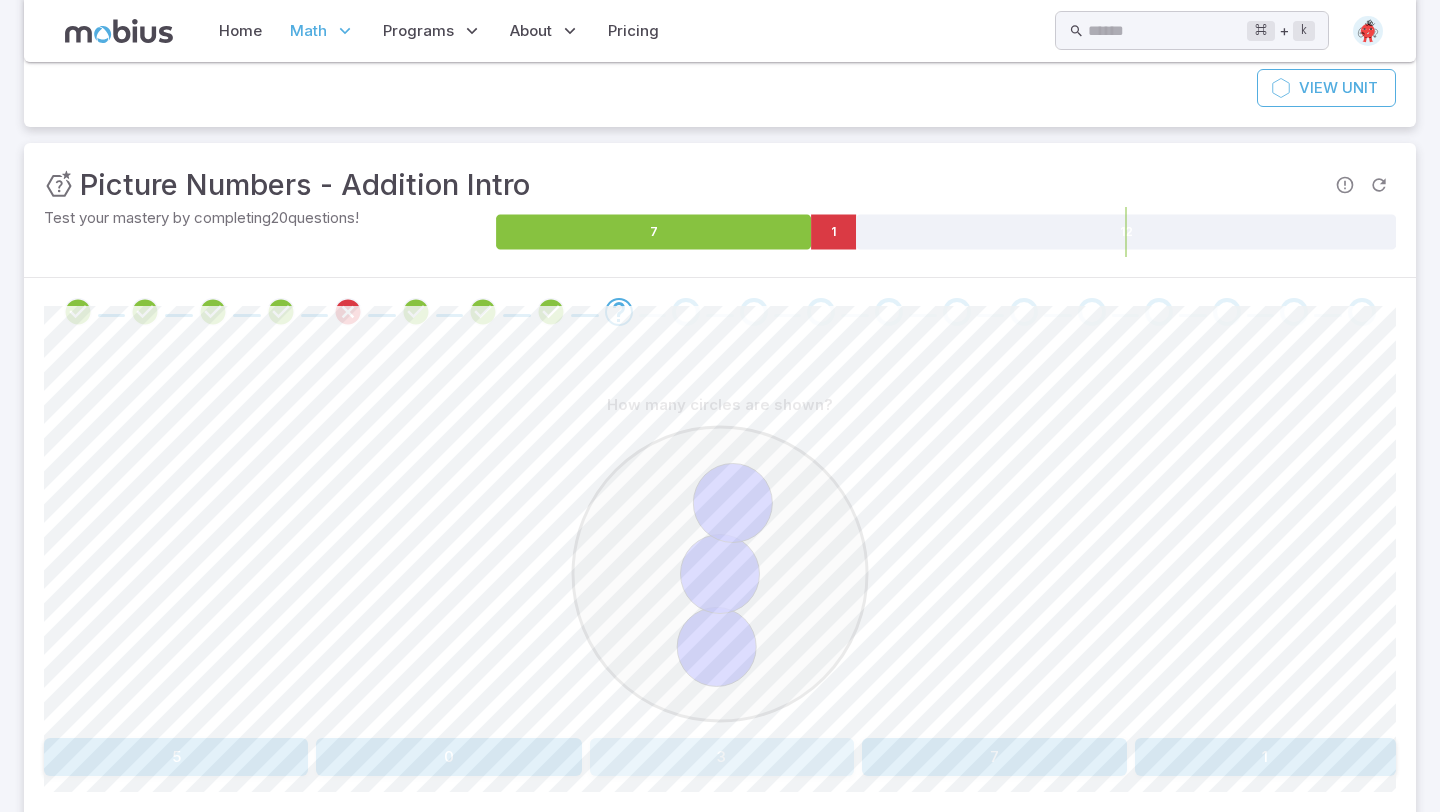 click on "3" at bounding box center [722, 757] 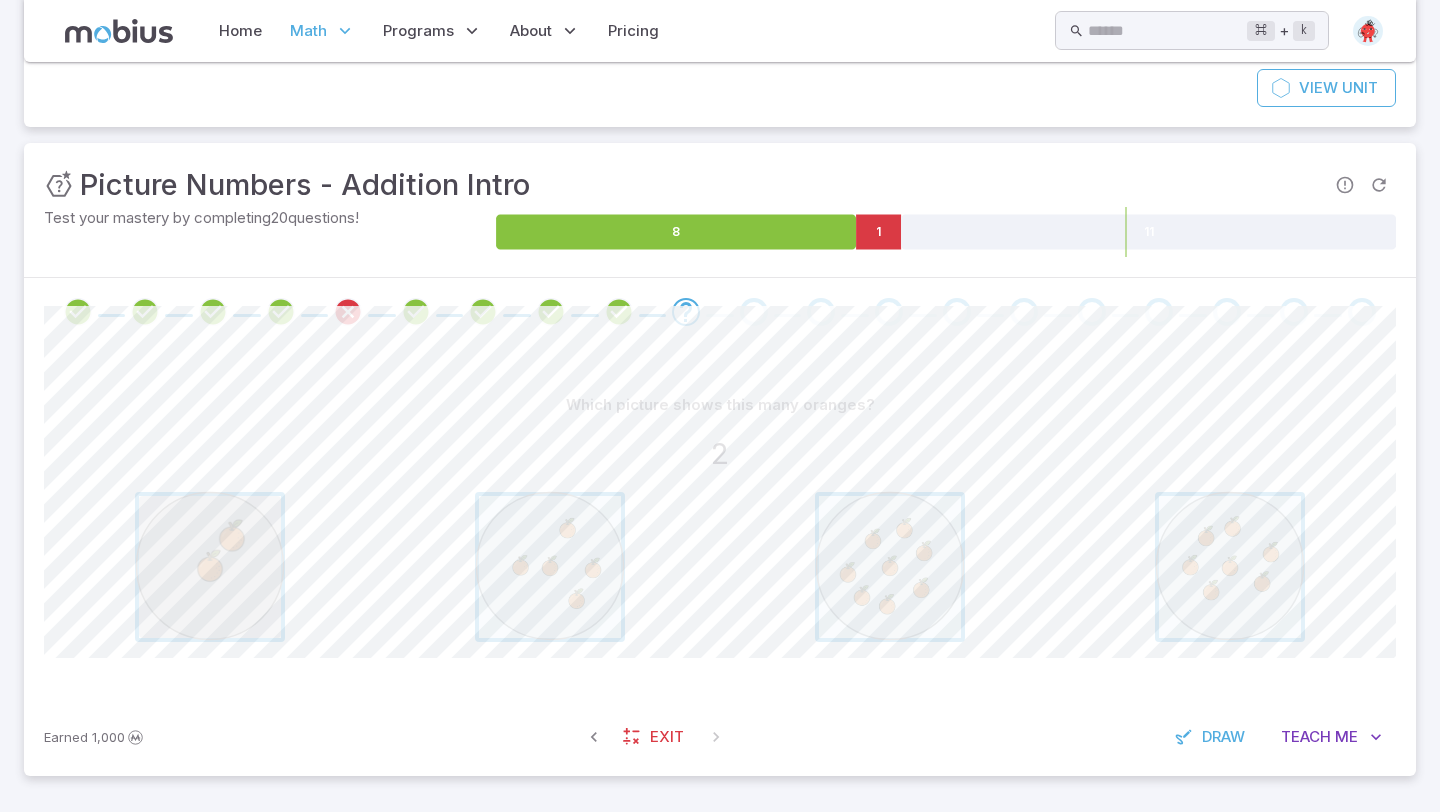 click at bounding box center [210, 567] 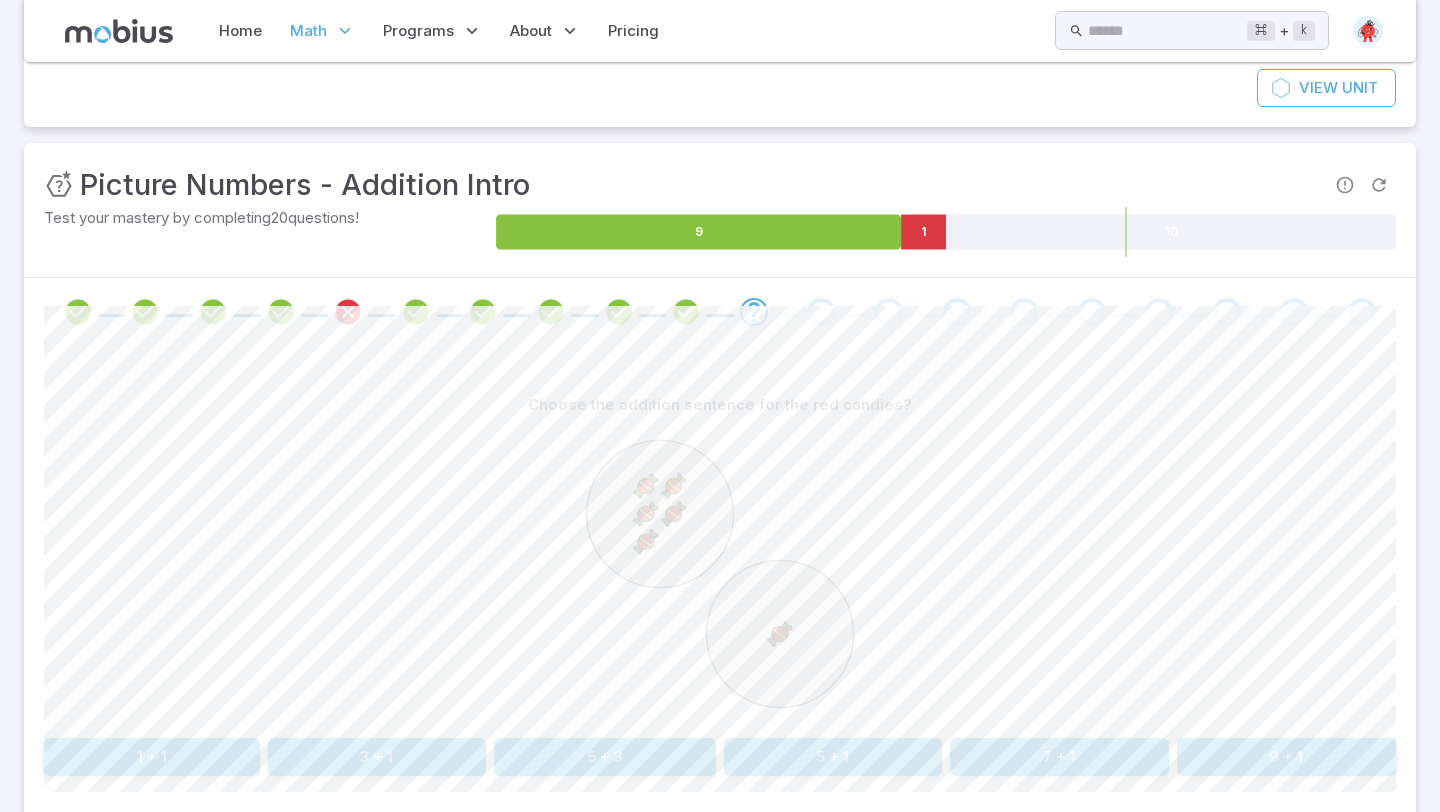 click on "5 + 1" at bounding box center [833, 757] 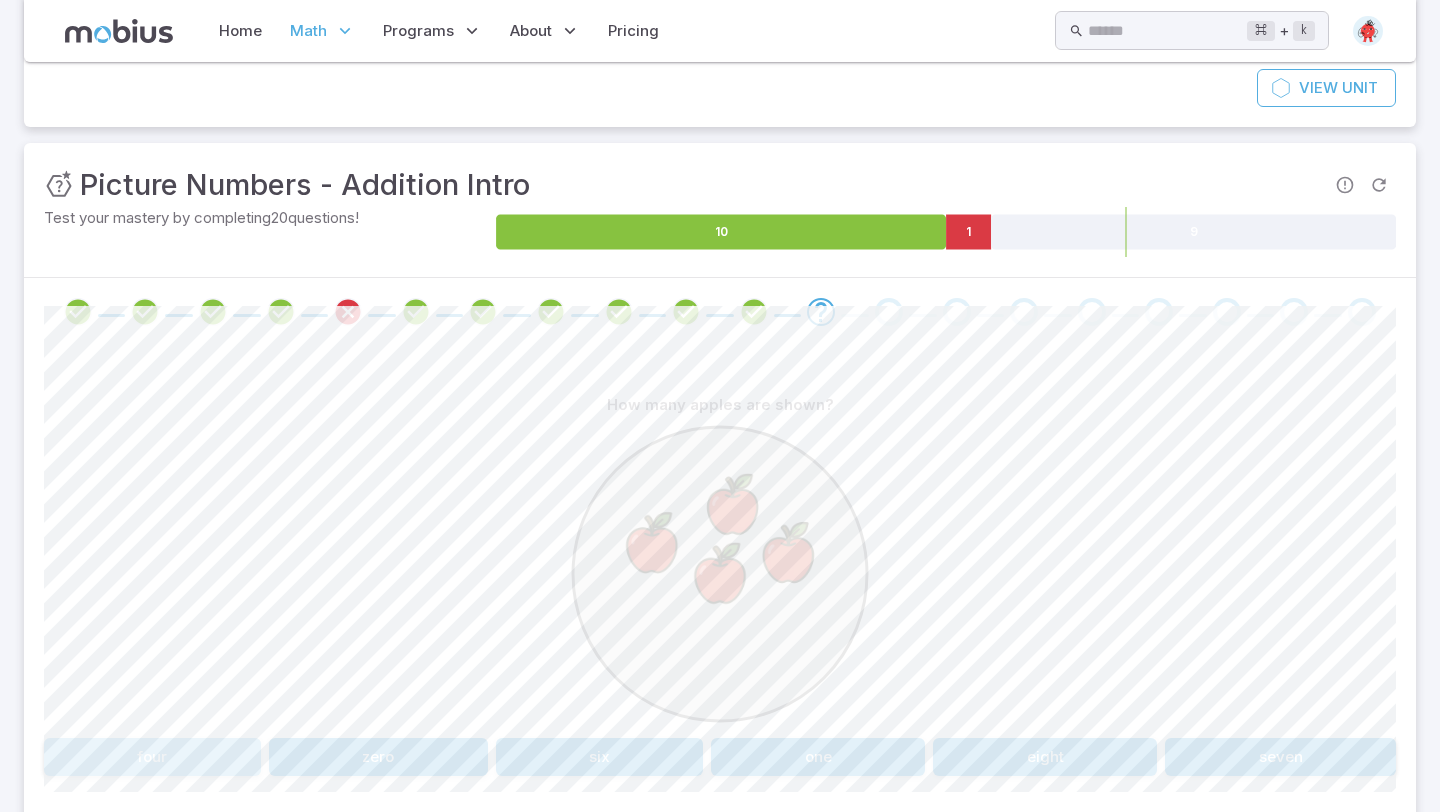 click on "four" at bounding box center [152, 757] 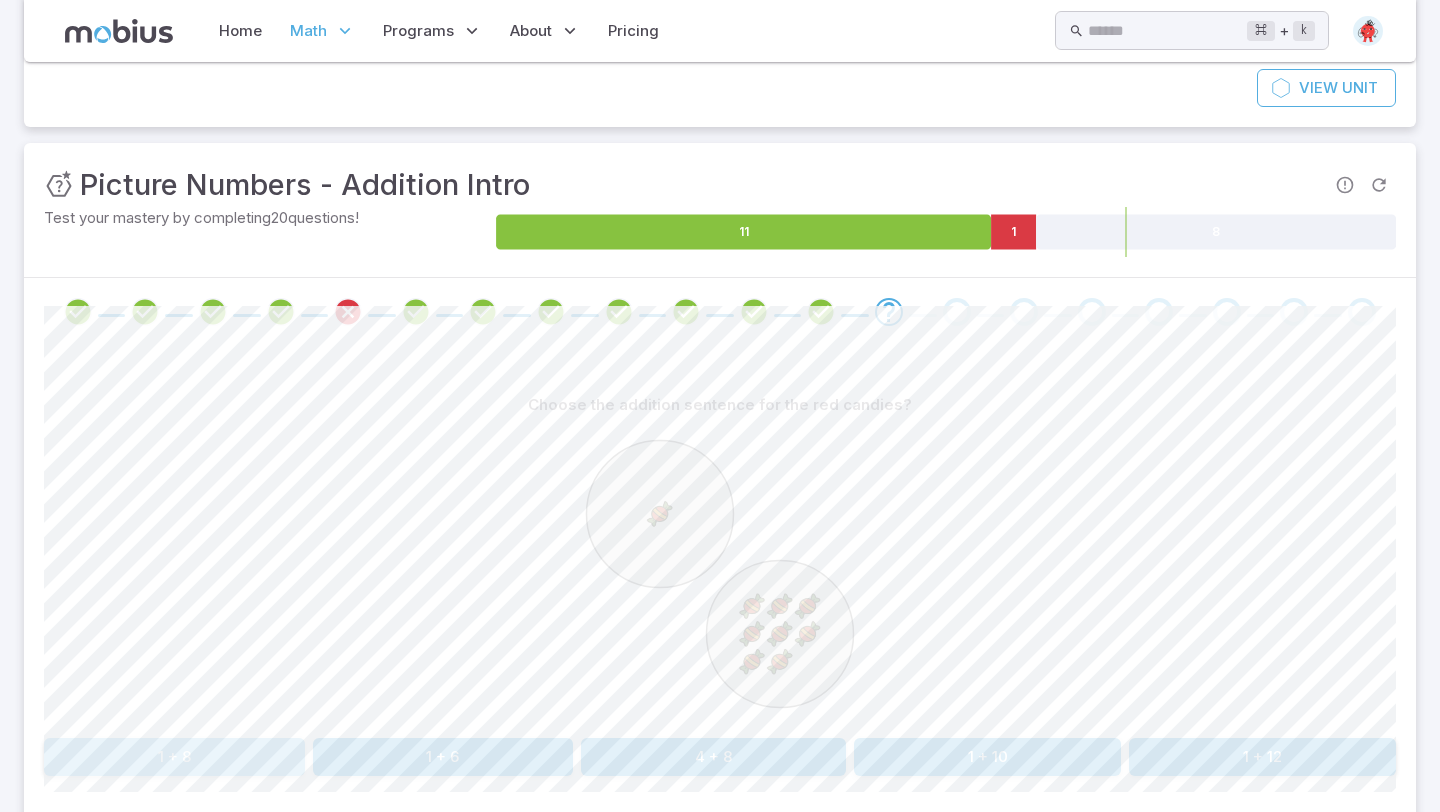 click on "1 + 8" at bounding box center (174, 757) 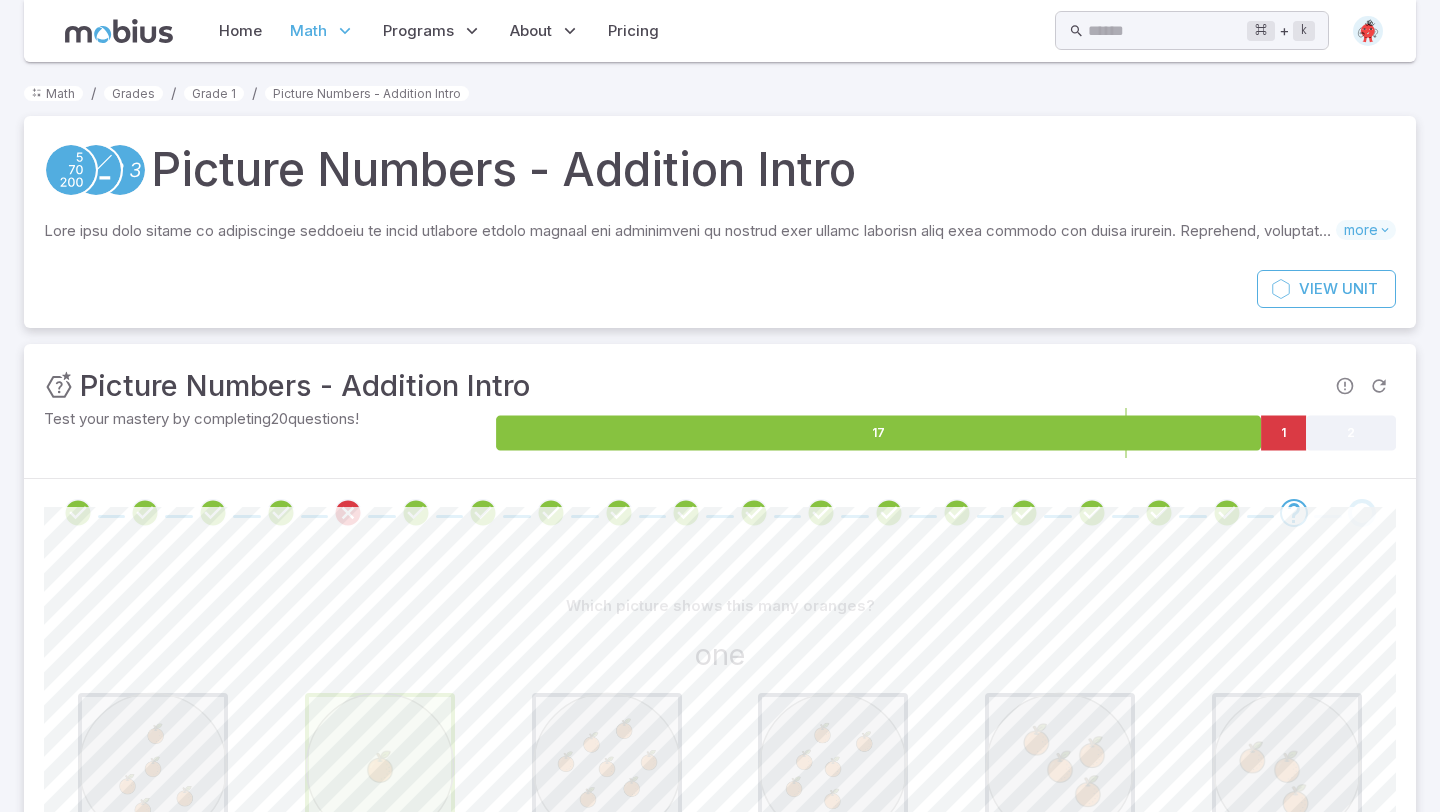 scroll, scrollTop: 201, scrollLeft: 0, axis: vertical 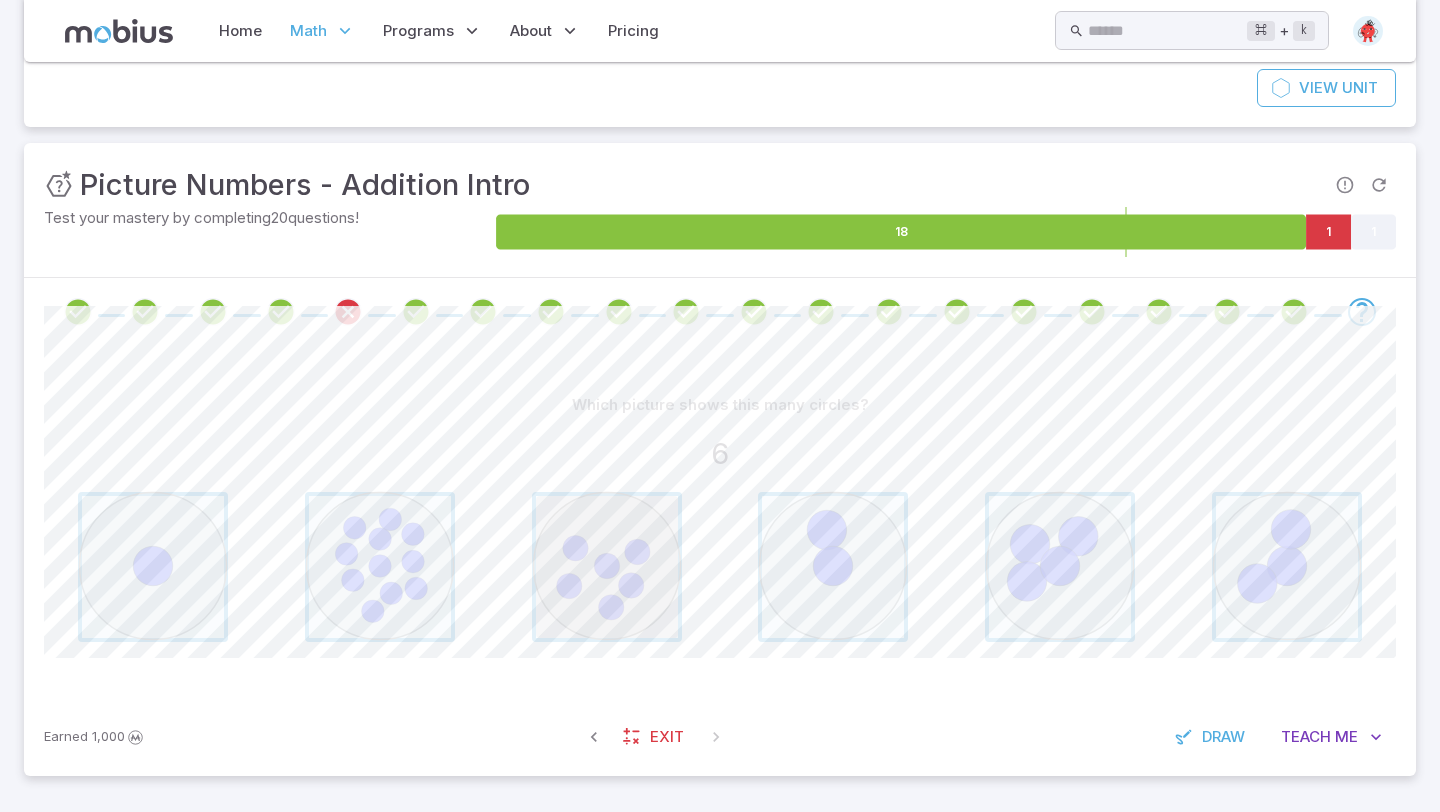 click at bounding box center [607, 567] 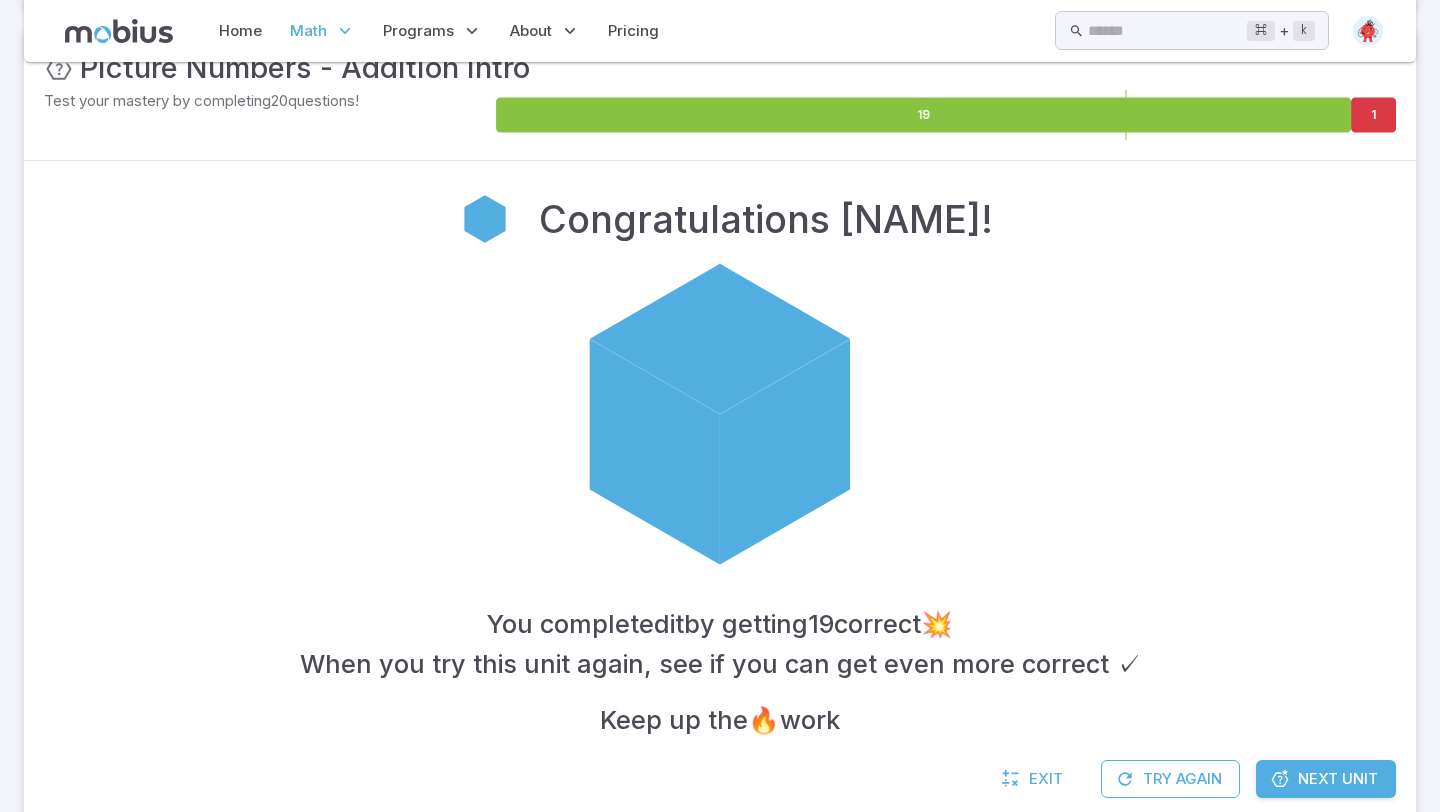 scroll, scrollTop: 360, scrollLeft: 0, axis: vertical 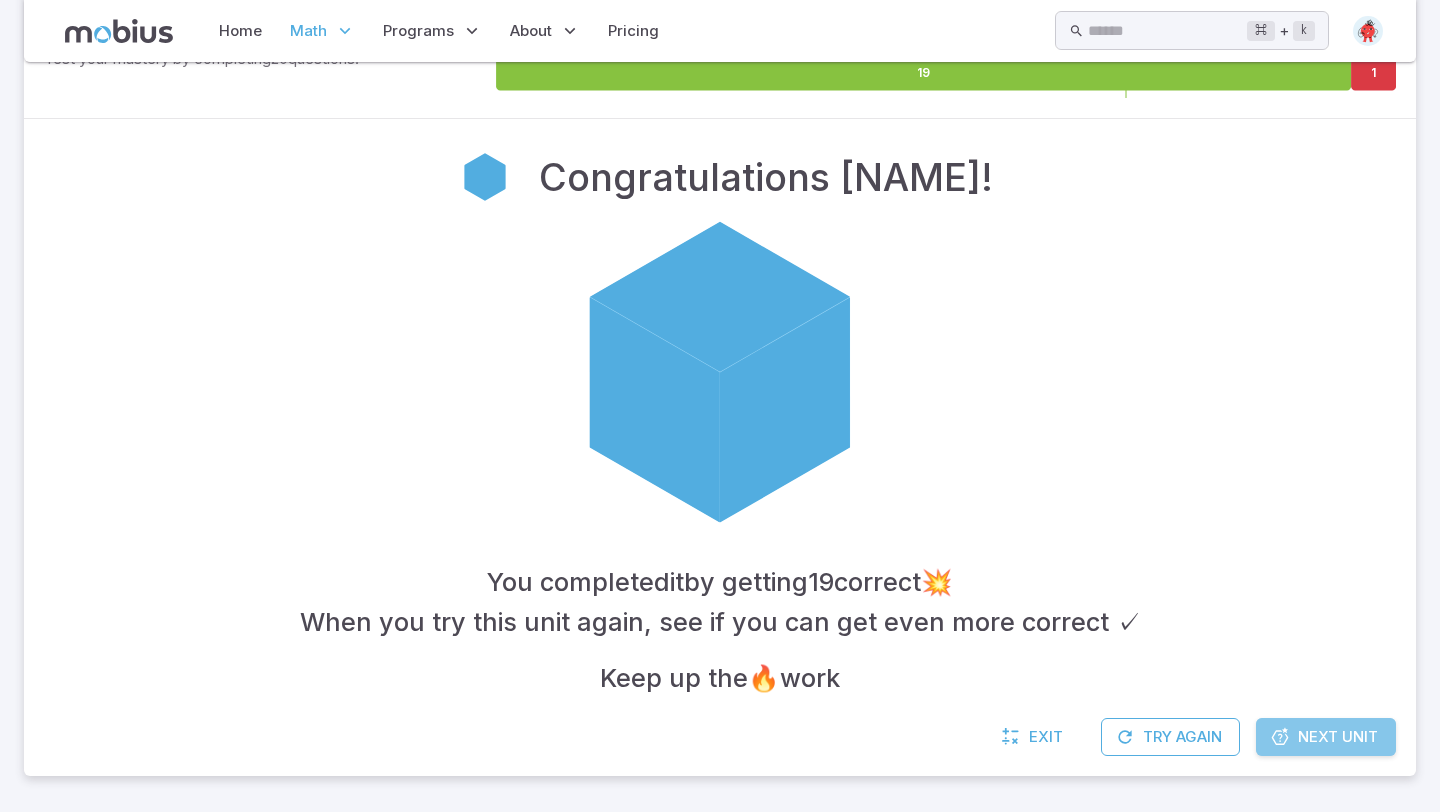 click on "Next Unit" at bounding box center (1326, 737) 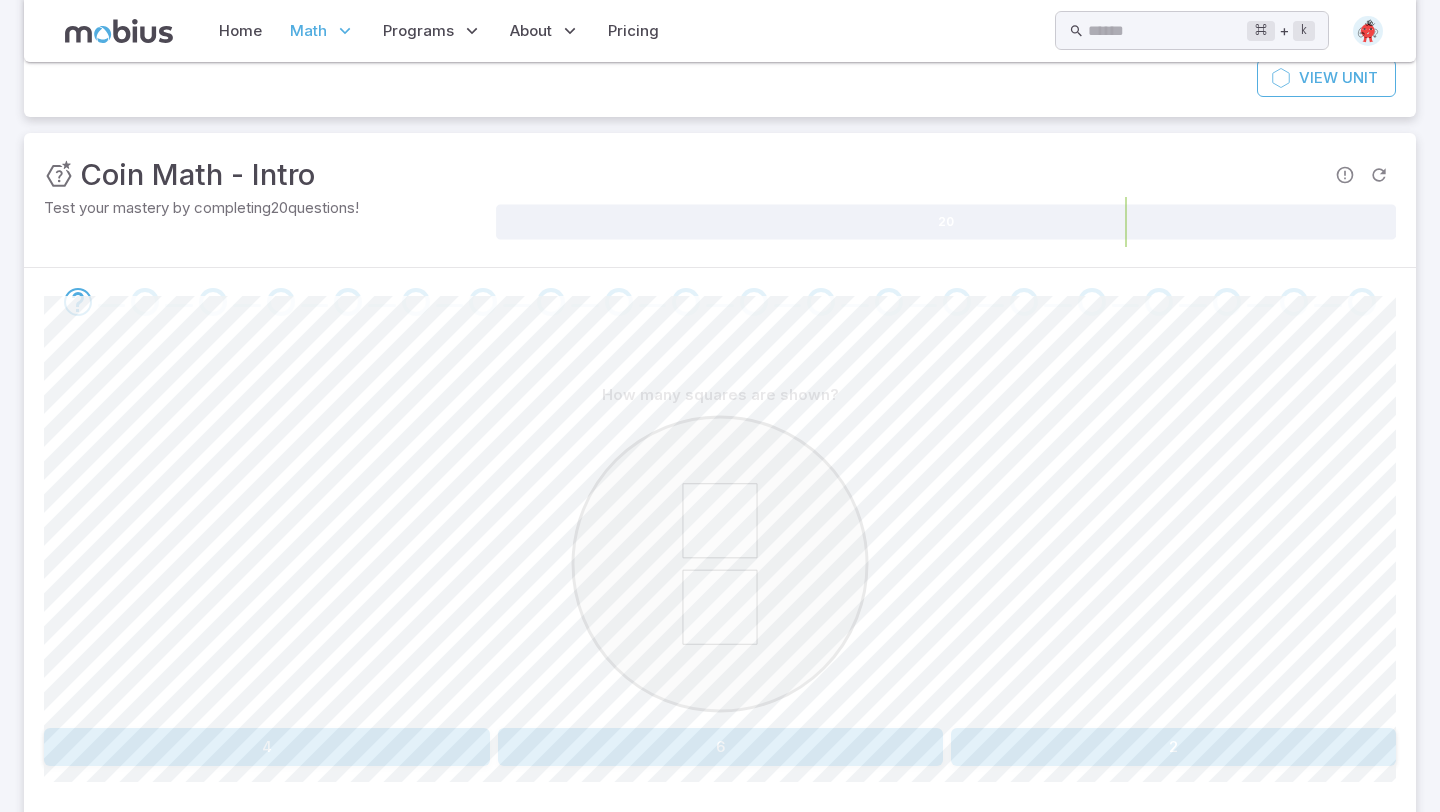 scroll, scrollTop: 266, scrollLeft: 0, axis: vertical 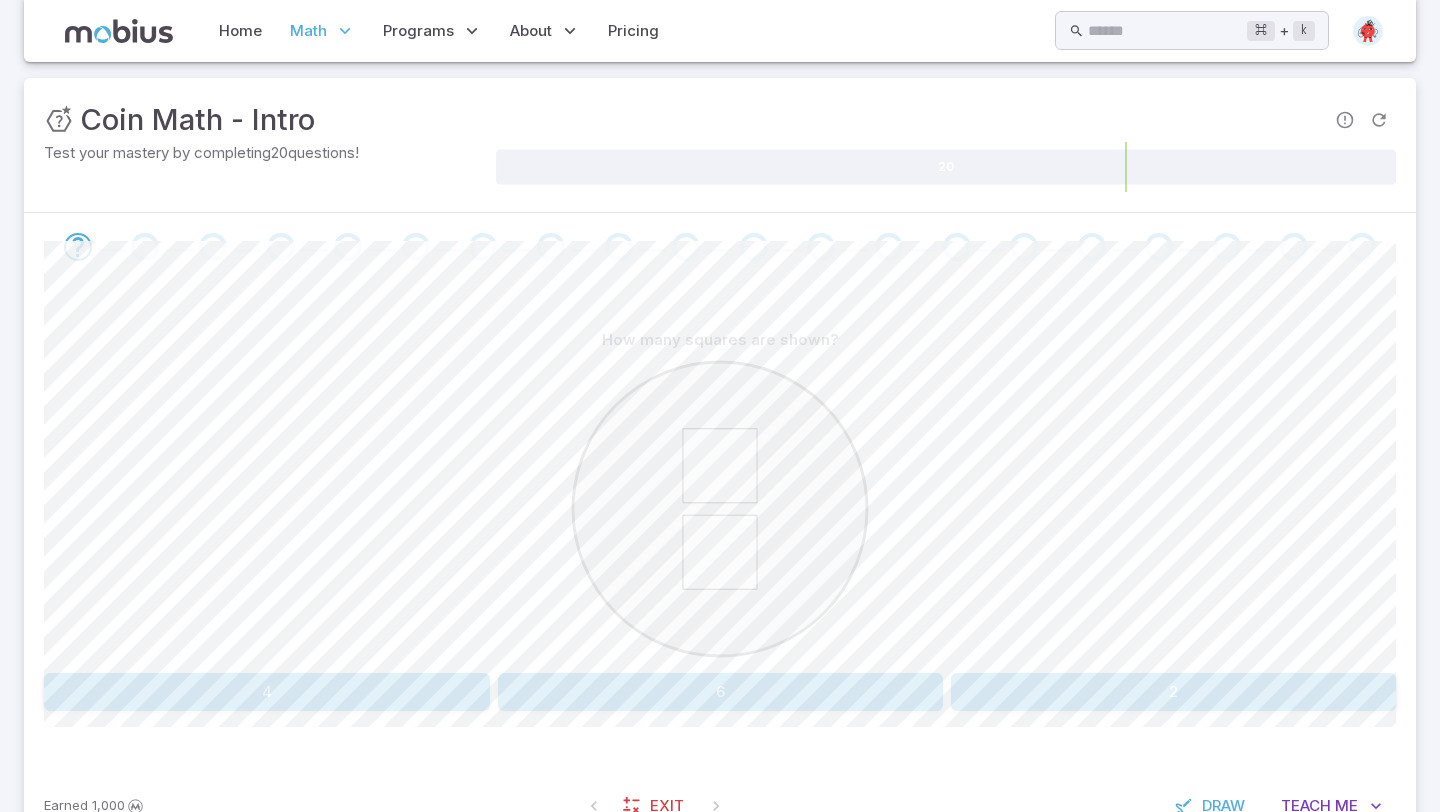 click on "2" at bounding box center [1173, 692] 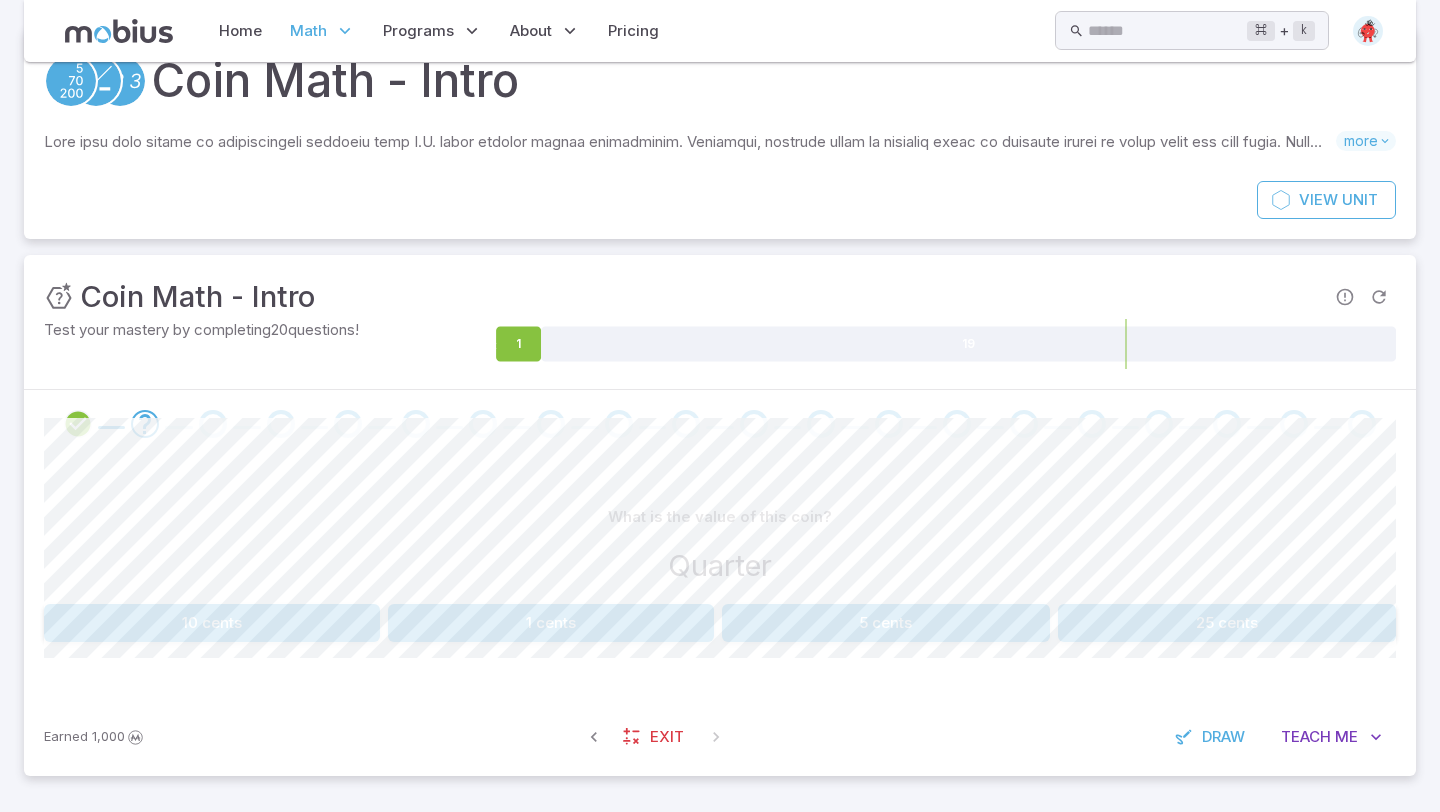 scroll, scrollTop: 0, scrollLeft: 0, axis: both 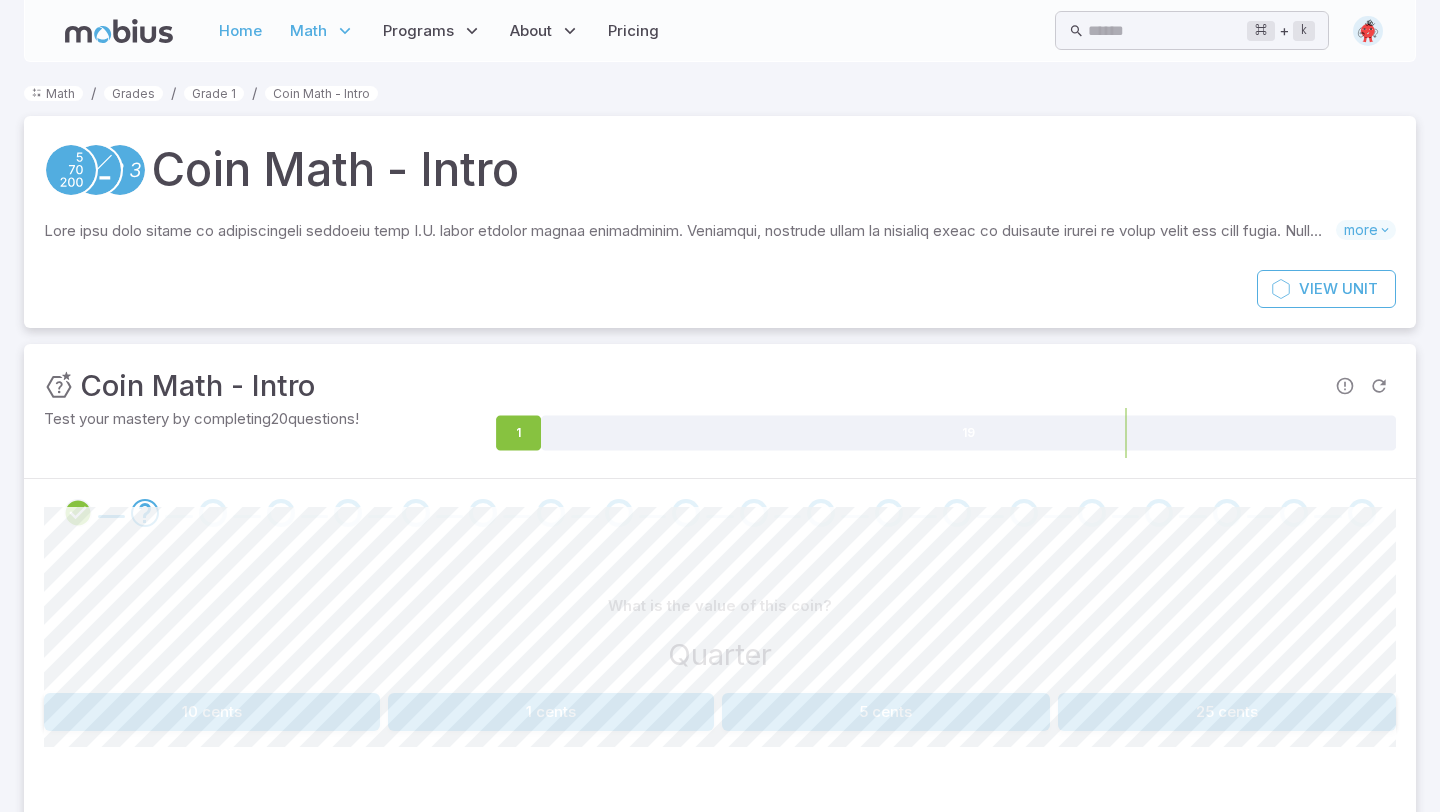 click on "Home" at bounding box center (240, 31) 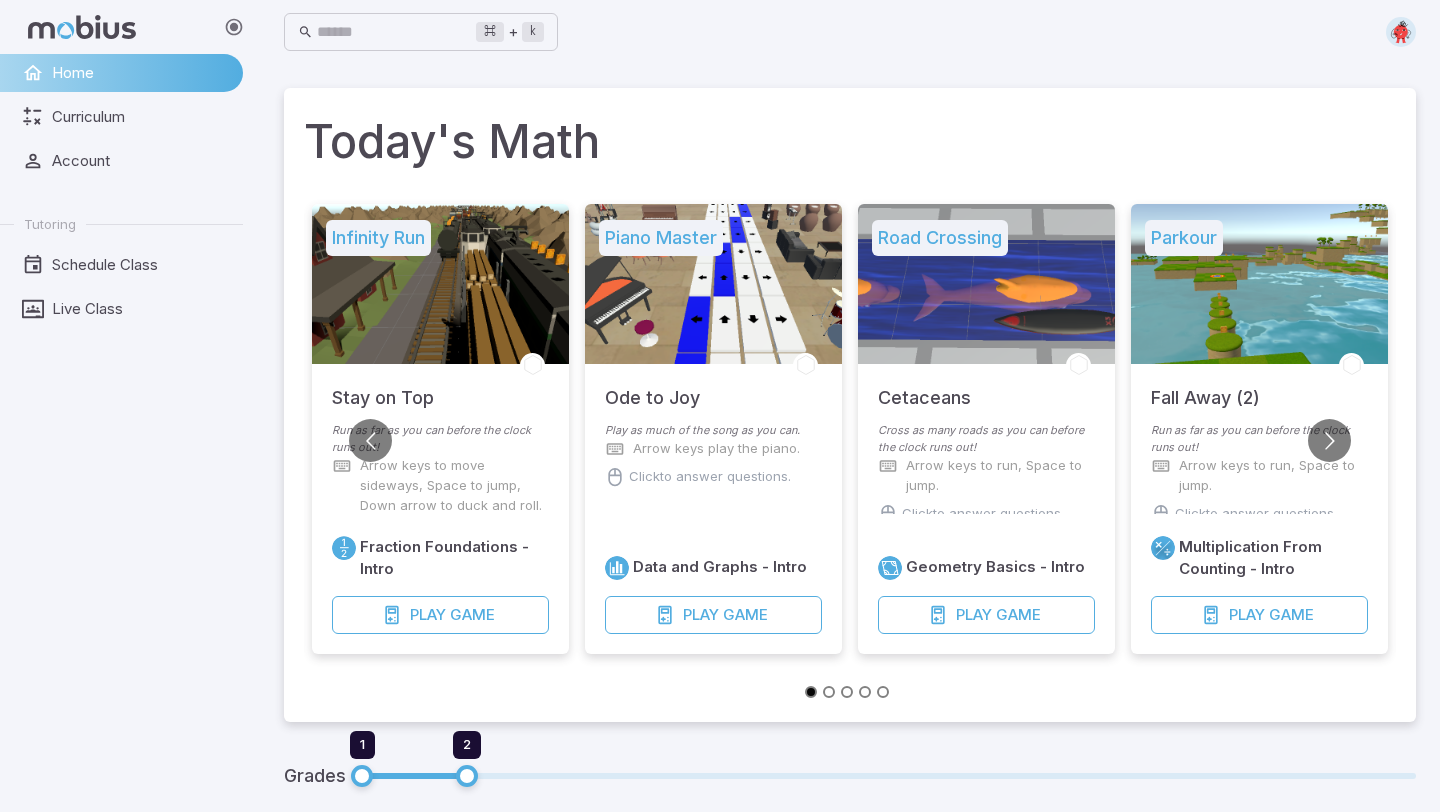 click on "Today's Math" at bounding box center (850, 142) 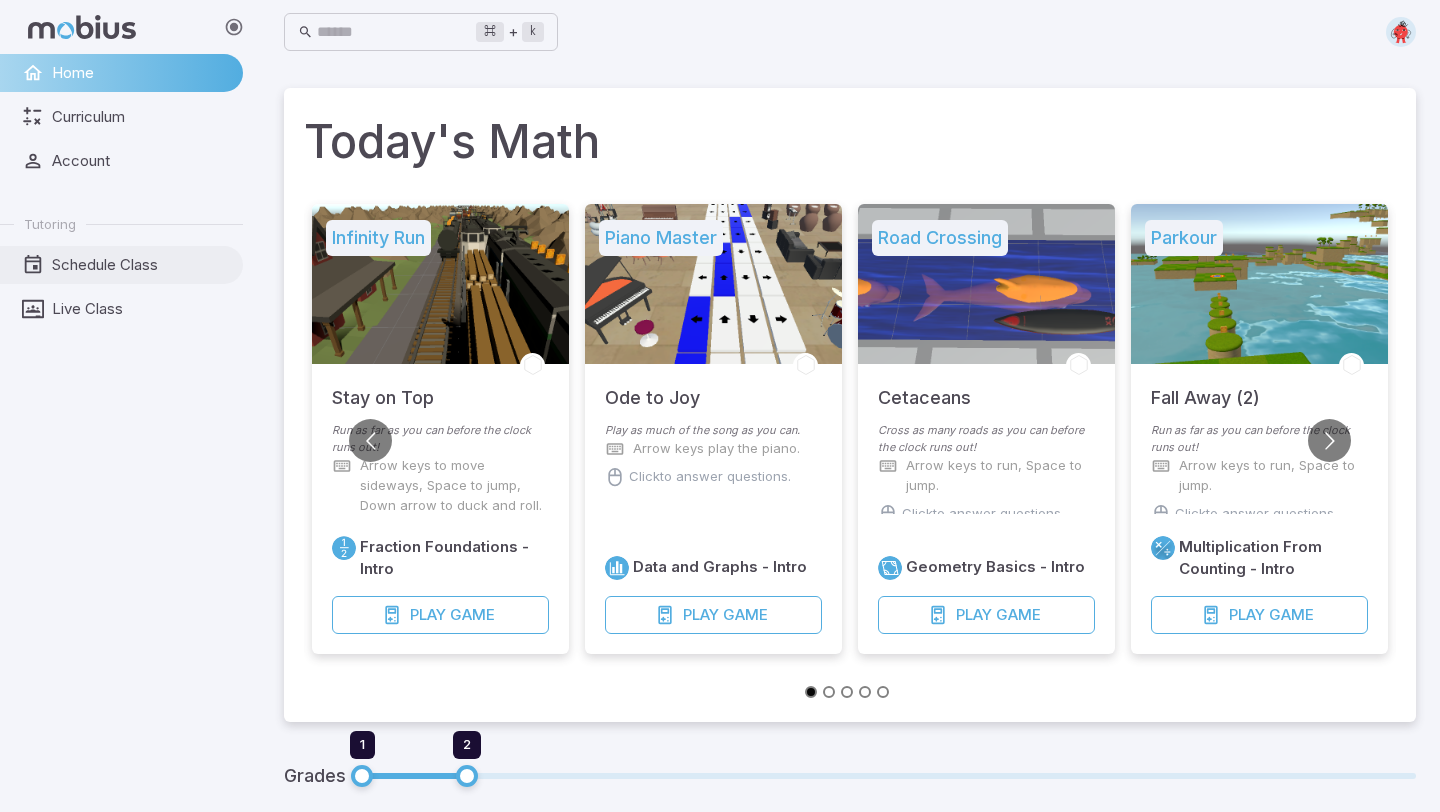 click on "Schedule Class" at bounding box center (140, 265) 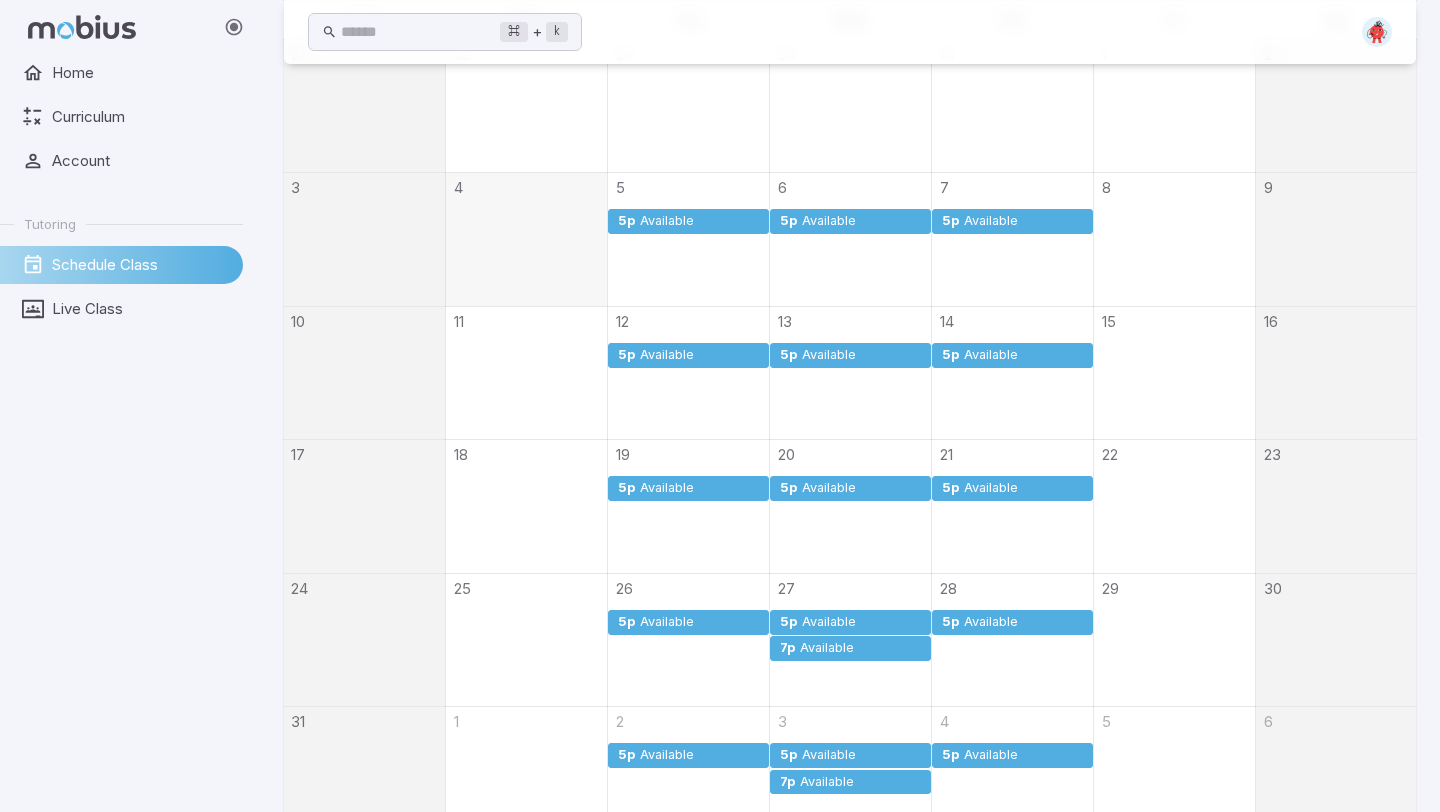 scroll, scrollTop: 458, scrollLeft: 0, axis: vertical 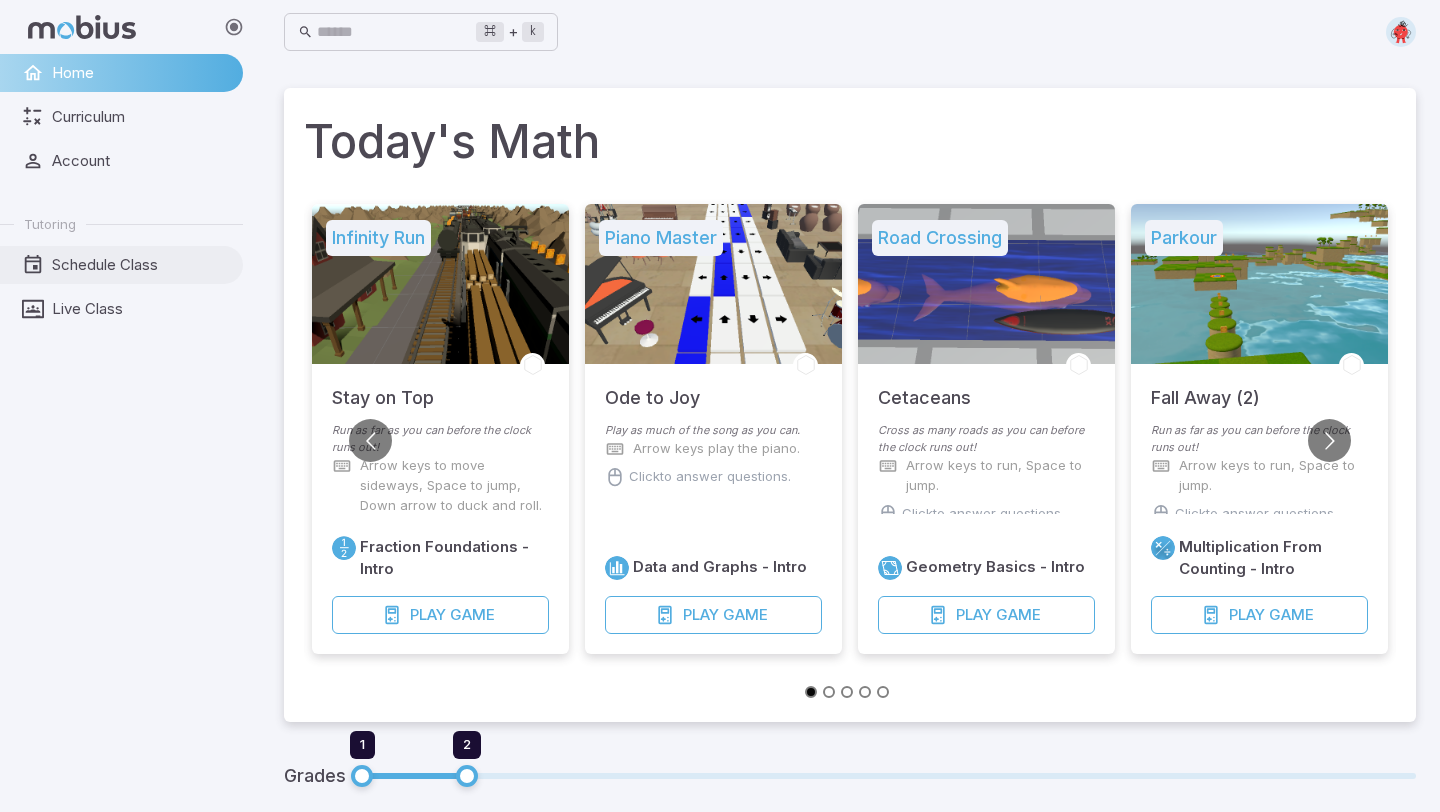 click on "Schedule Class" at bounding box center (121, 265) 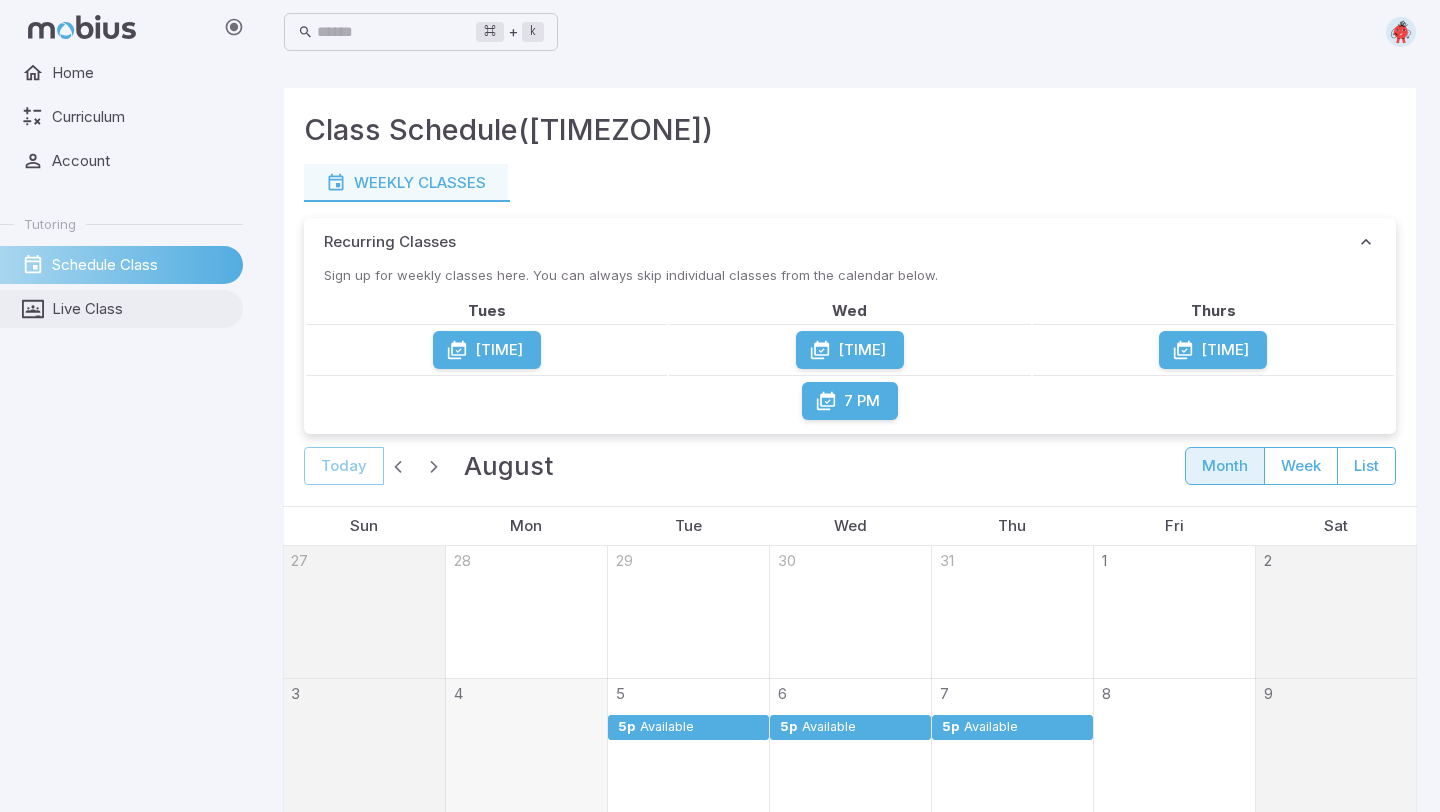 click on "Live Class" at bounding box center [140, 309] 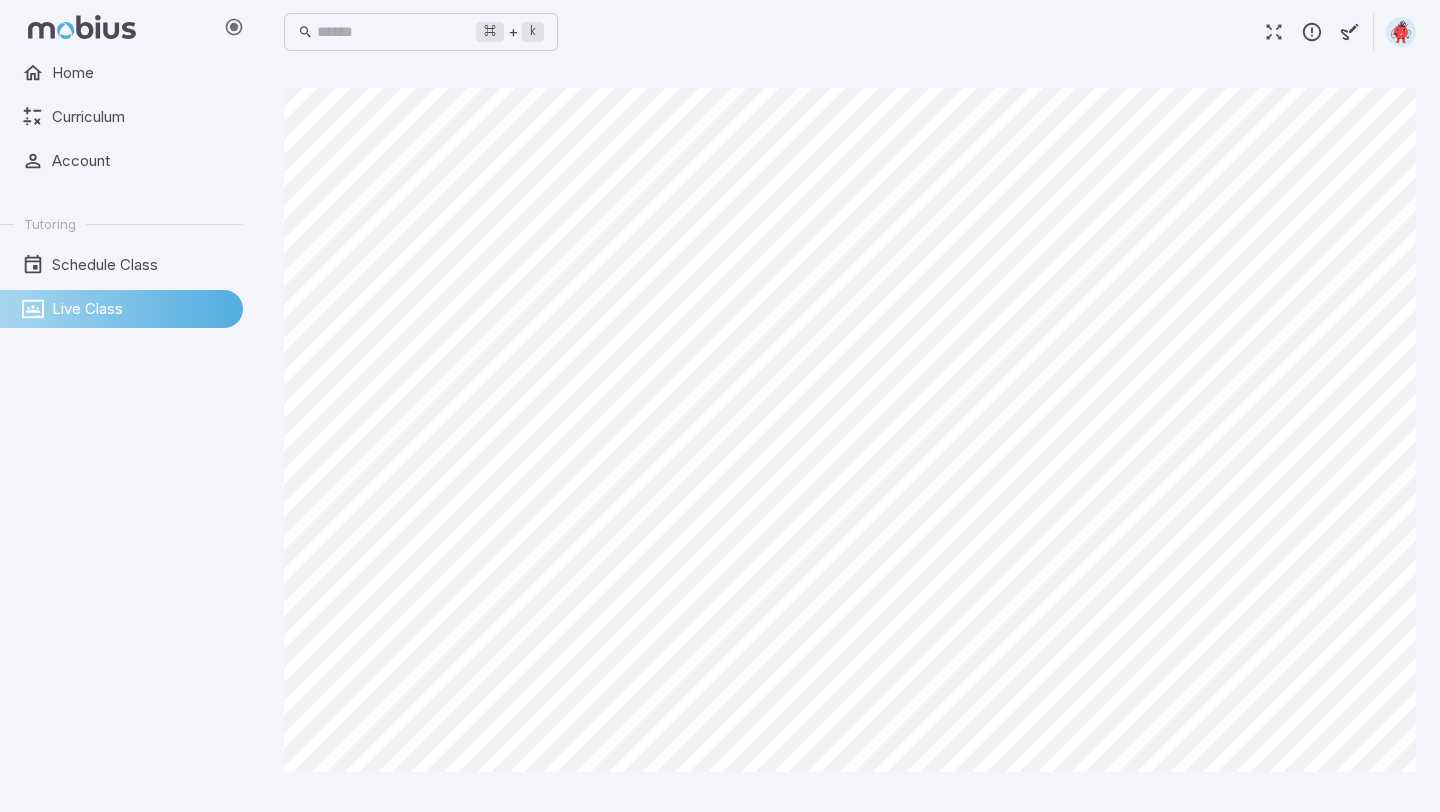 click on "Live Class" at bounding box center [140, 309] 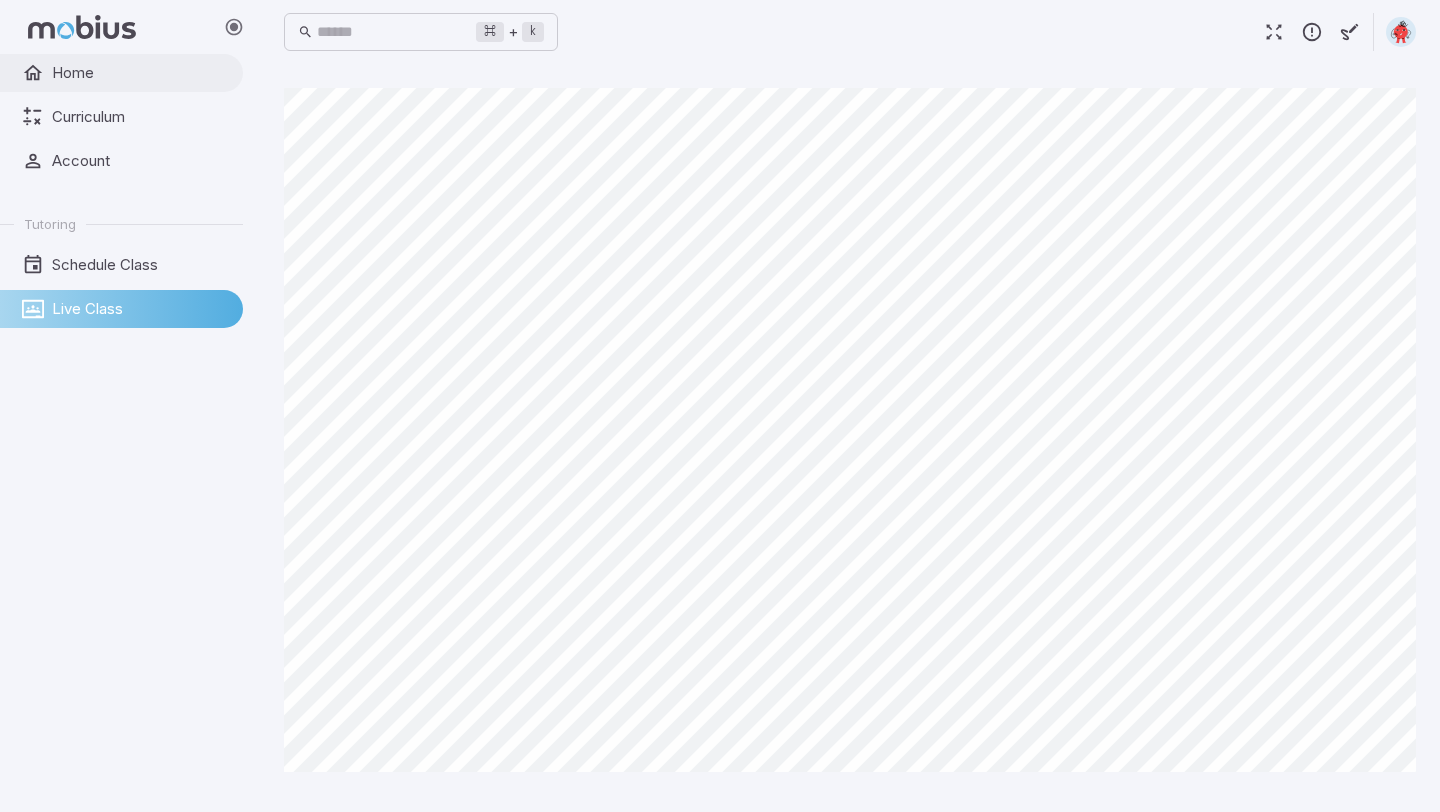 click on "Home" at bounding box center [140, 73] 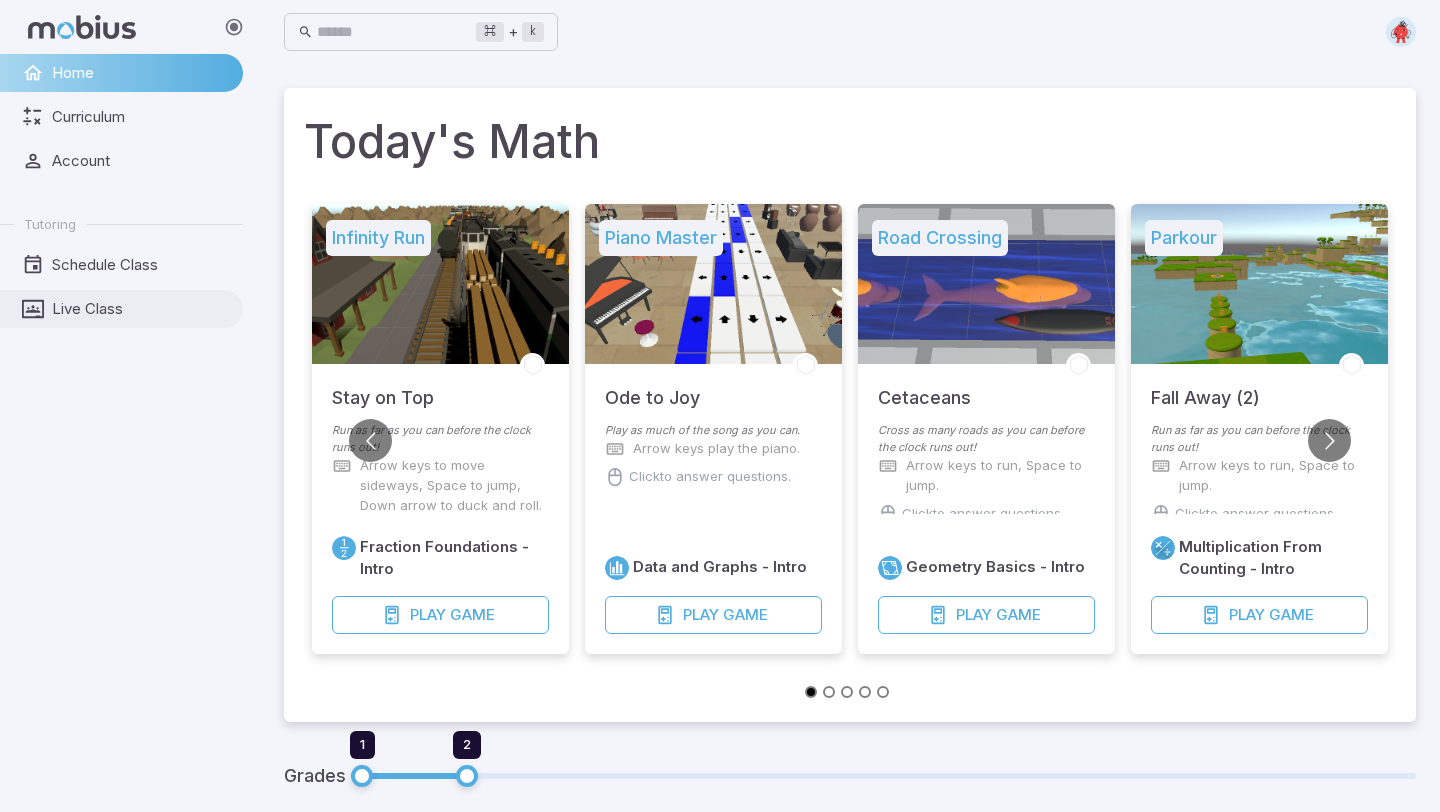 click on "Live Class" at bounding box center [140, 309] 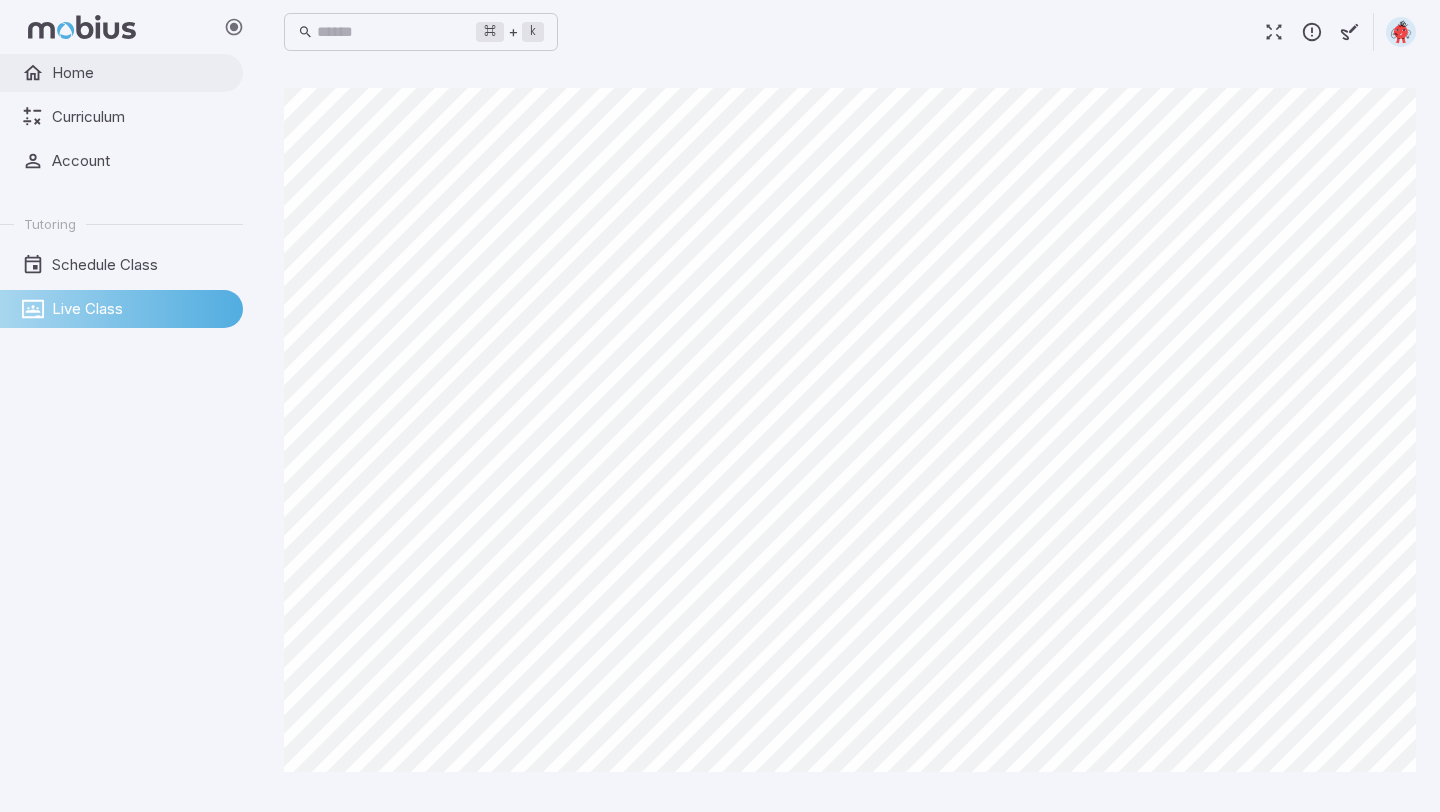 click on "Home" at bounding box center (140, 73) 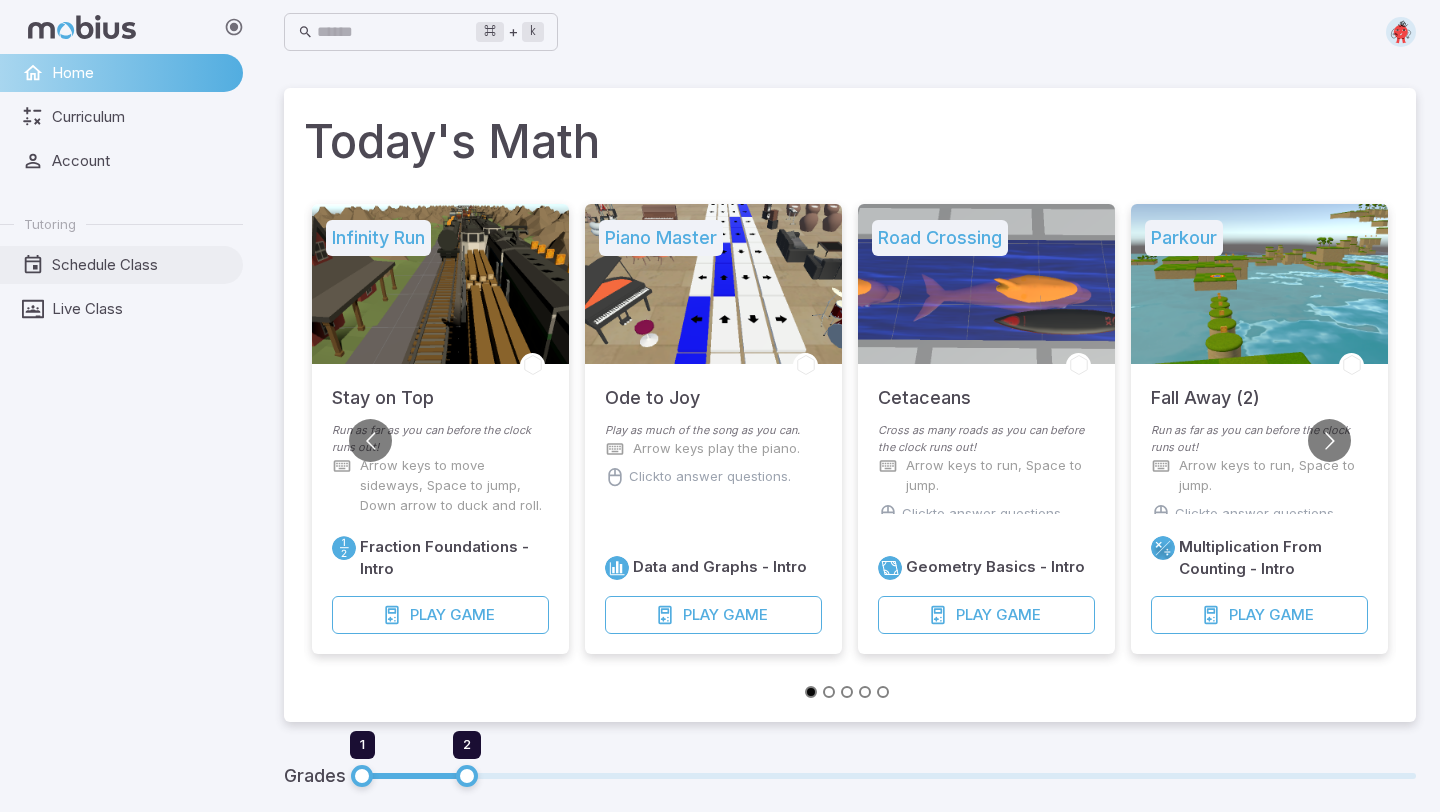 click on "Schedule Class" at bounding box center [140, 265] 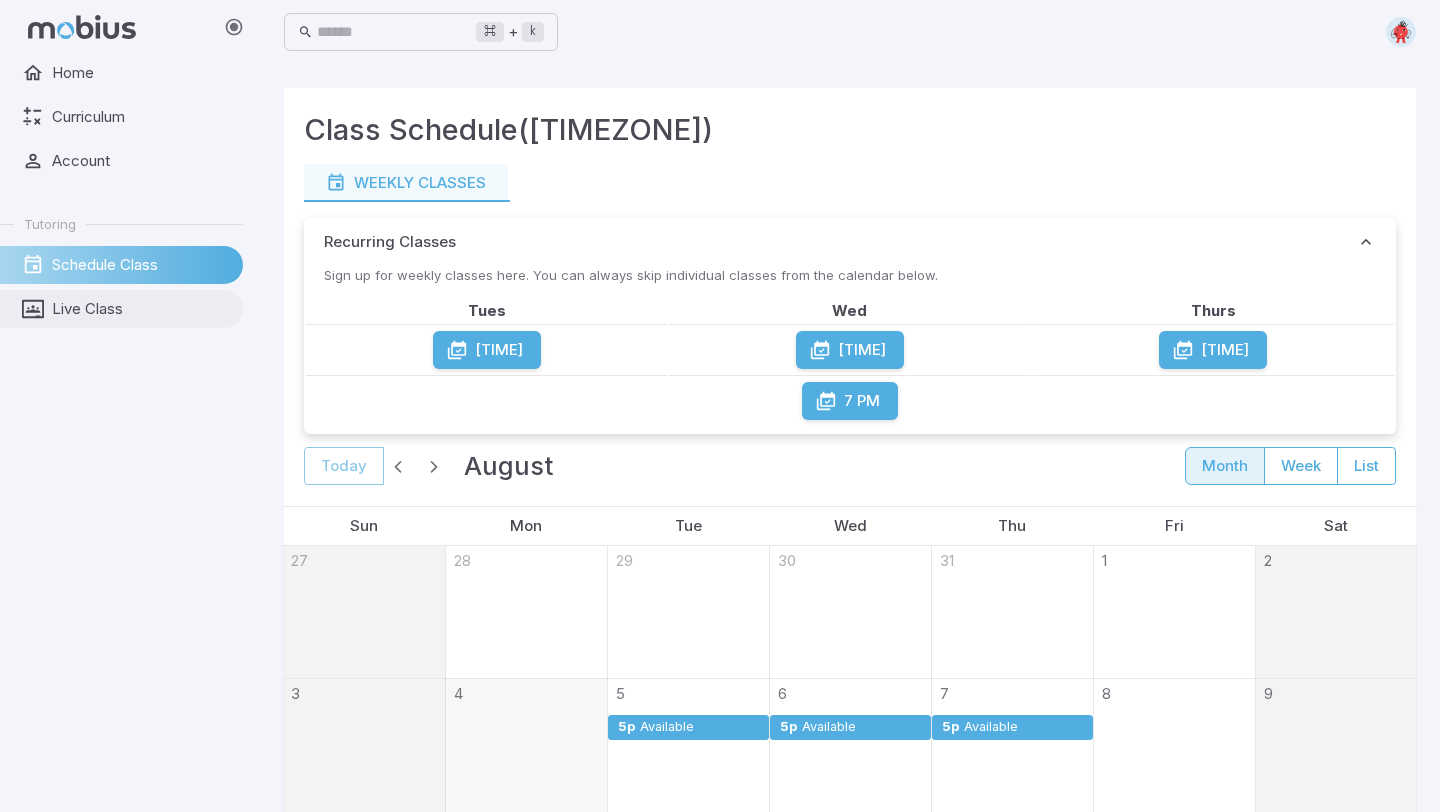 click on "Live Class" at bounding box center (140, 309) 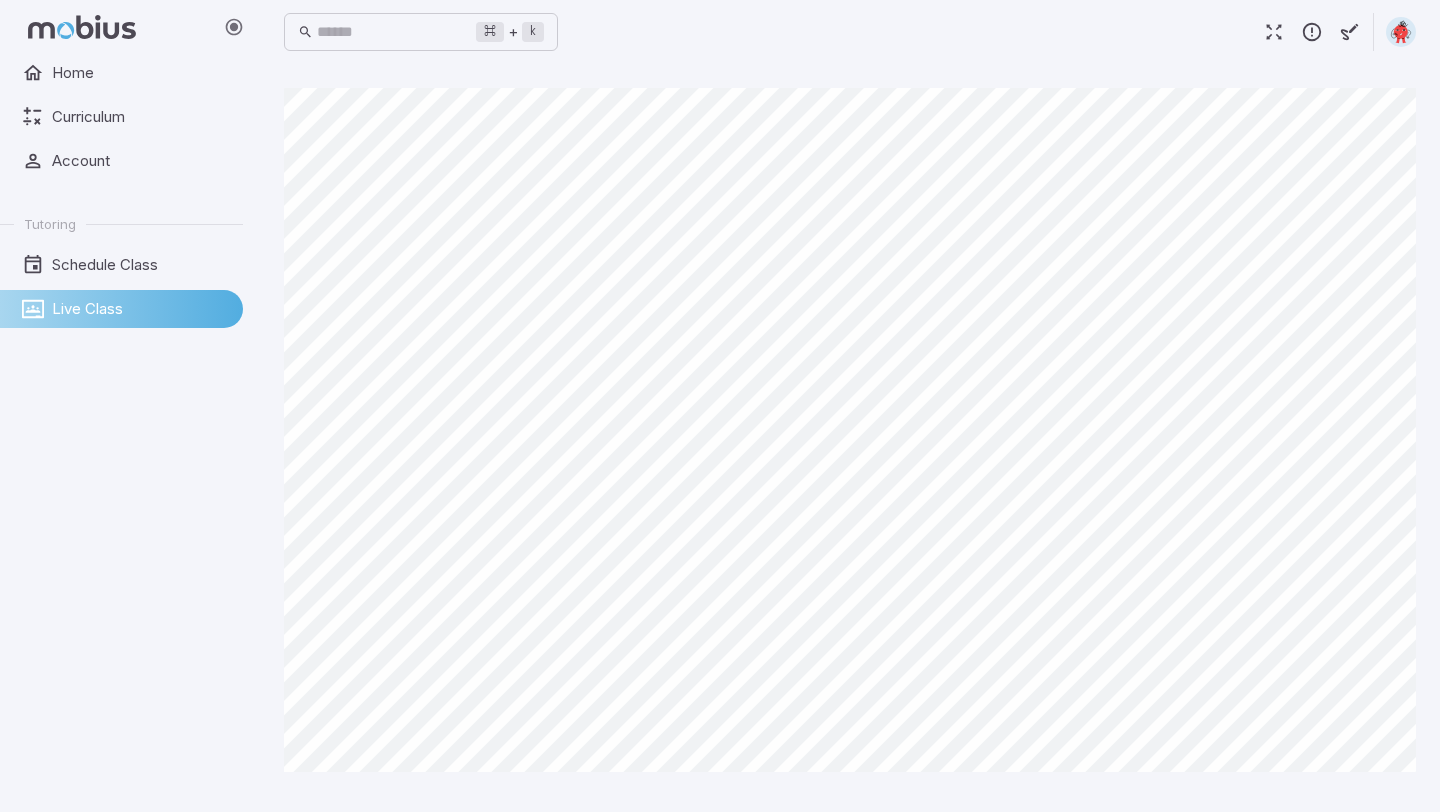 click on "⌘ + k ​" at bounding box center [850, 32] 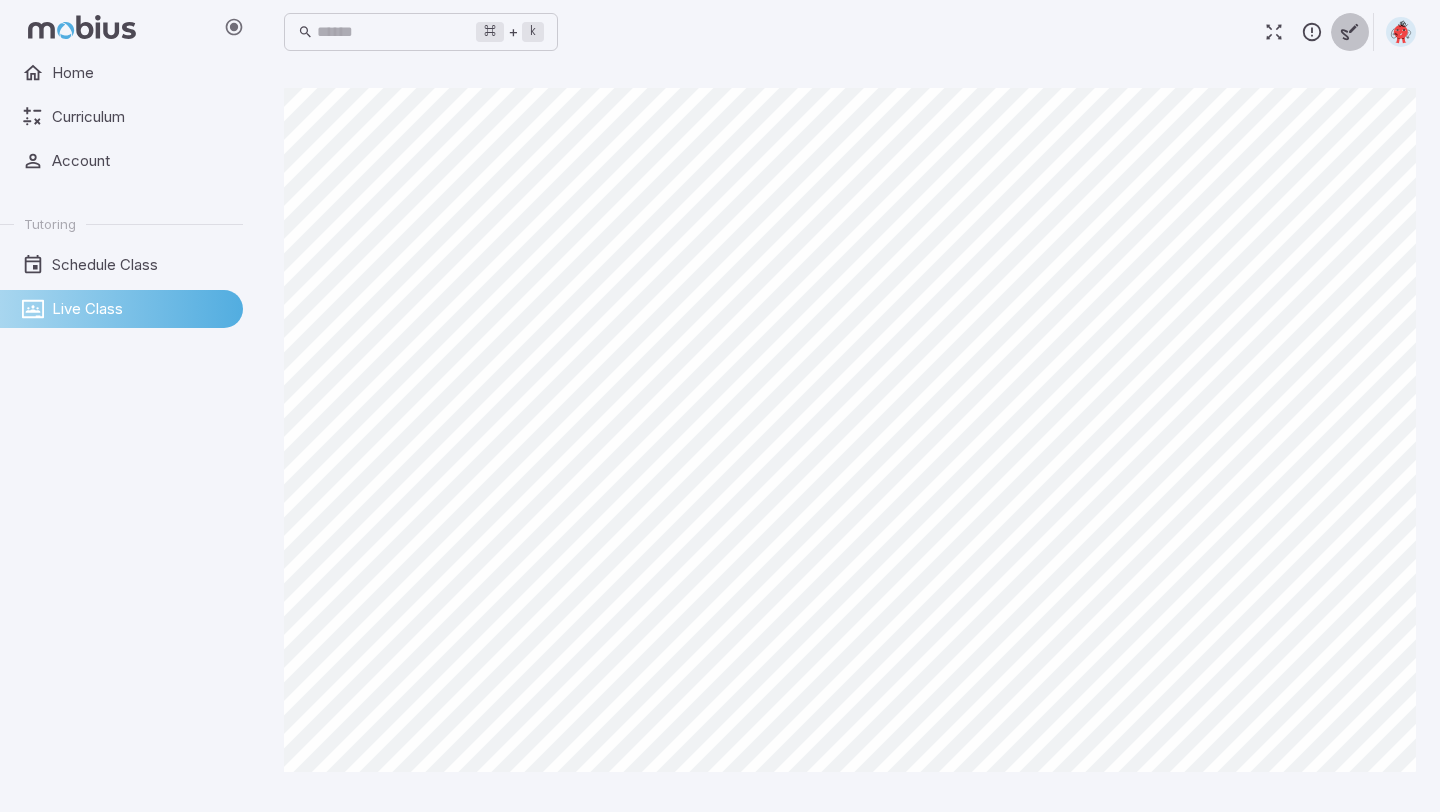 click at bounding box center [1350, 32] 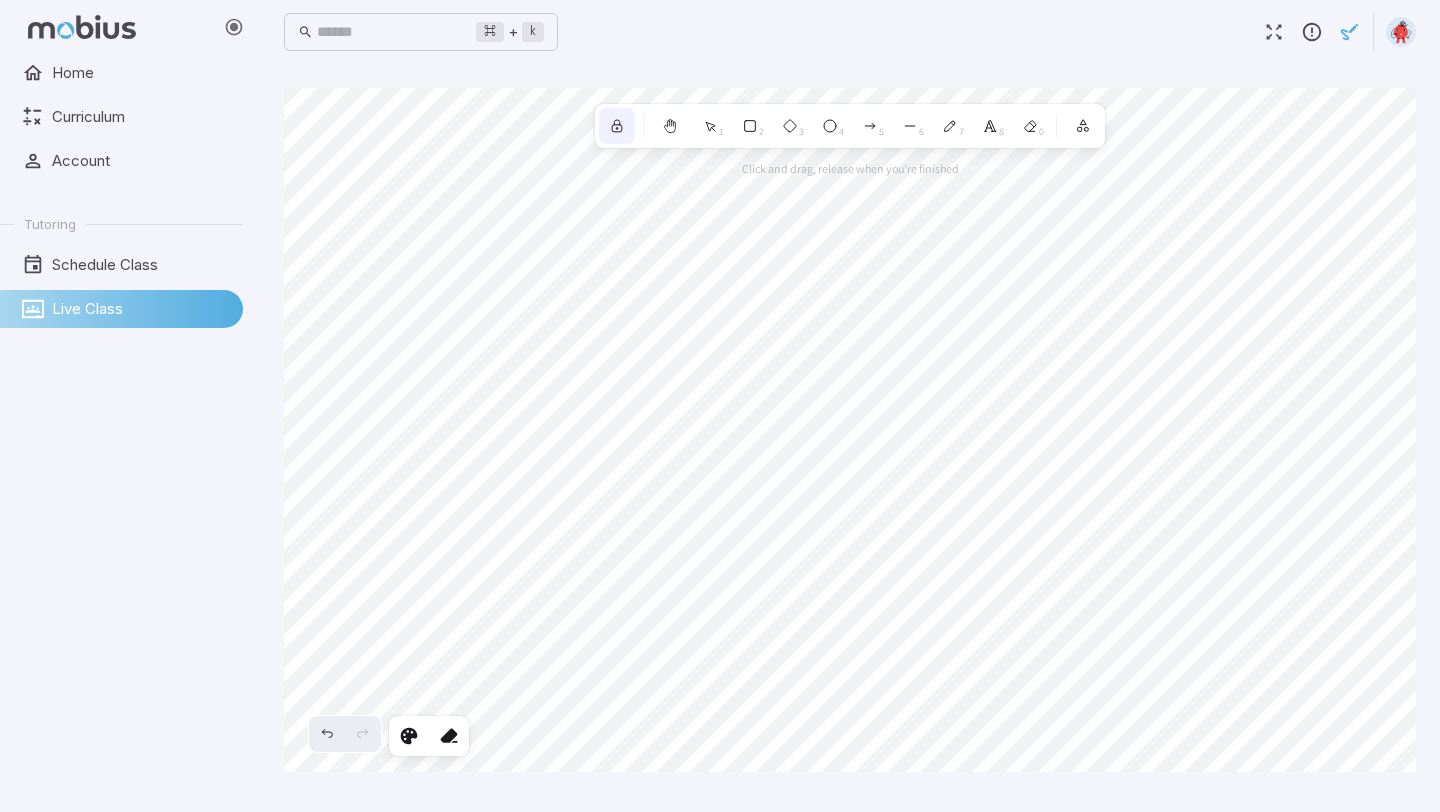 click at bounding box center (617, 126) 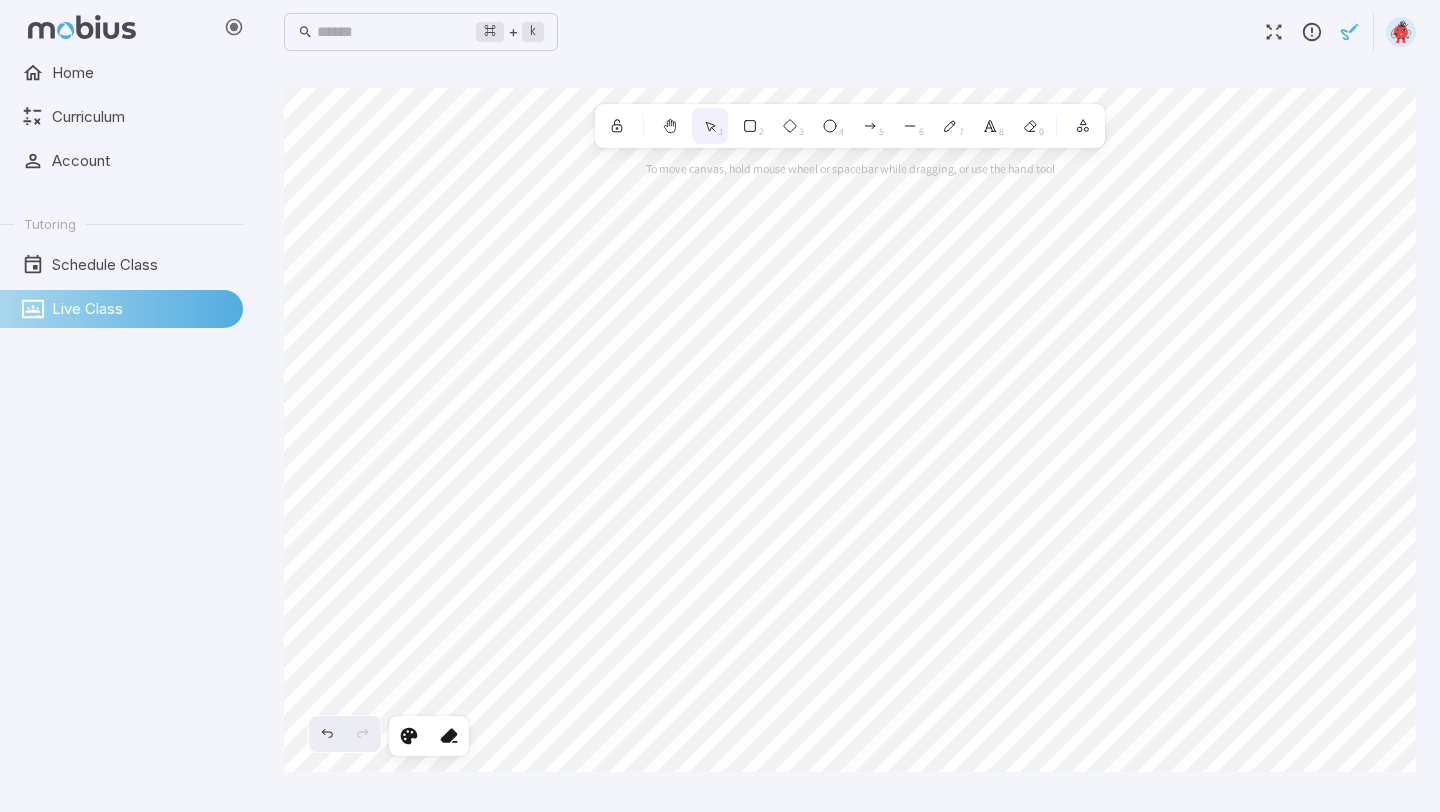 click 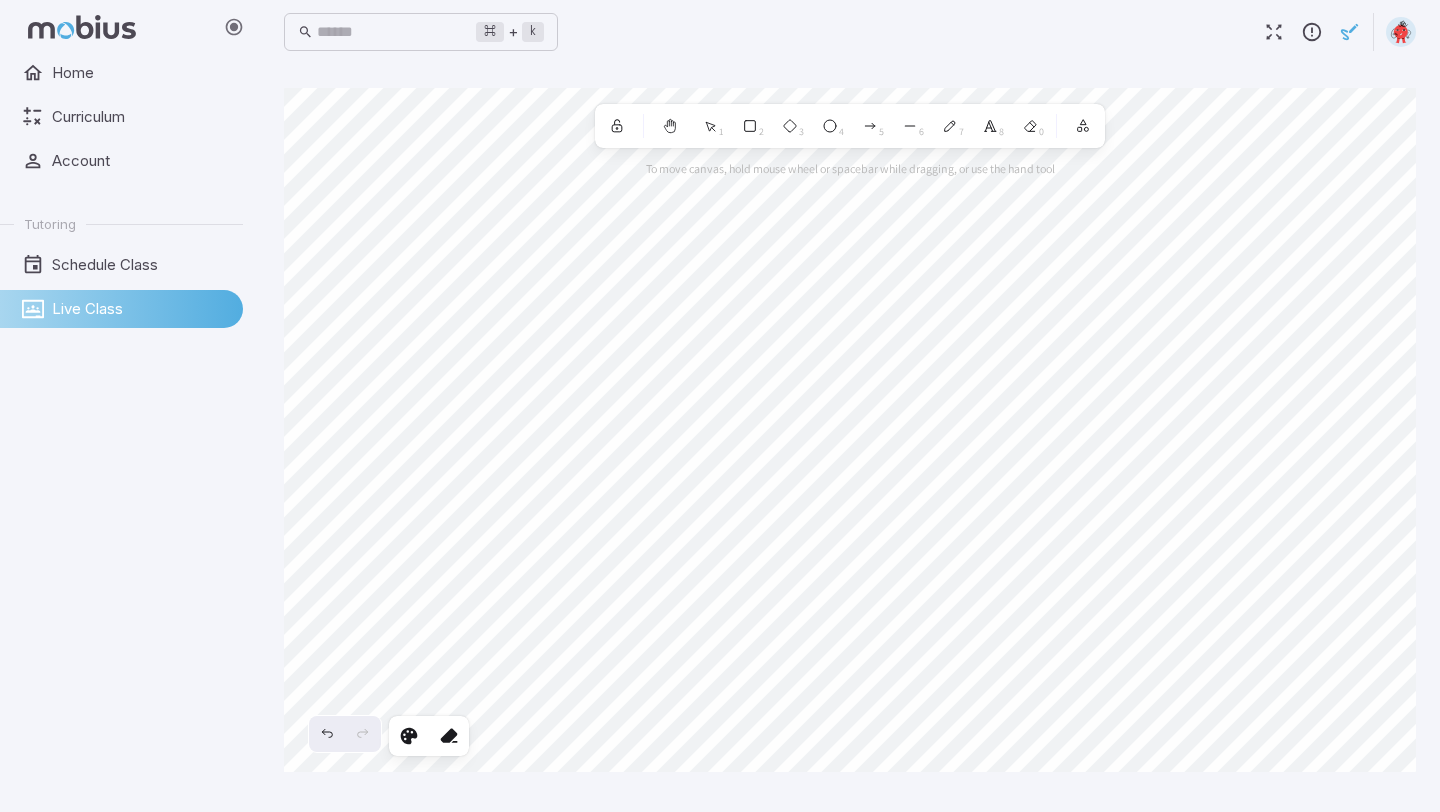 click at bounding box center (129, 27) 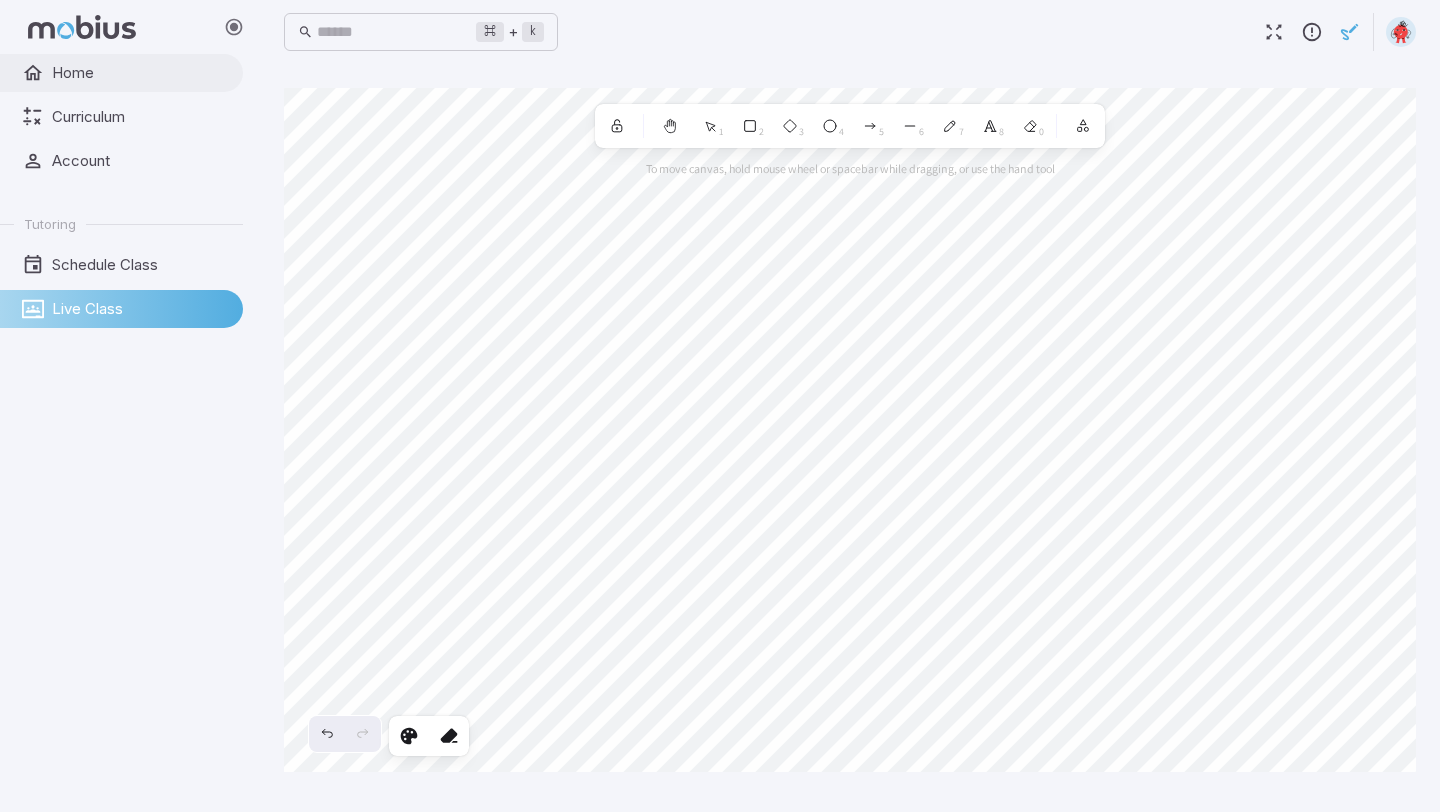 click on "Home" at bounding box center [140, 73] 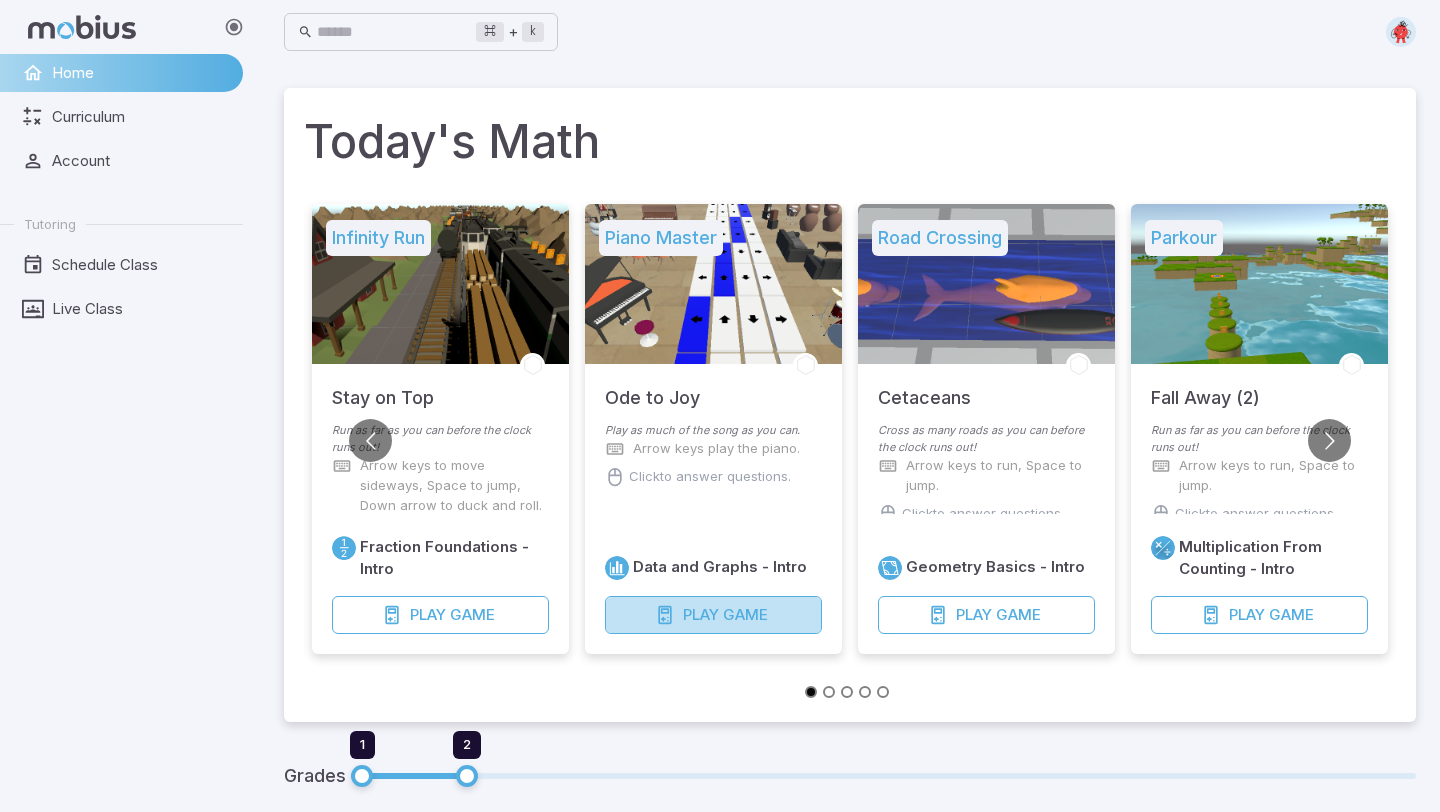 click on "Game" at bounding box center (745, 615) 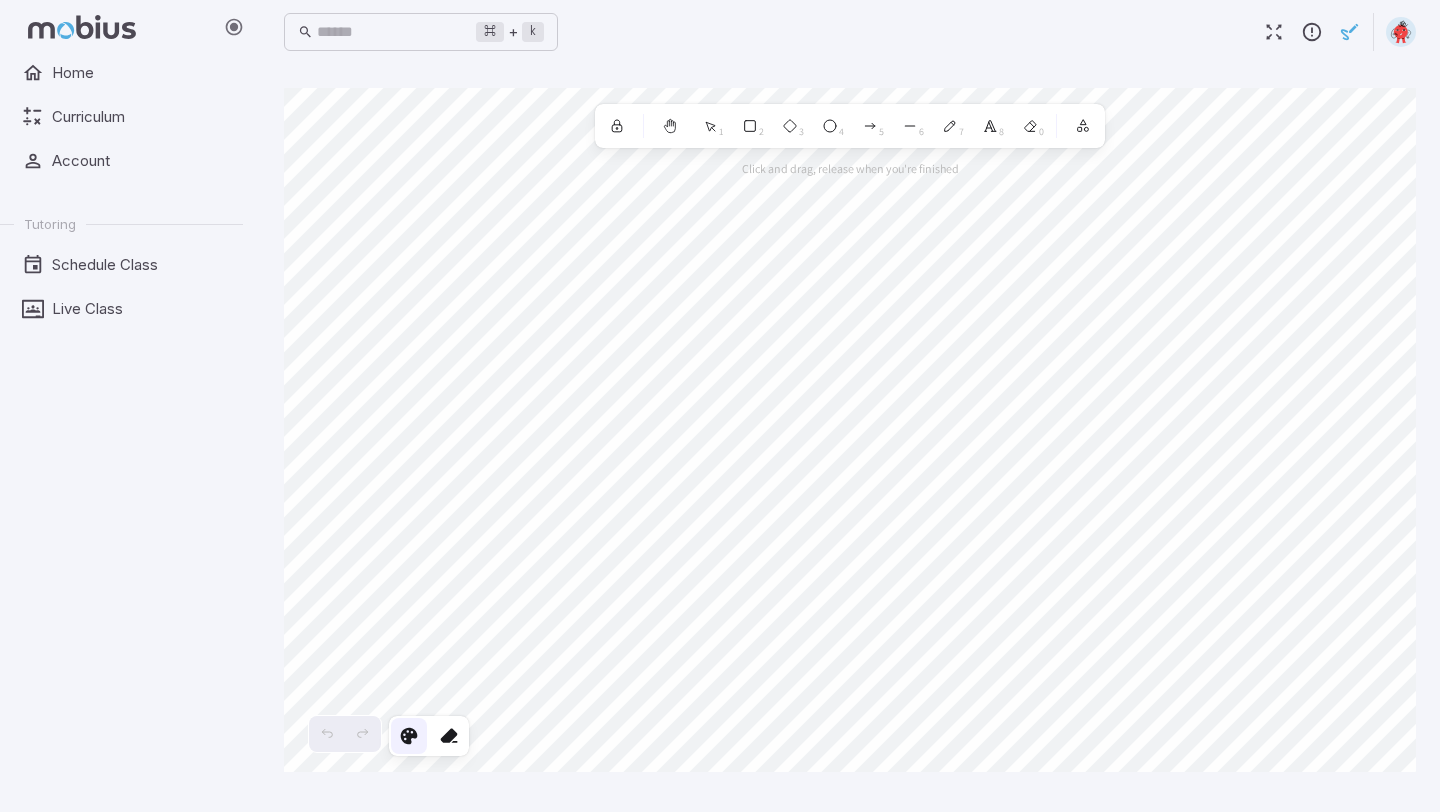 click at bounding box center (409, 736) 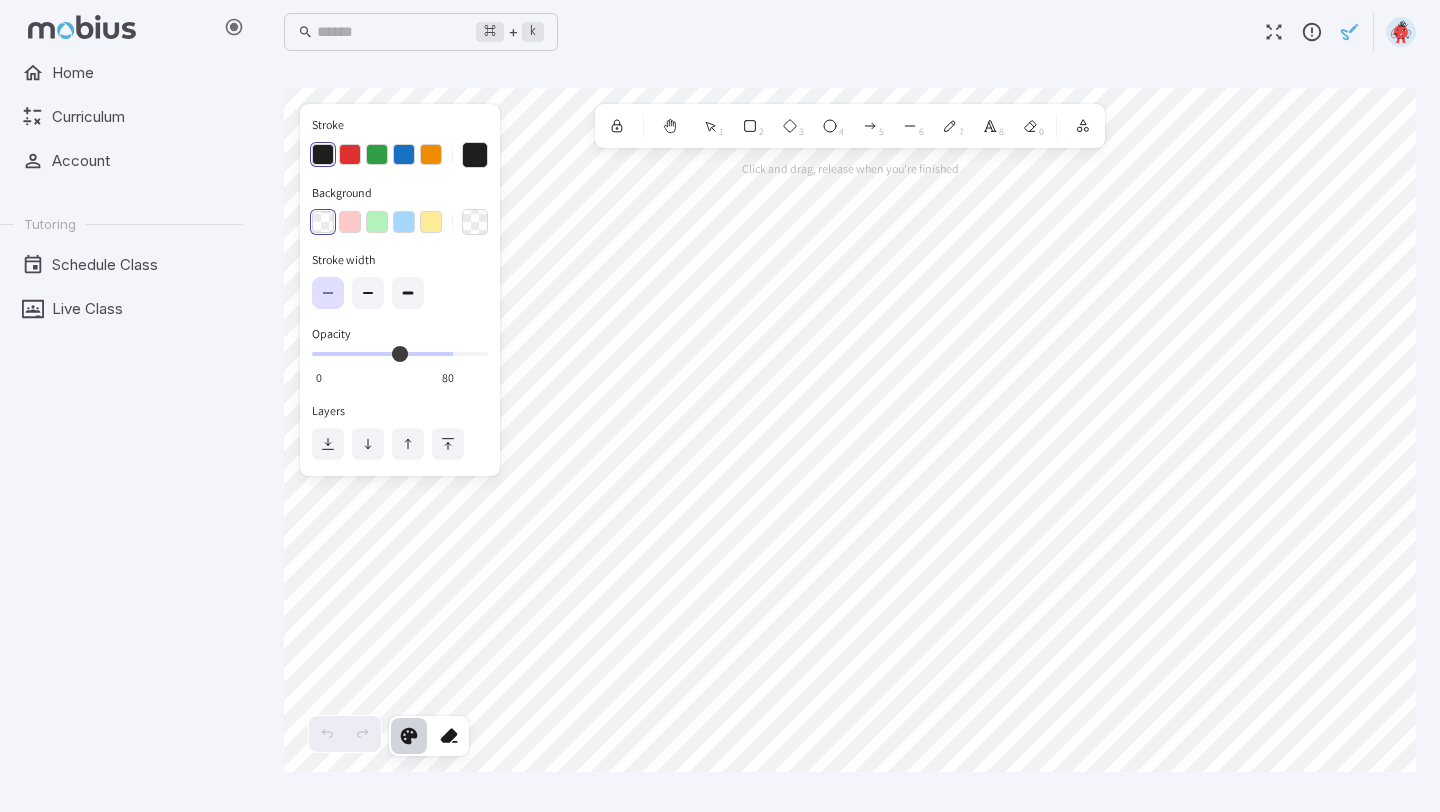 click at bounding box center [409, 736] 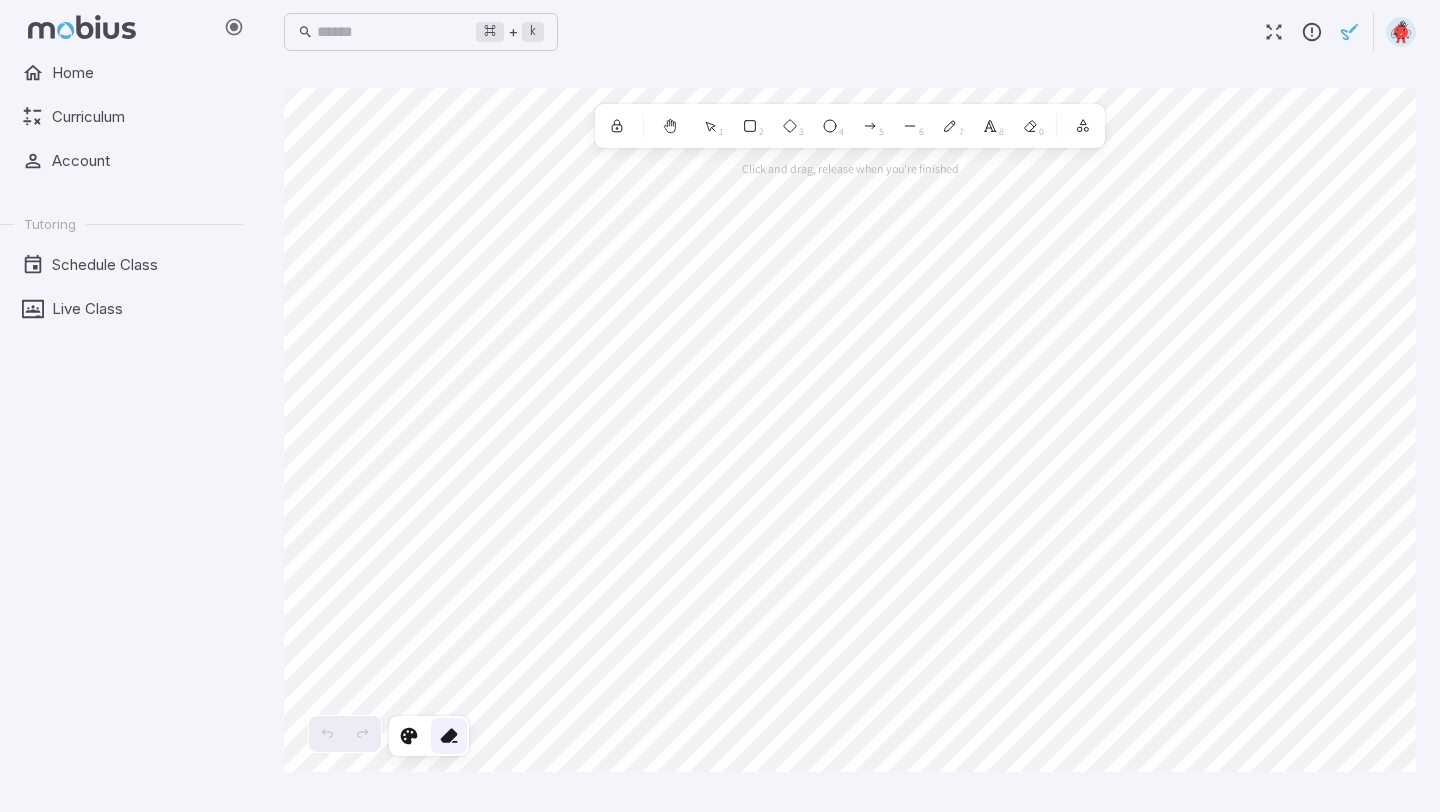click at bounding box center (449, 736) 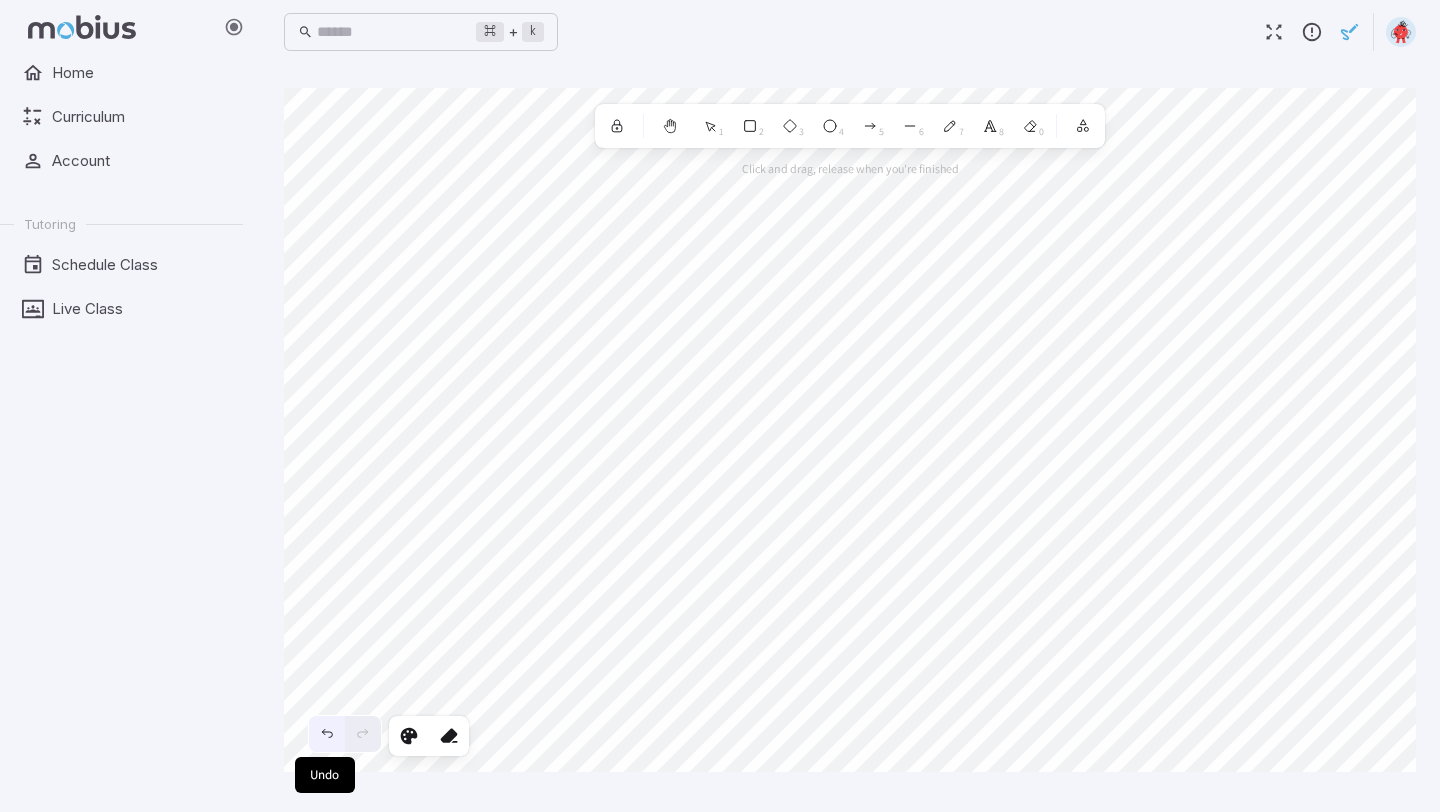 click on "Selected shape actions Stroke Background Stroke width Opacity 80 0 Layers Click and drag, release when you're finished Shapes 1 2 3 4 5 6 7 8 0 Library Canvas actions 100 %   Exit zen mode" at bounding box center (850, 430) 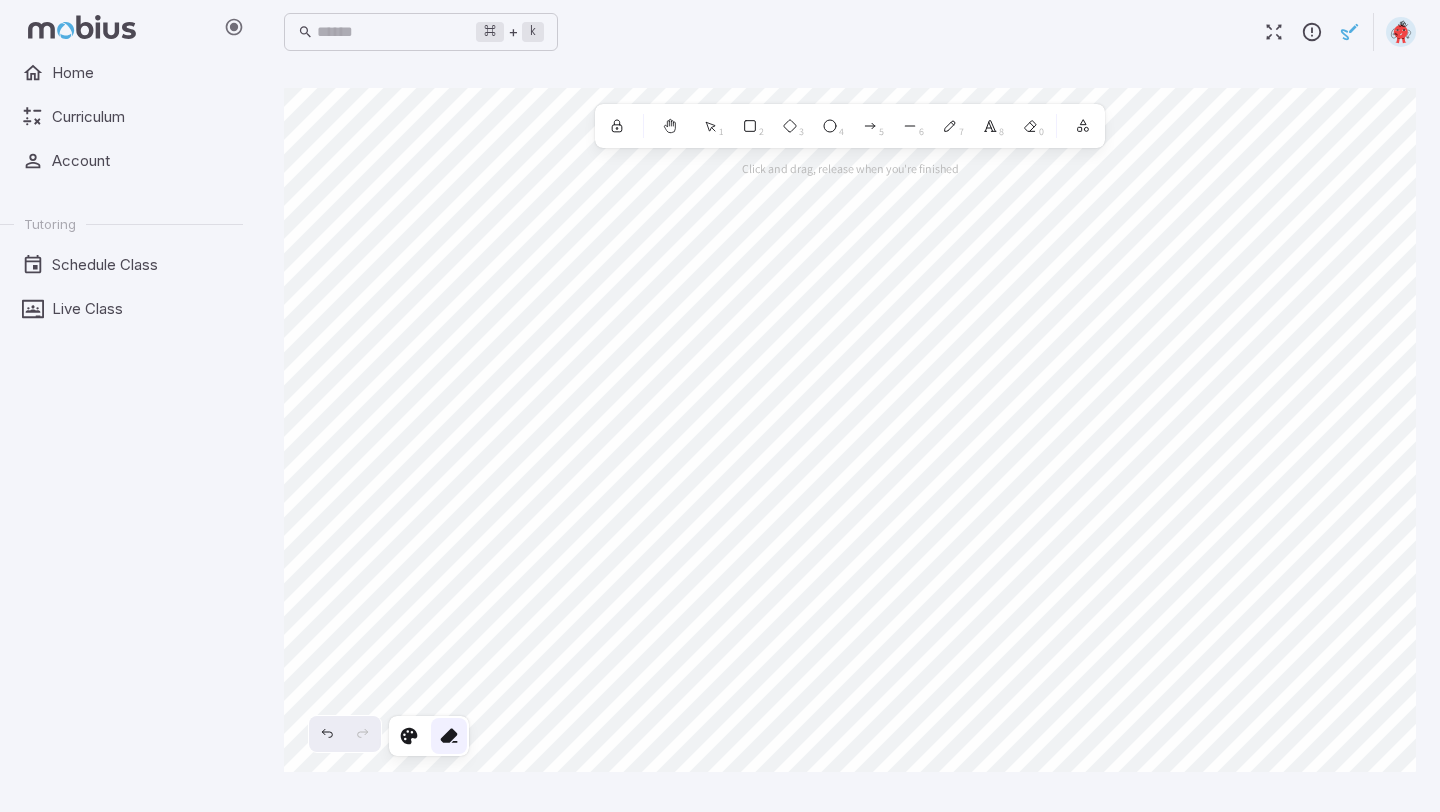 click at bounding box center [449, 736] 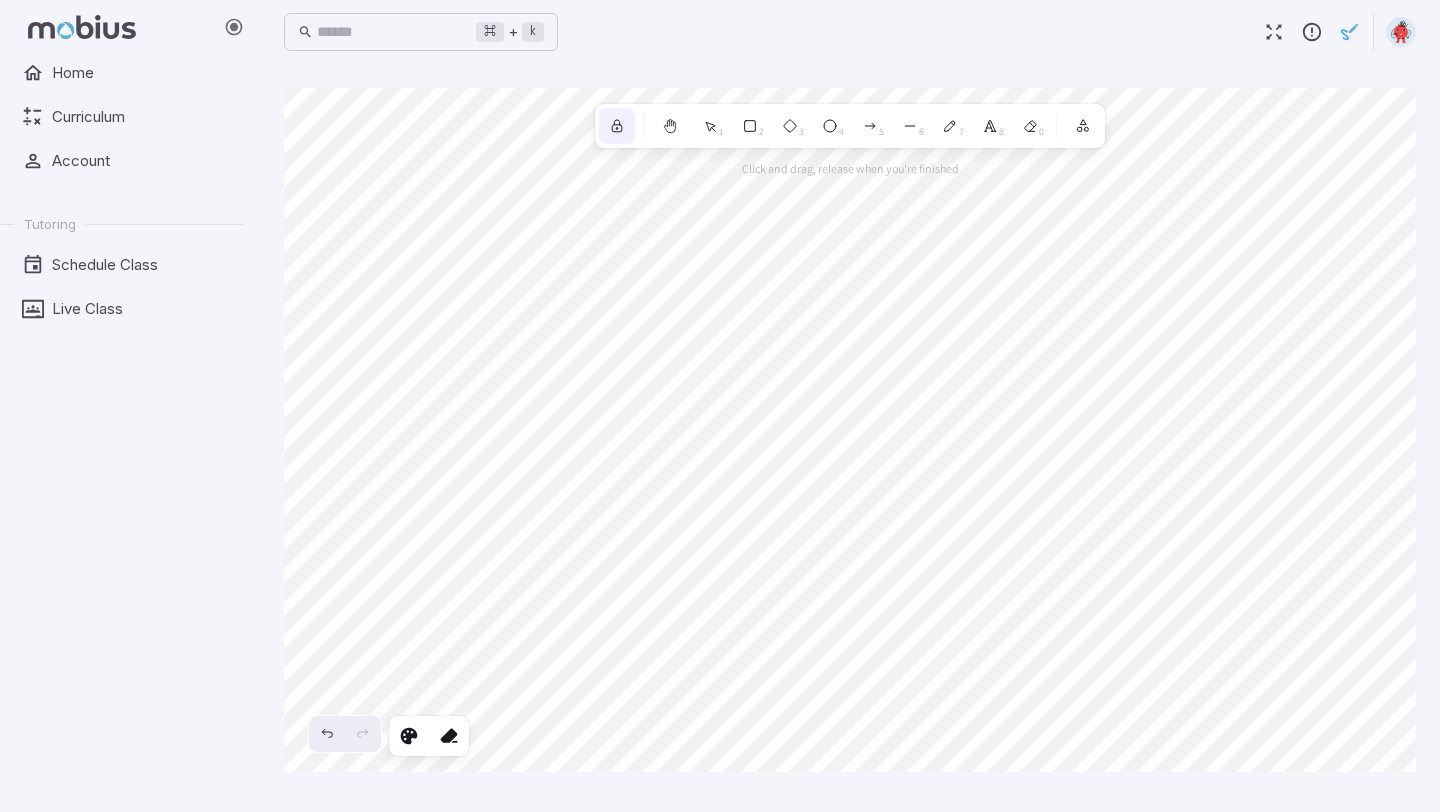 click 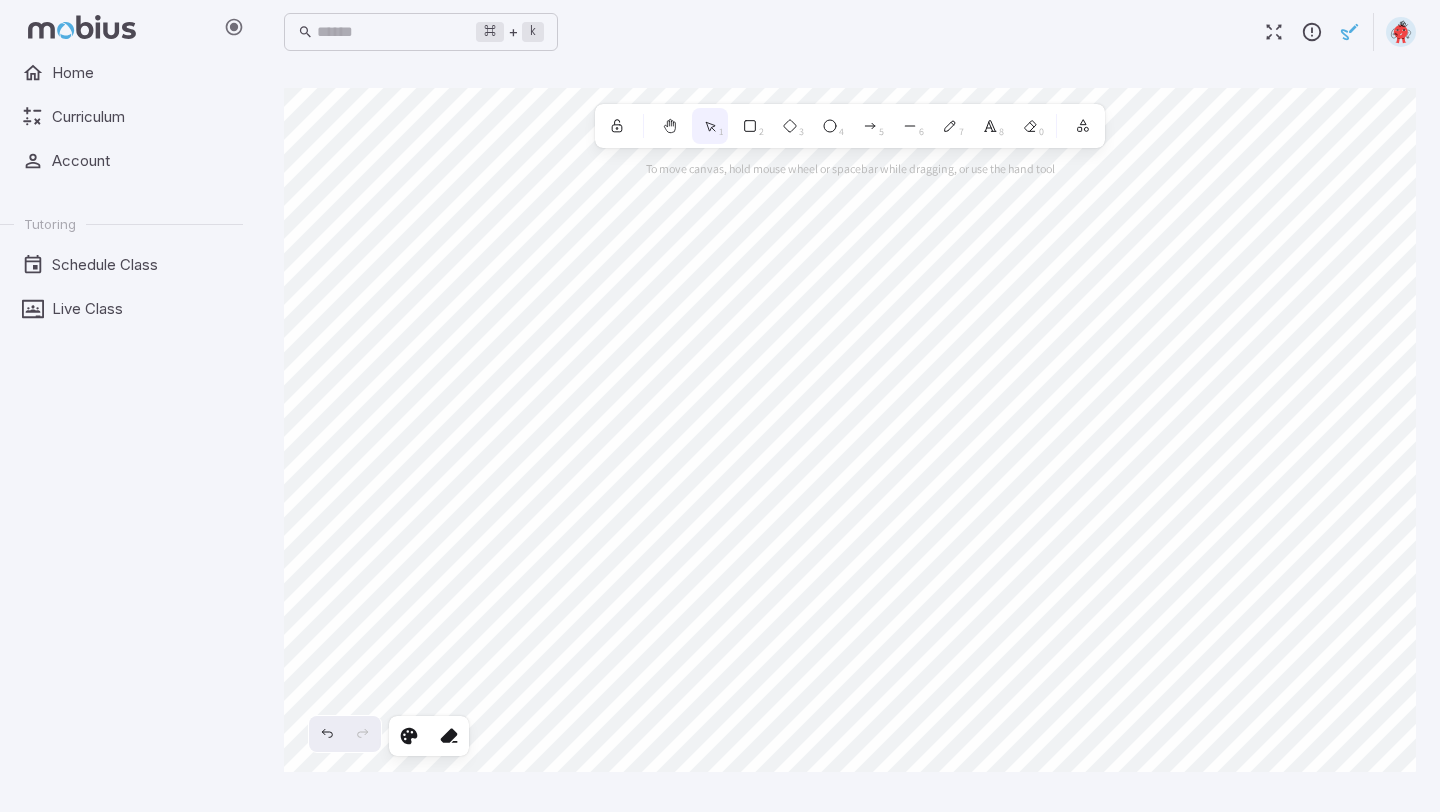 click 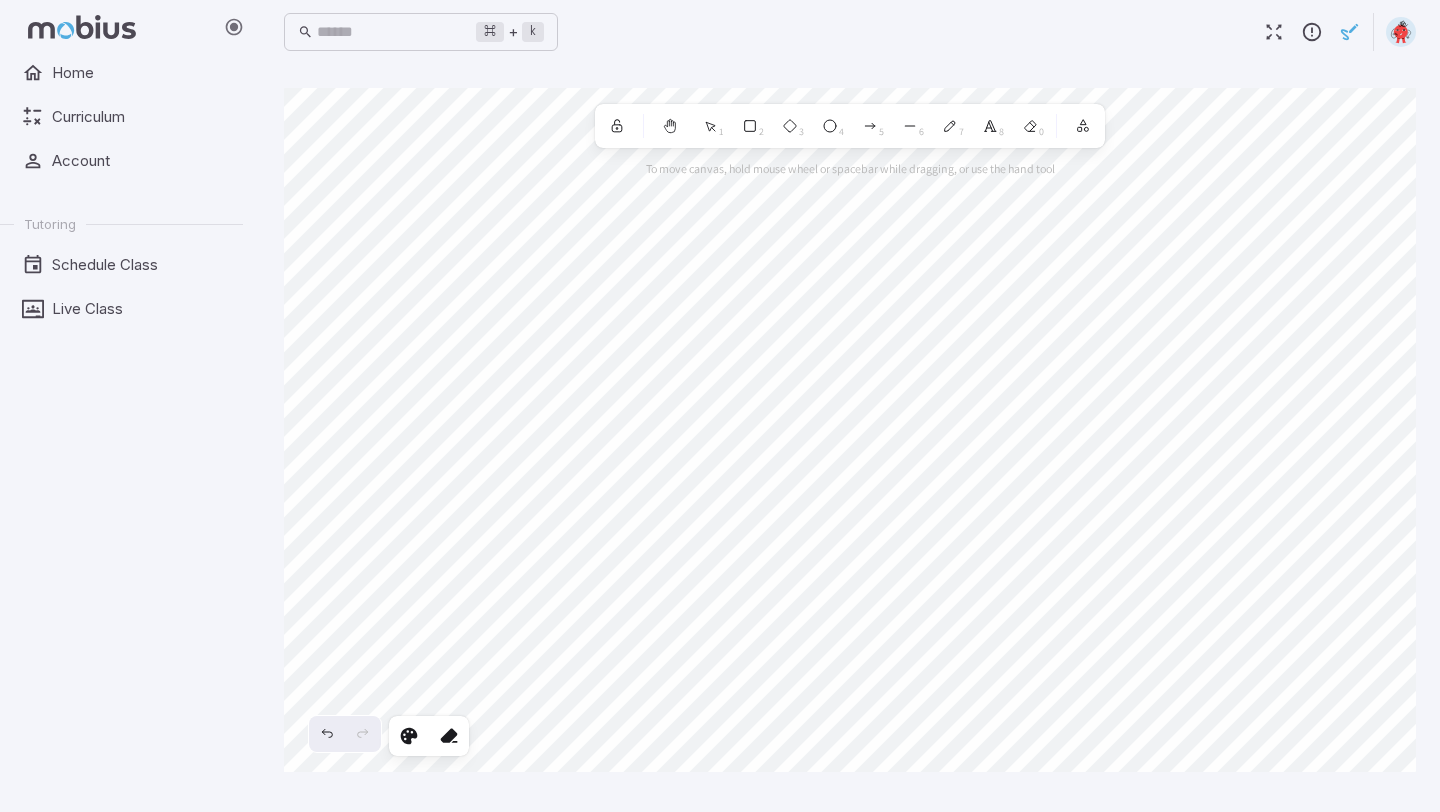 drag, startPoint x: 715, startPoint y: 132, endPoint x: 890, endPoint y: 64, distance: 187.74718 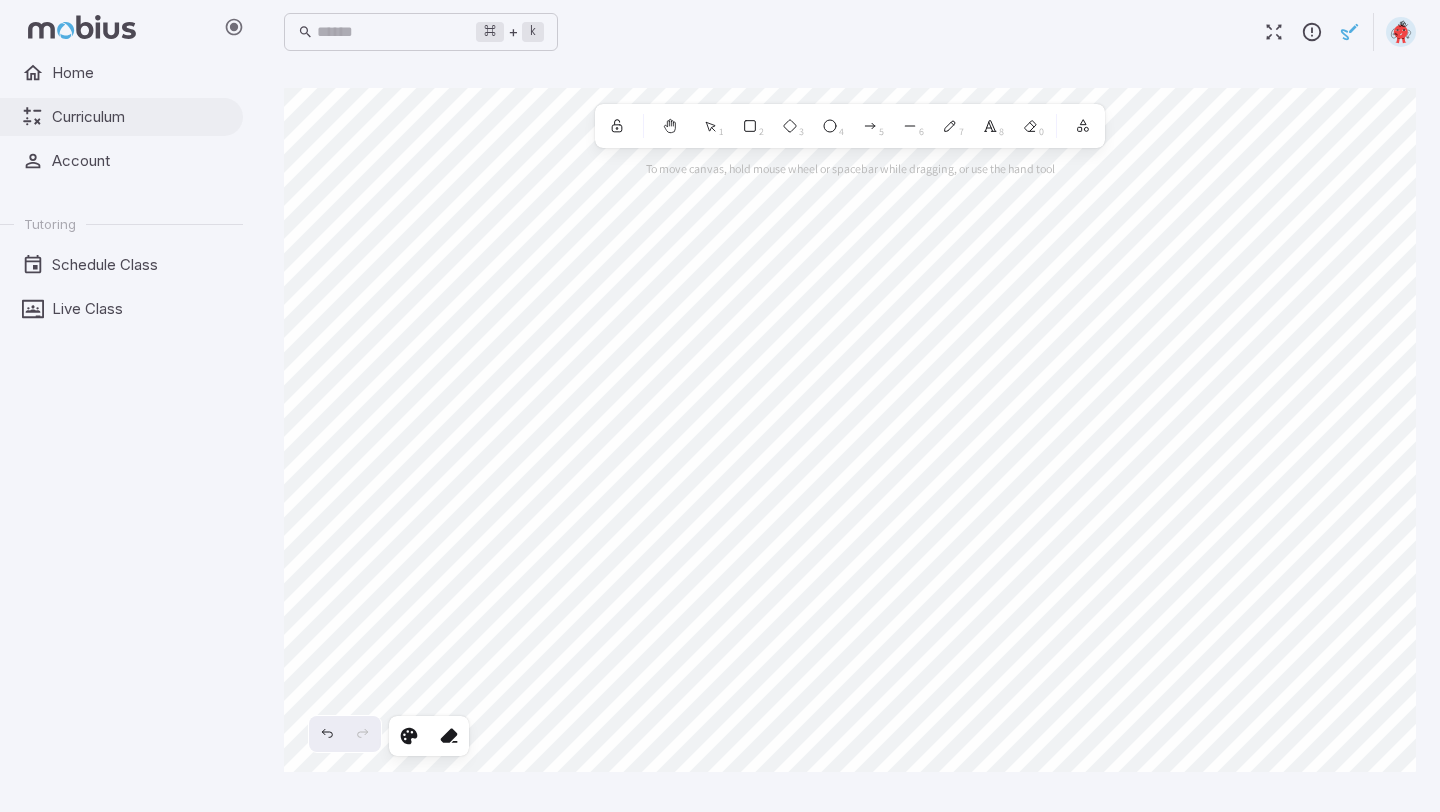 click on "Curriculum" at bounding box center (140, 117) 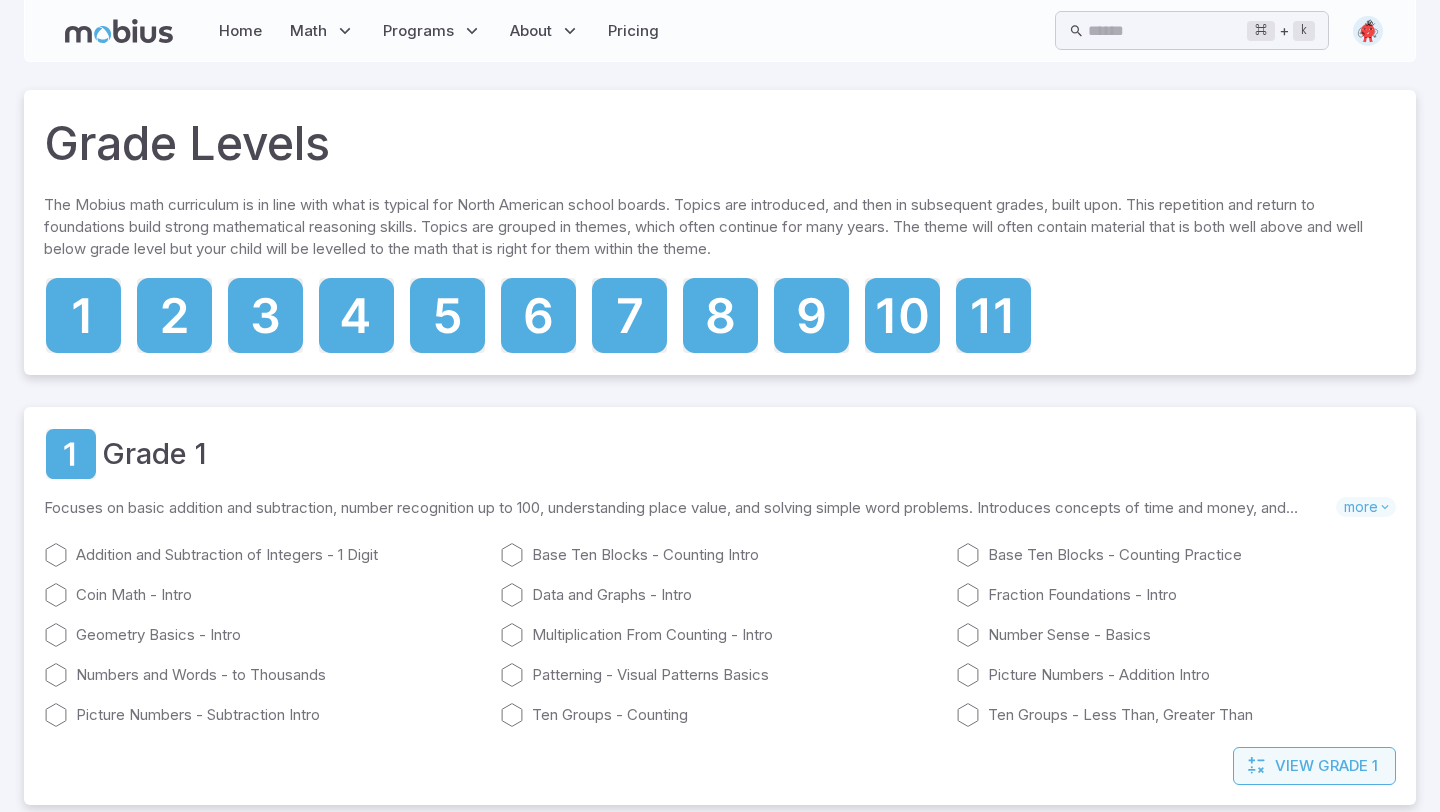 click on "Grade 1" at bounding box center (1348, 766) 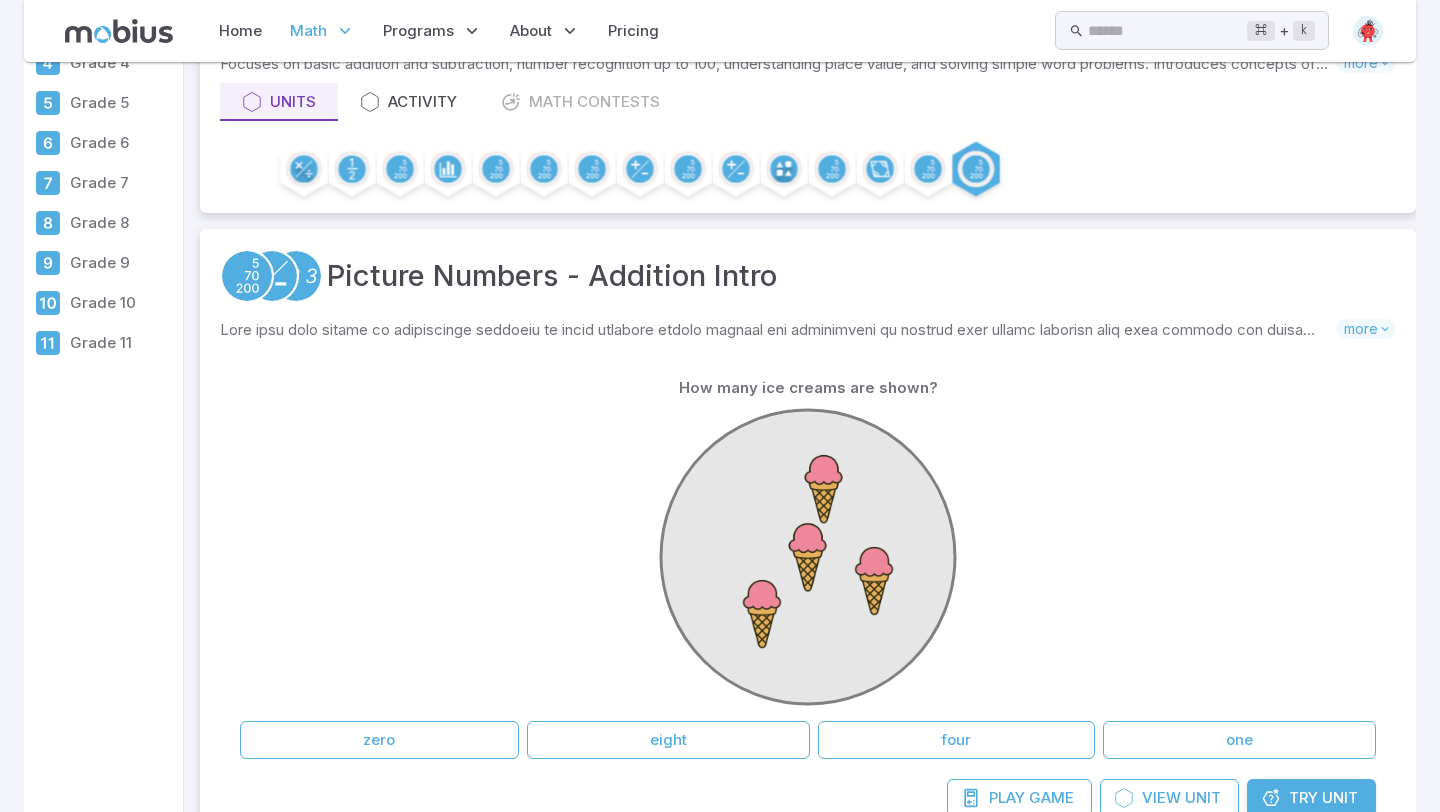 scroll, scrollTop: 224, scrollLeft: 0, axis: vertical 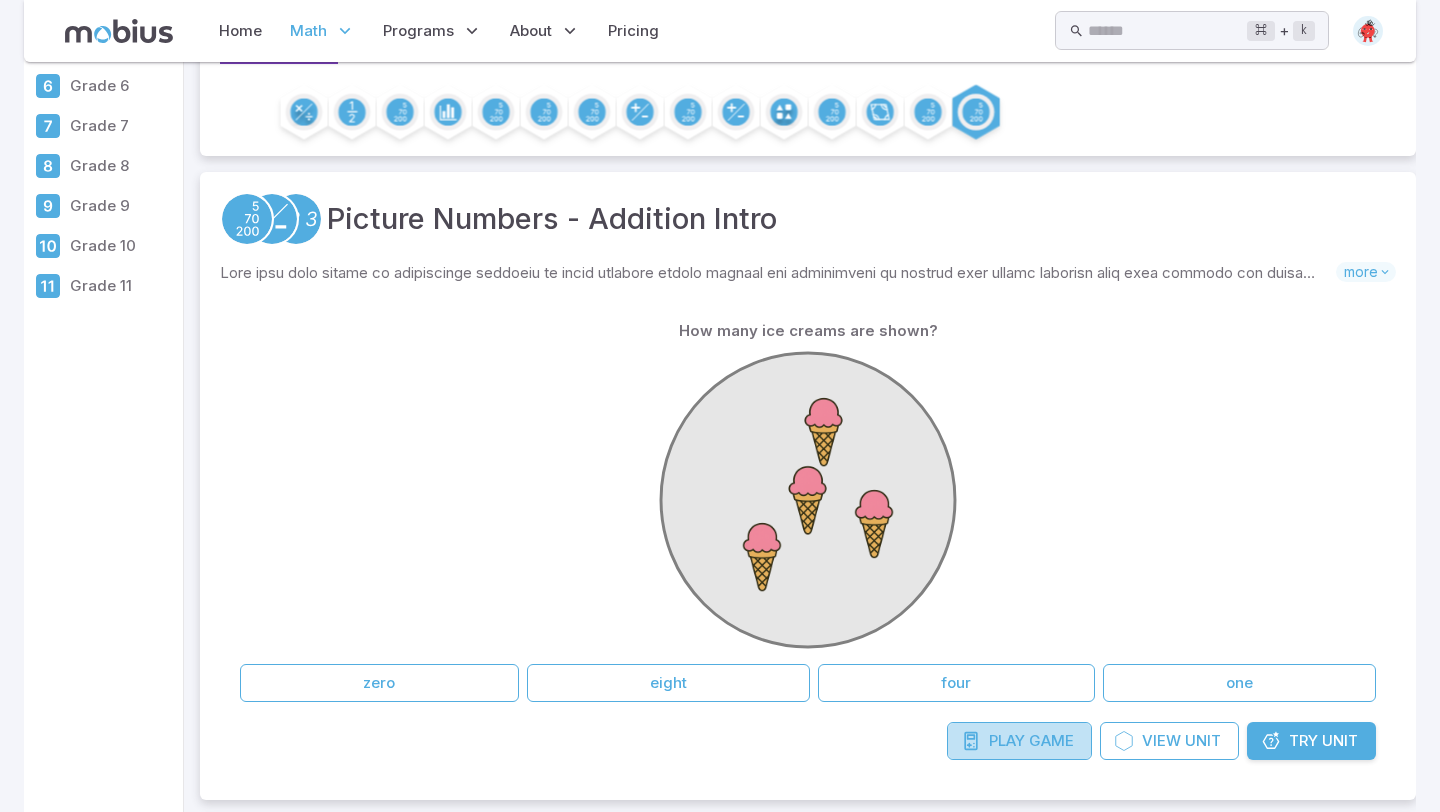 click on "Game" at bounding box center (1051, 741) 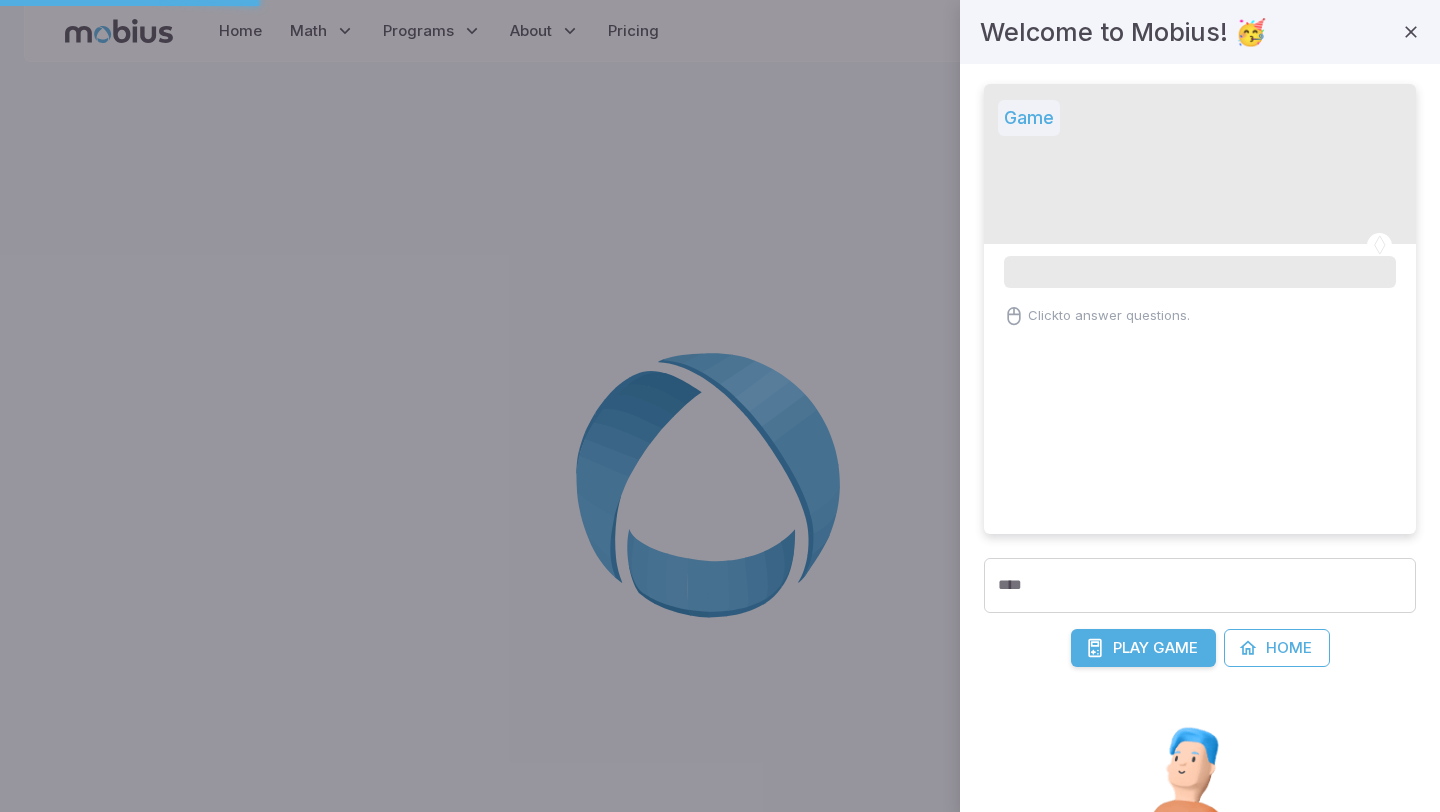 scroll, scrollTop: 0, scrollLeft: 0, axis: both 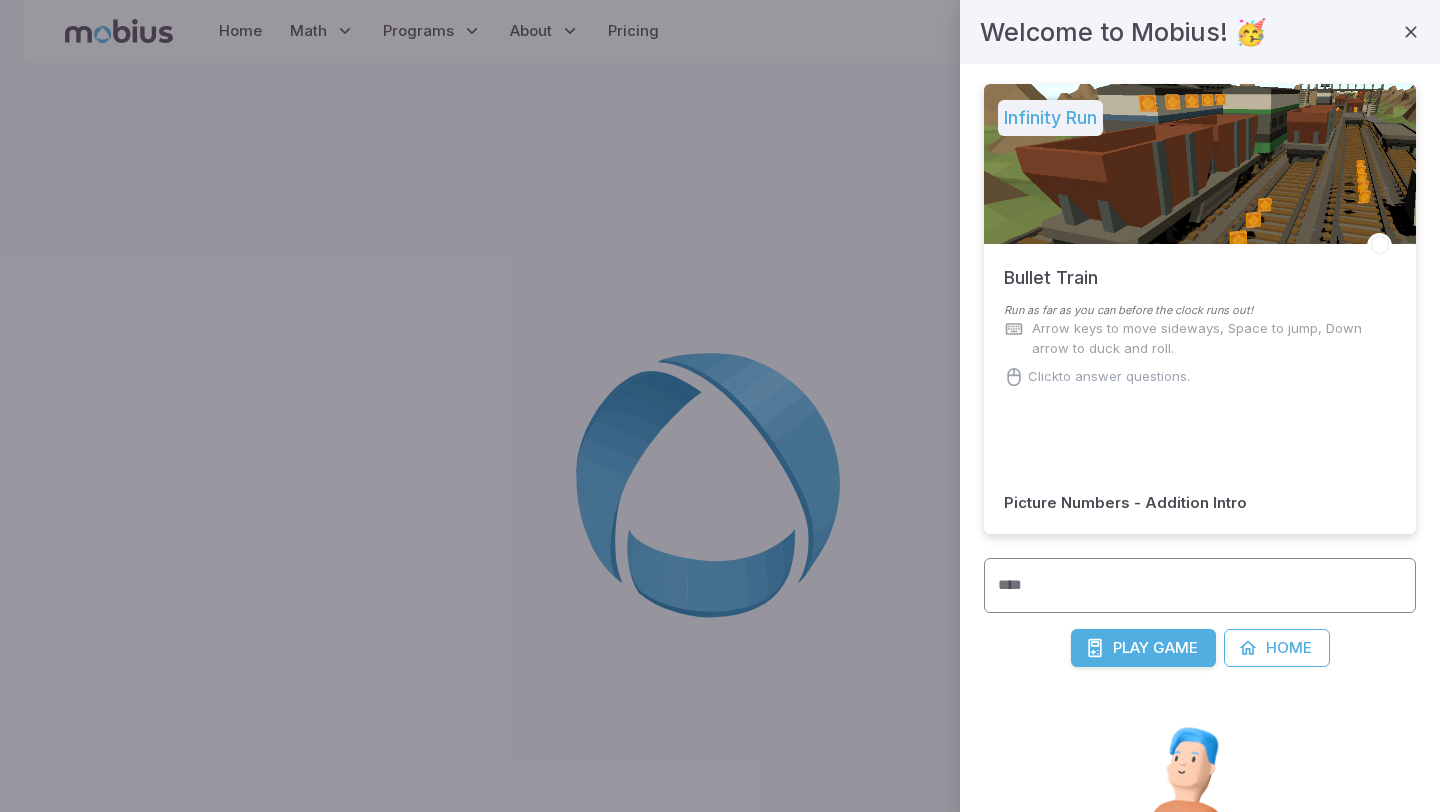 click on "****" at bounding box center [1200, 585] 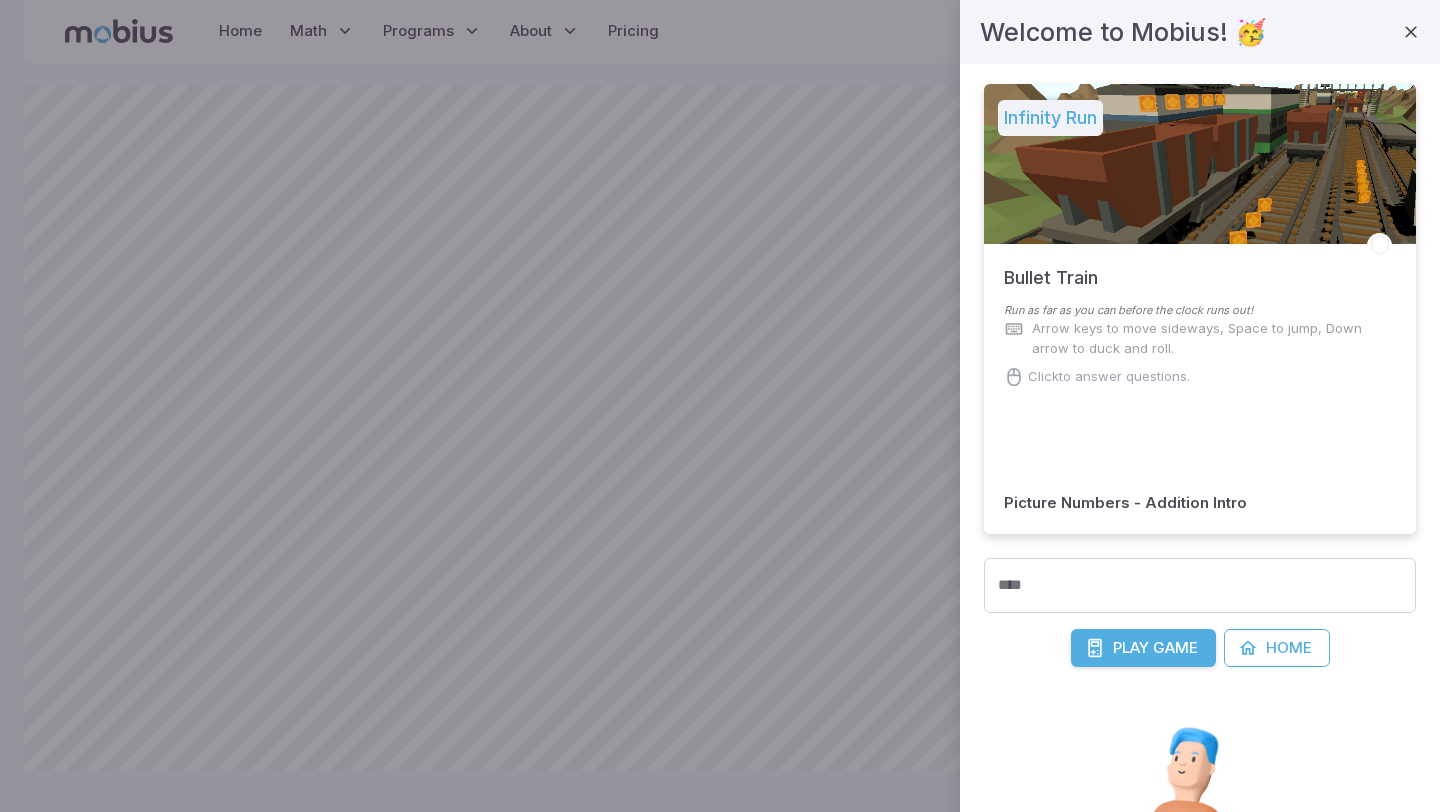click at bounding box center (720, 406) 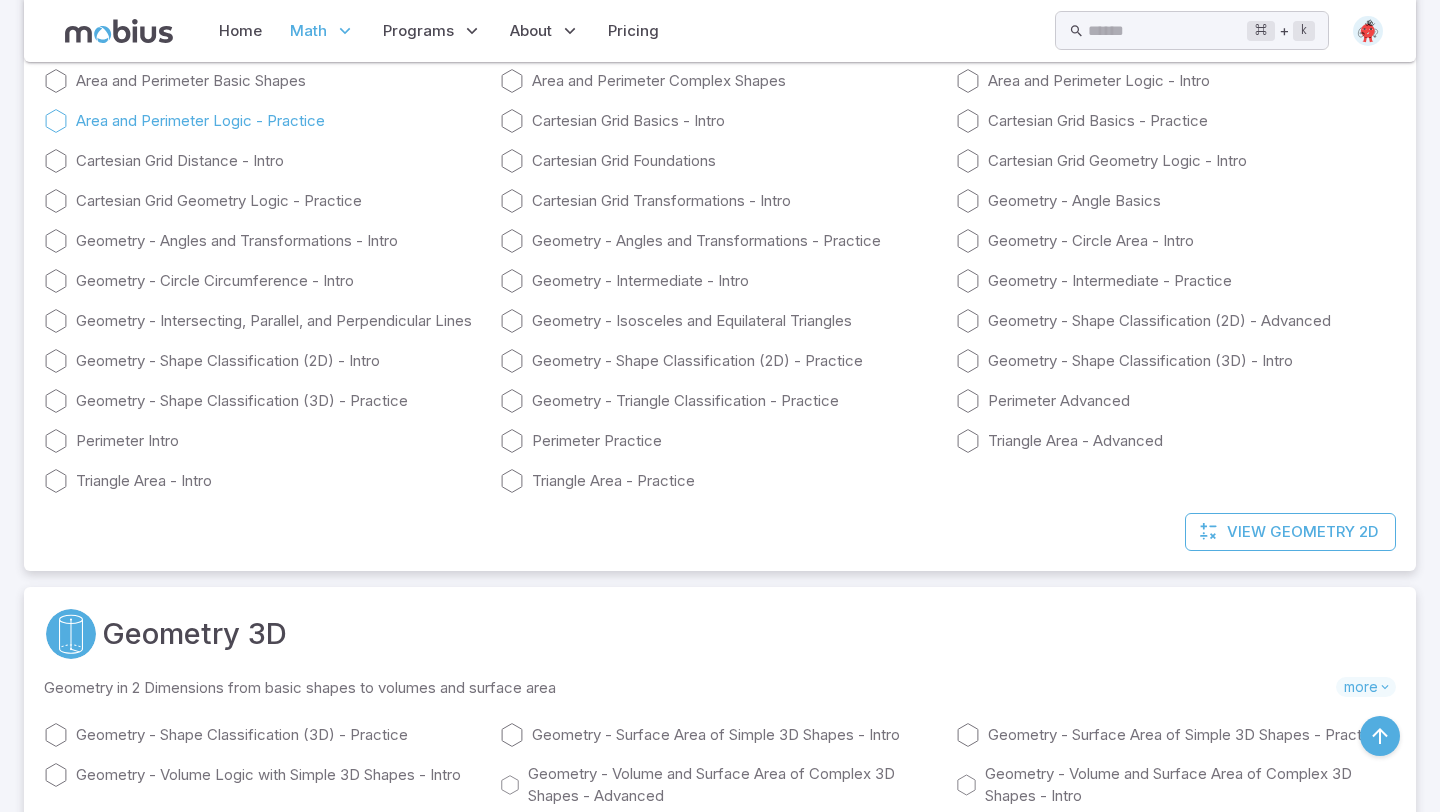 scroll, scrollTop: 662, scrollLeft: 0, axis: vertical 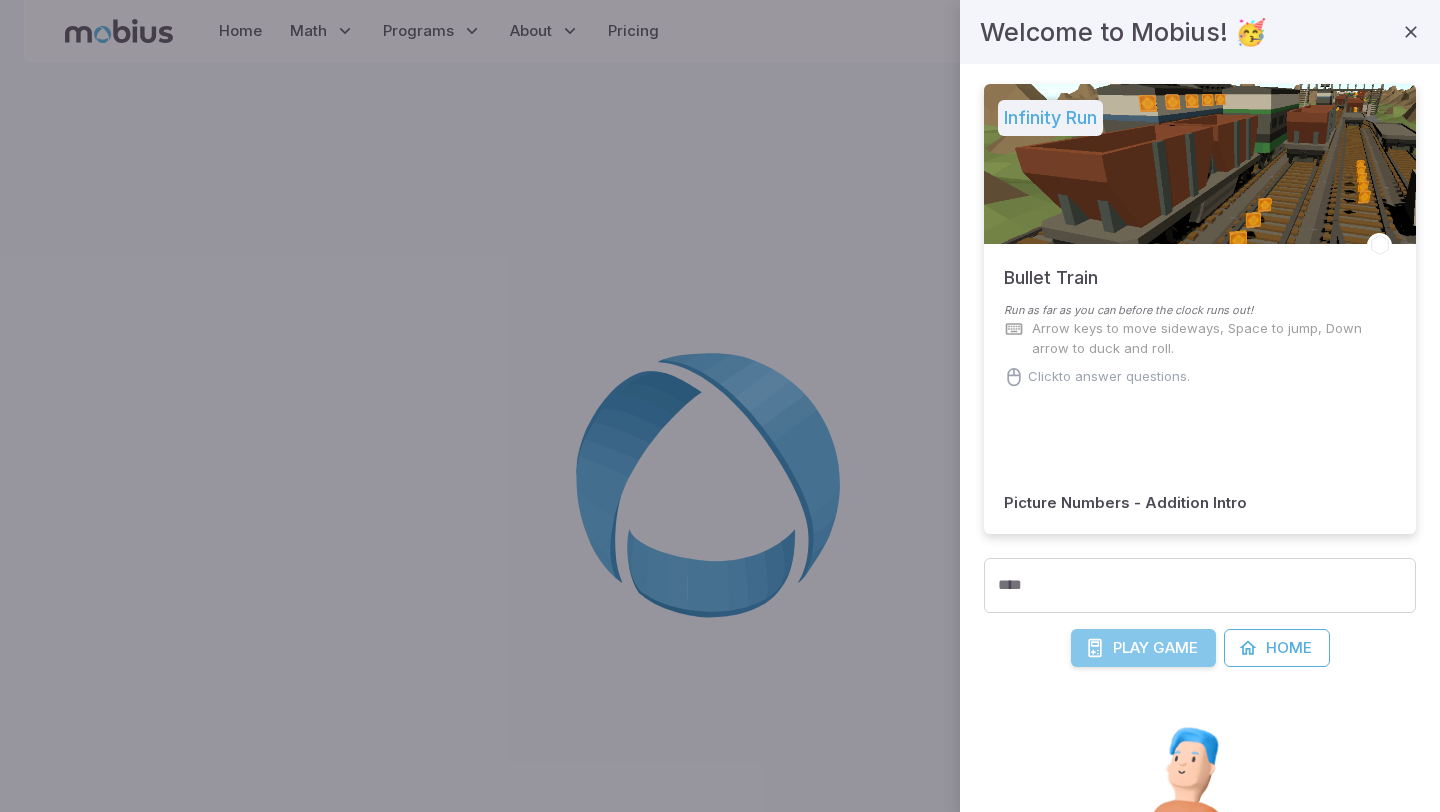click on "Game" at bounding box center [1175, 648] 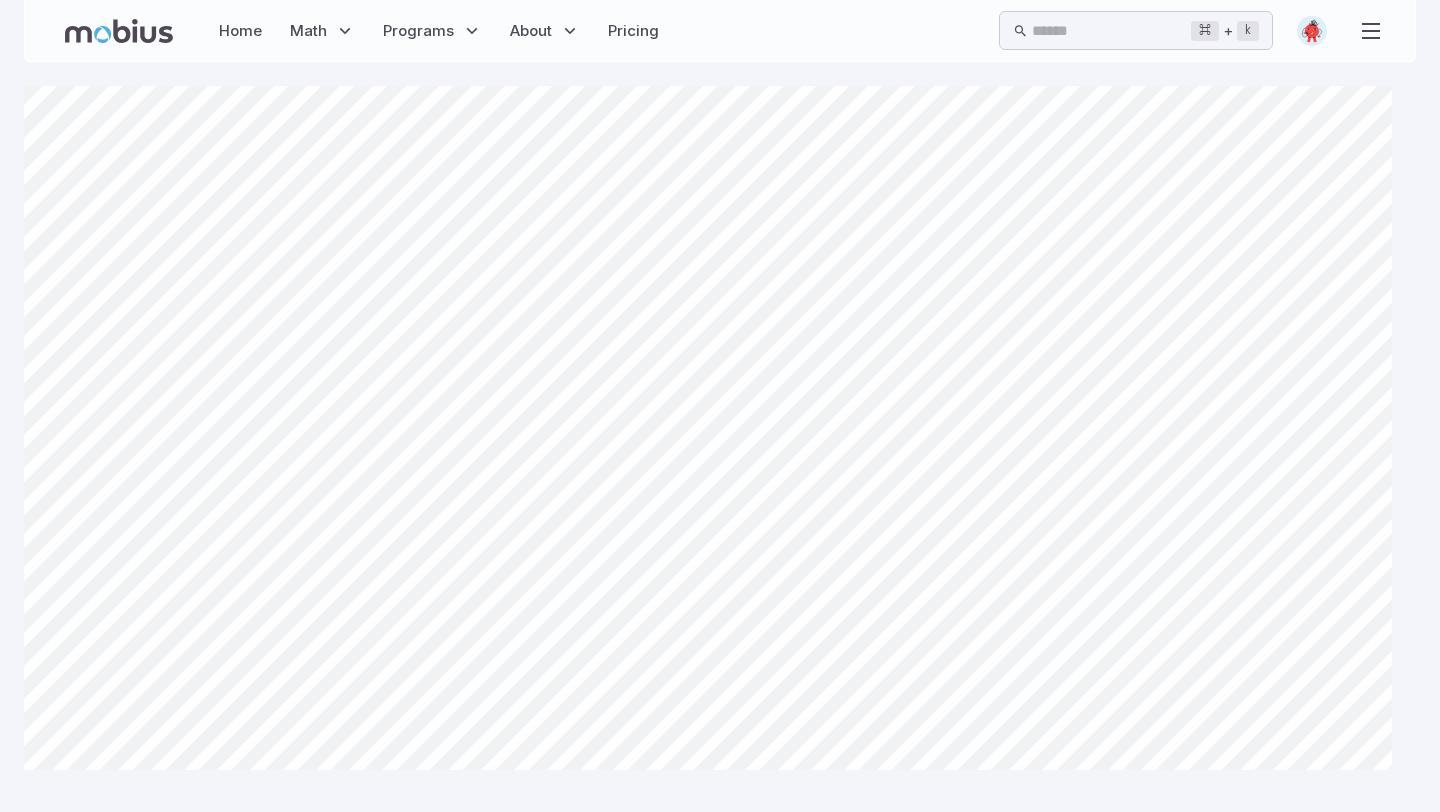 scroll, scrollTop: 0, scrollLeft: 0, axis: both 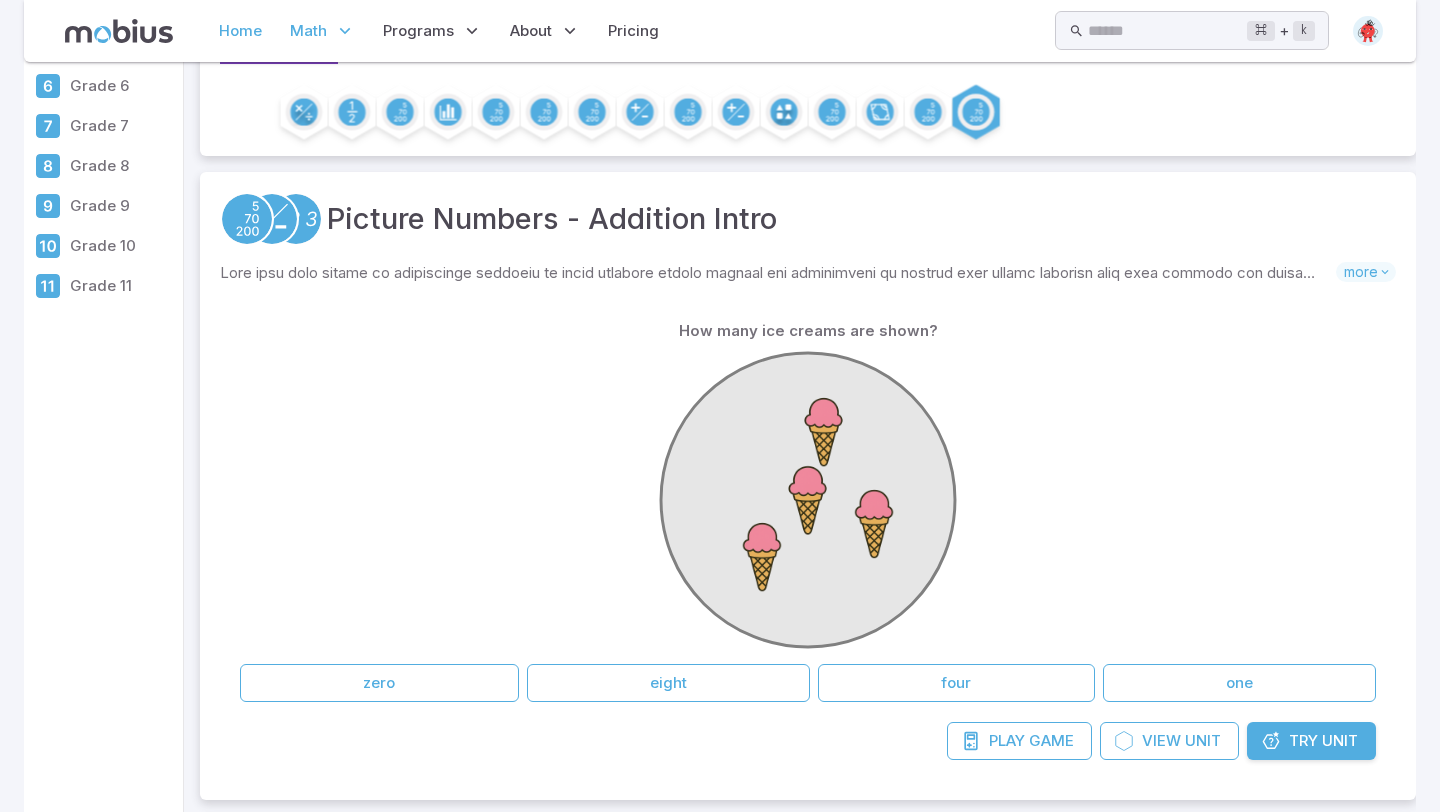 click on "Home" at bounding box center (240, 31) 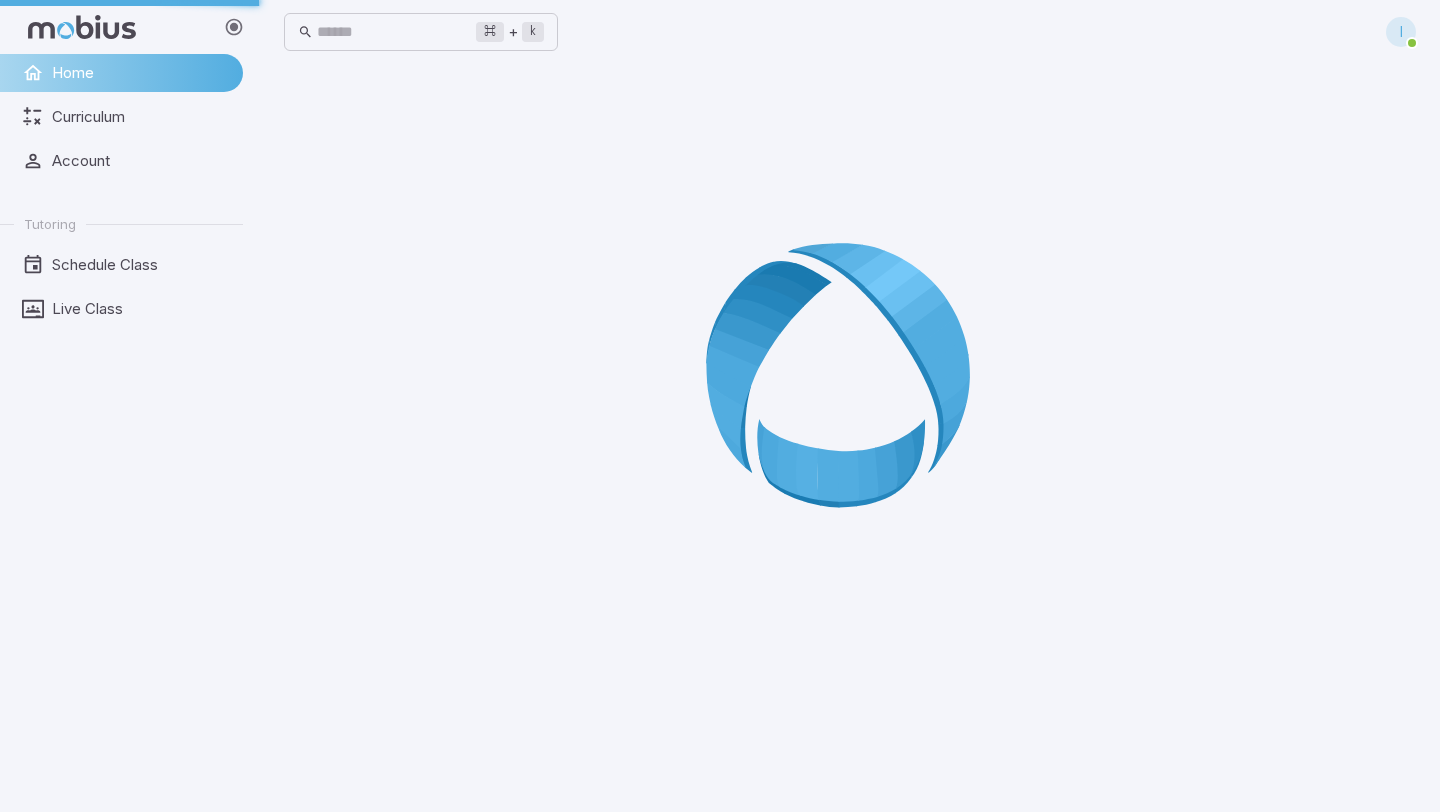 scroll, scrollTop: 0, scrollLeft: 0, axis: both 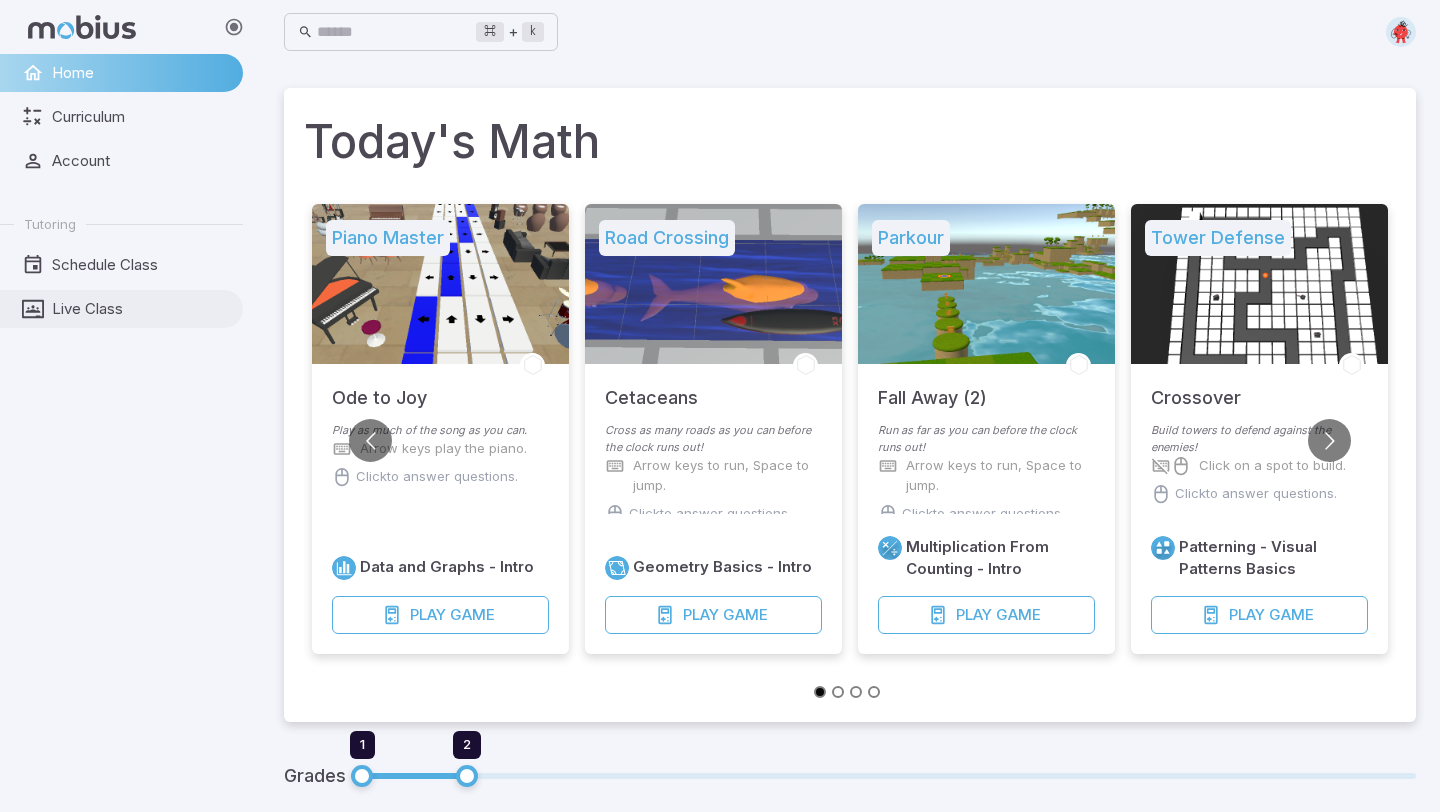 click on "Live Class" at bounding box center [140, 309] 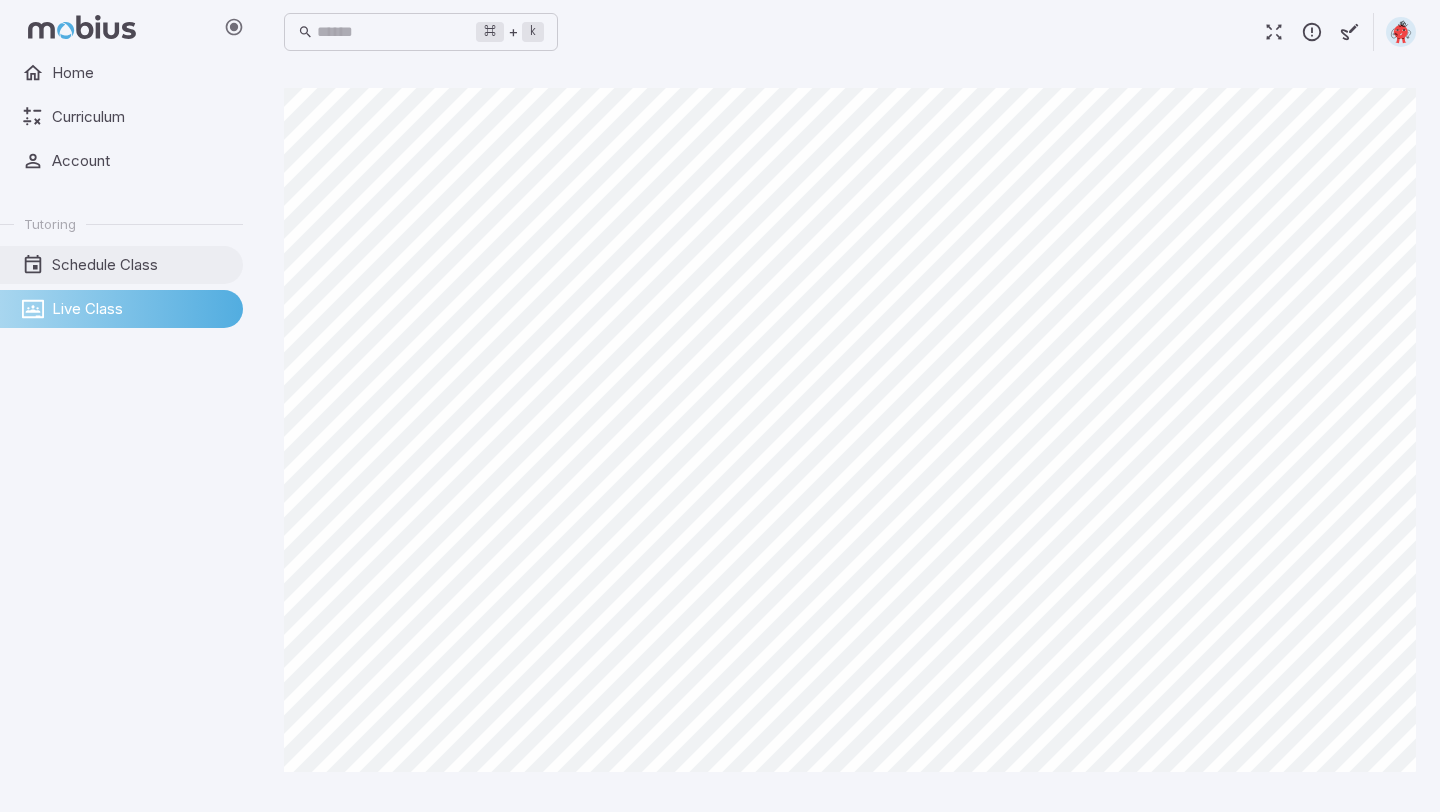 click on "Schedule Class" at bounding box center (140, 265) 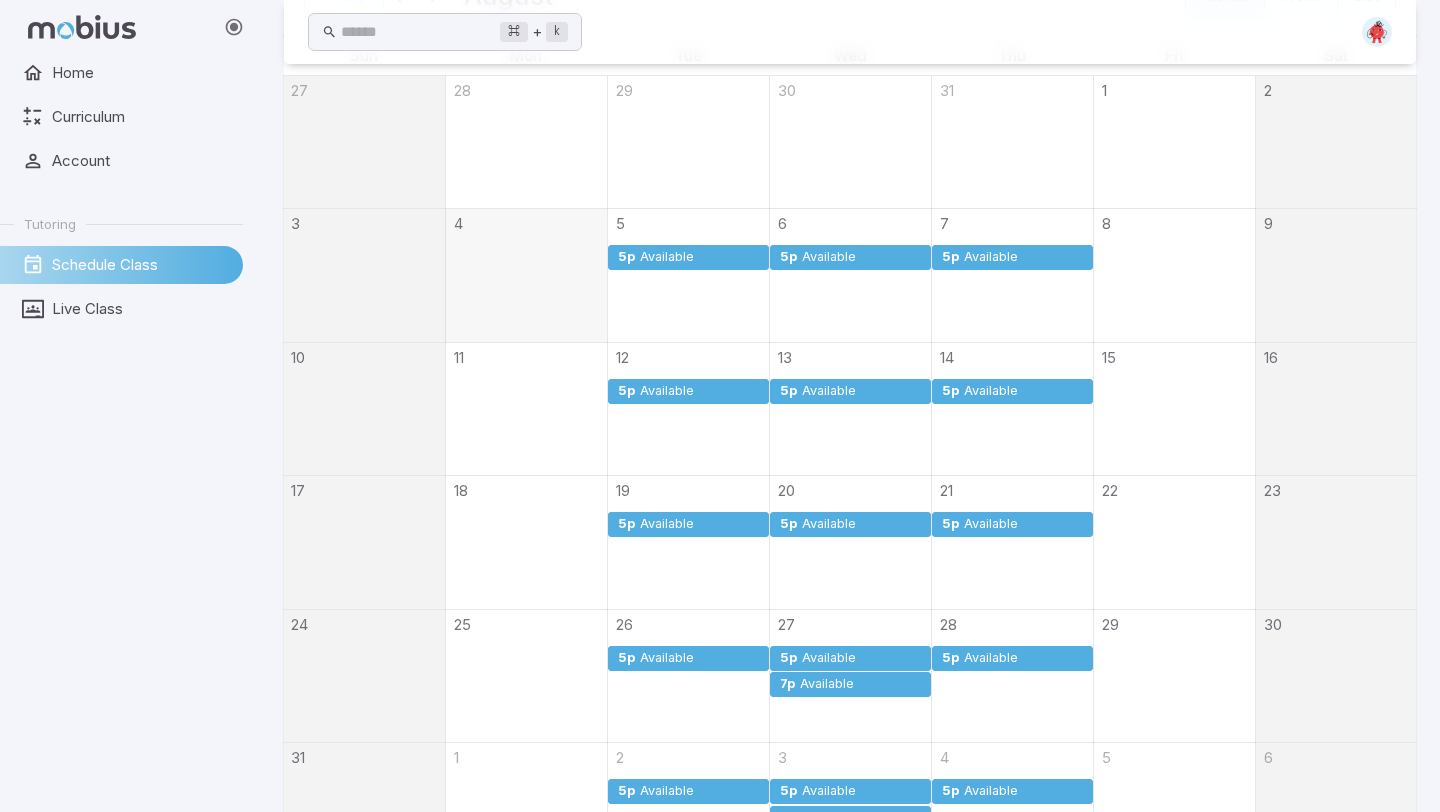 scroll, scrollTop: 0, scrollLeft: 0, axis: both 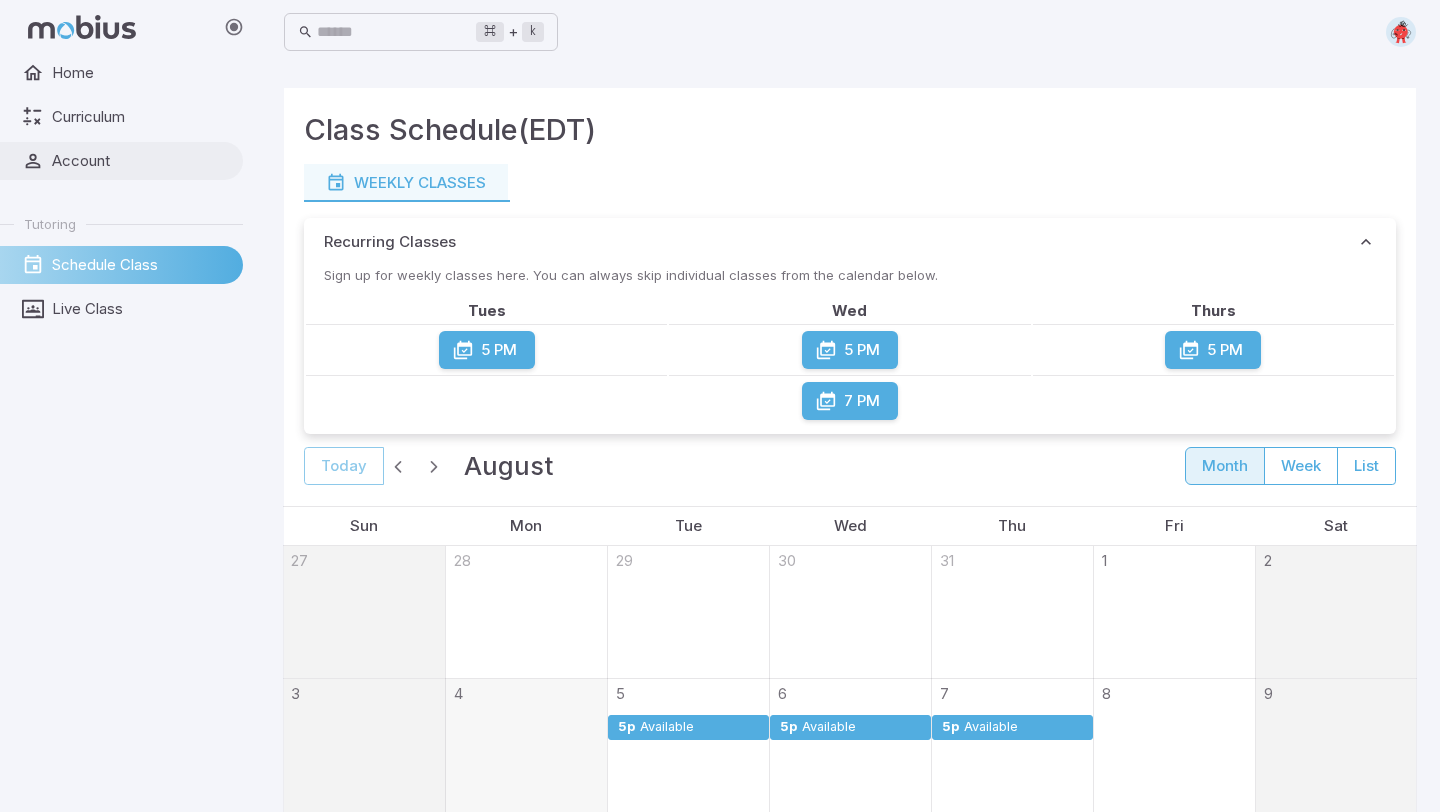 click on "Account" at bounding box center (140, 161) 